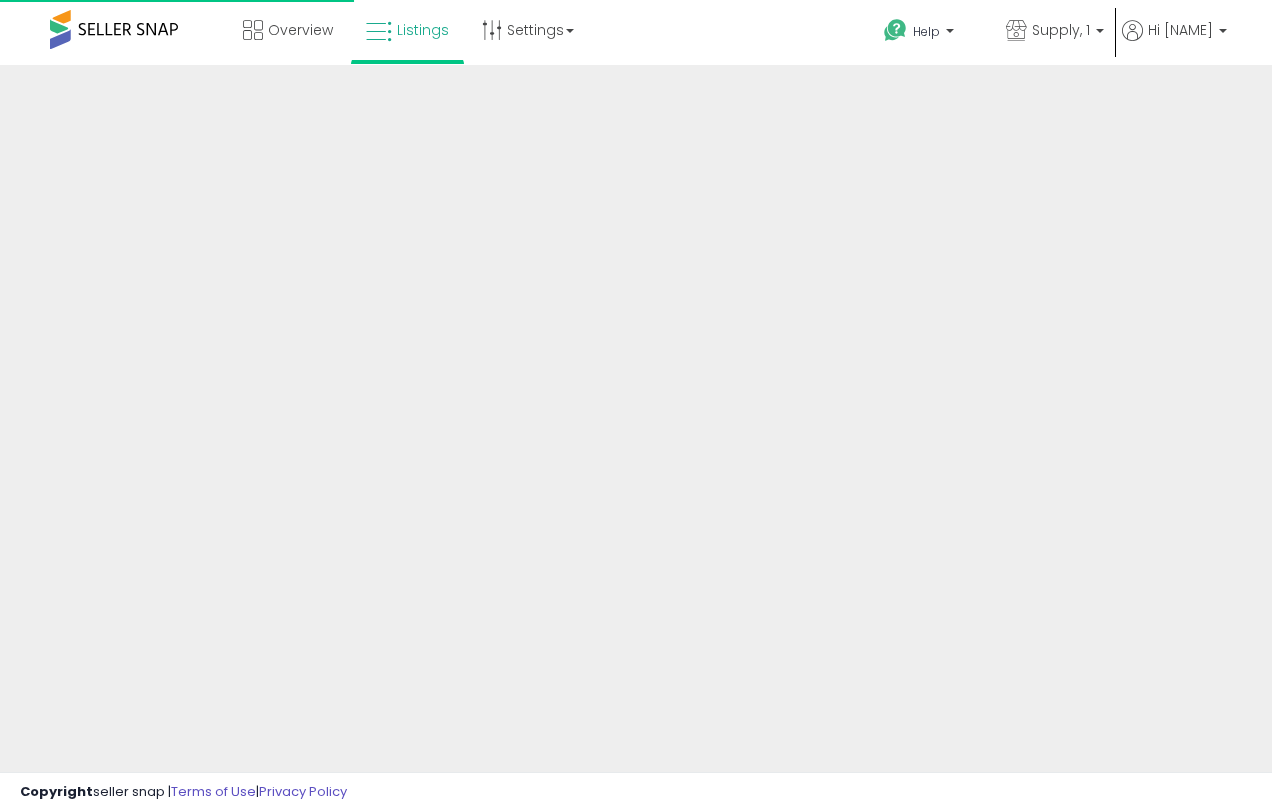scroll, scrollTop: 0, scrollLeft: 0, axis: both 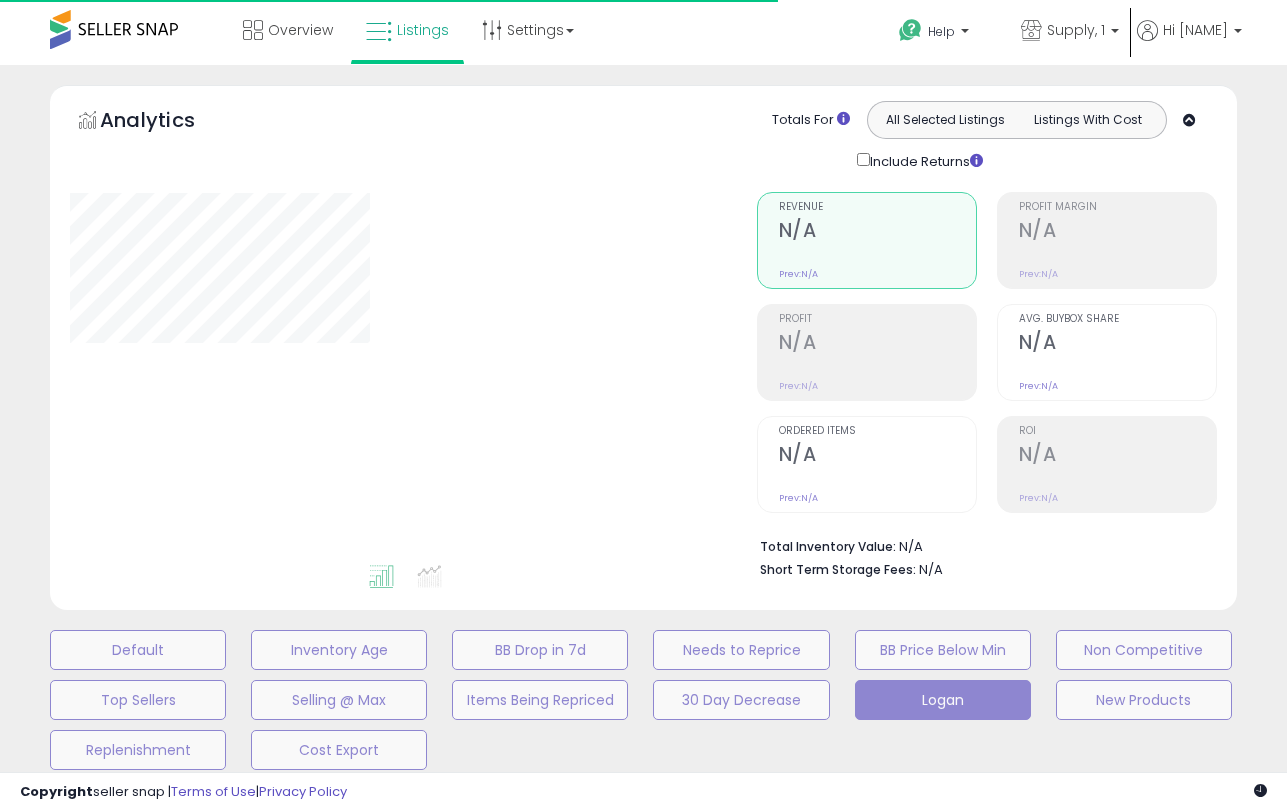 type on "*******" 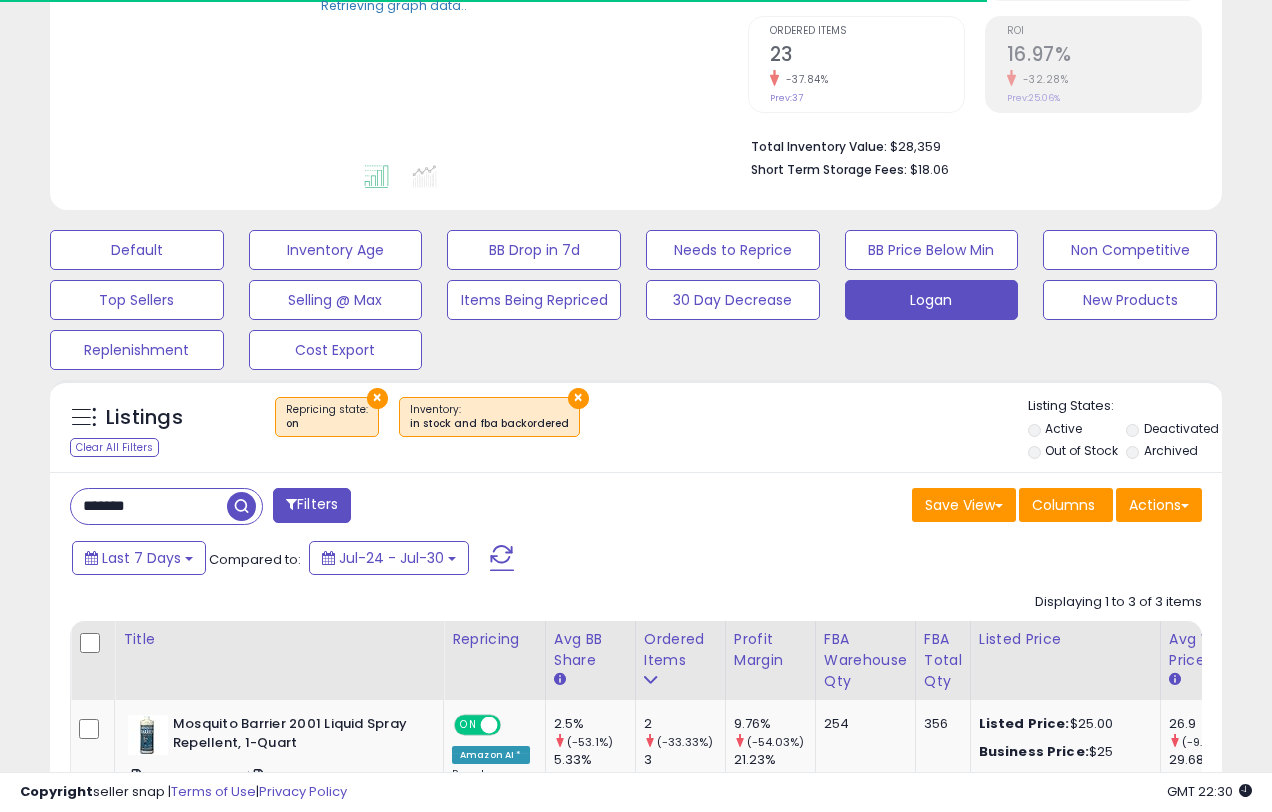 scroll, scrollTop: 543, scrollLeft: 0, axis: vertical 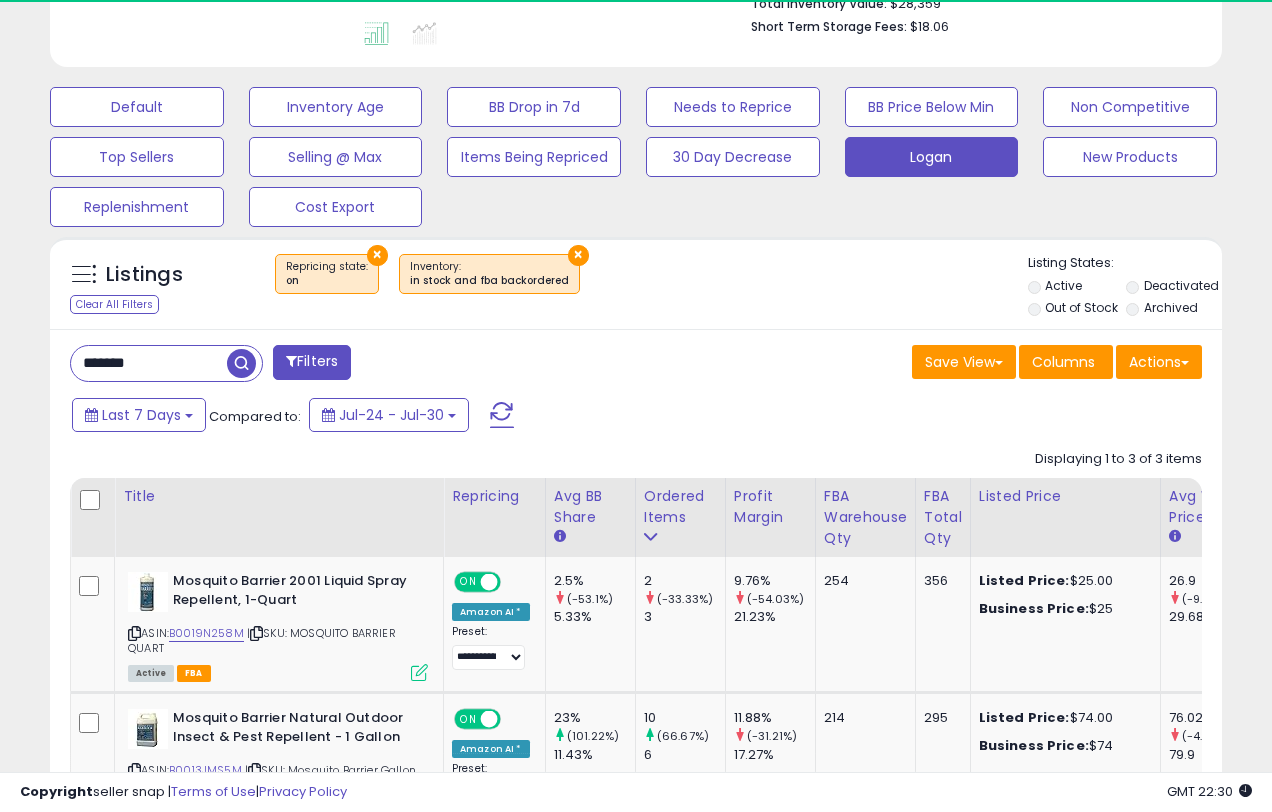 click on "*******" at bounding box center [149, 363] 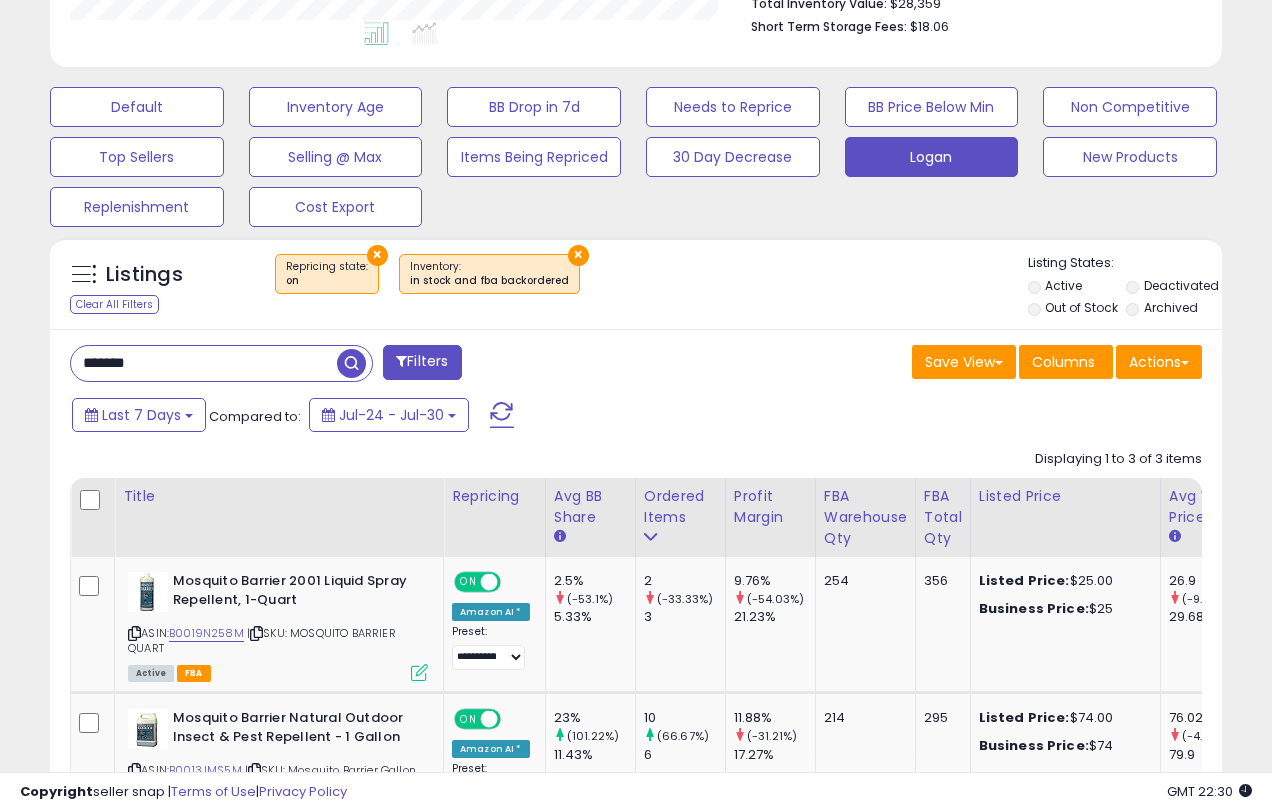 scroll, scrollTop: 999590, scrollLeft: 999322, axis: both 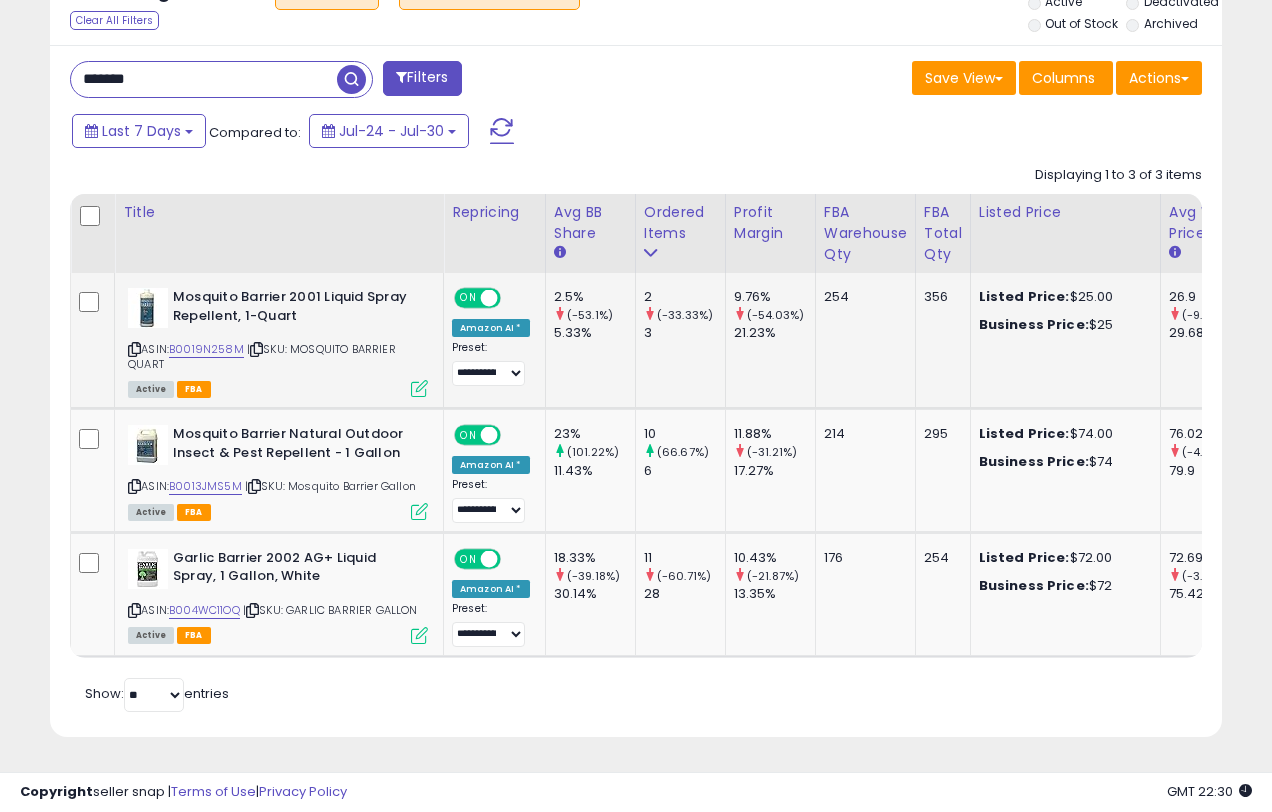 click at bounding box center [419, 388] 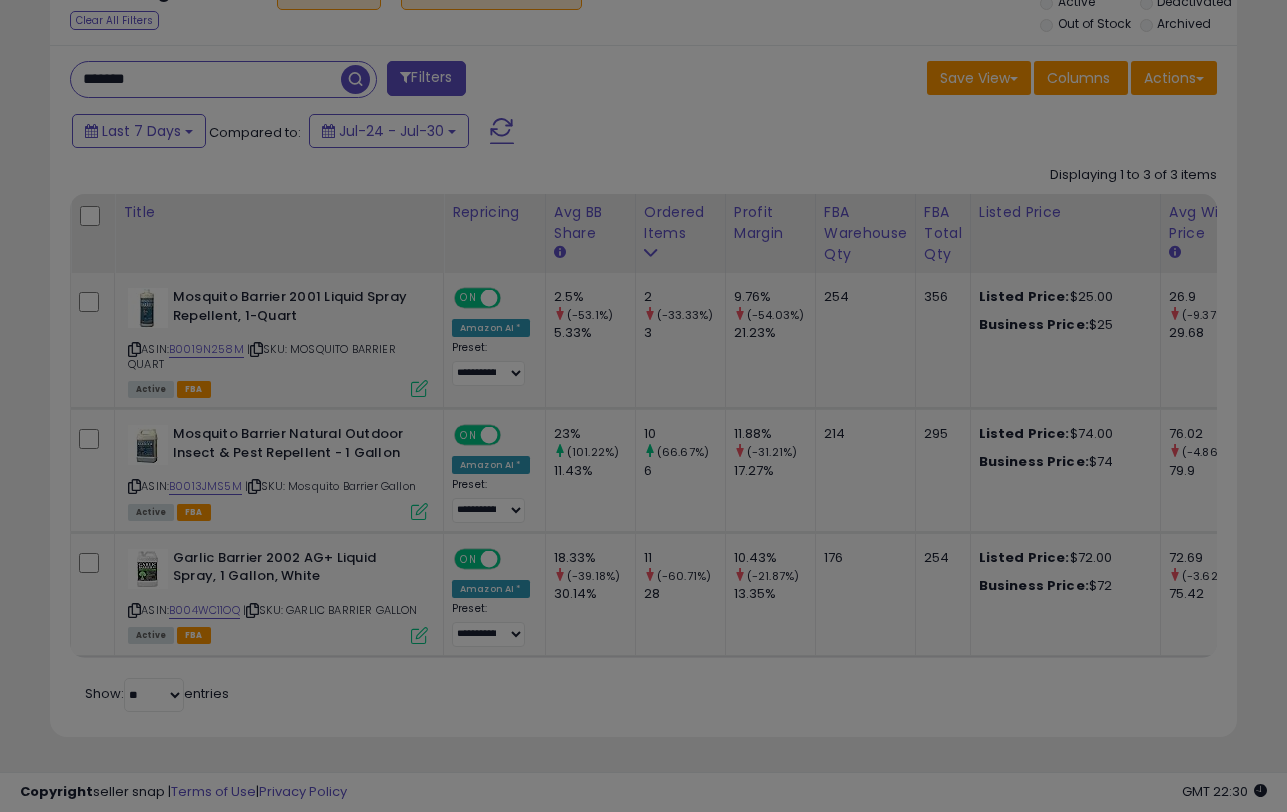 scroll, scrollTop: 999590, scrollLeft: 999313, axis: both 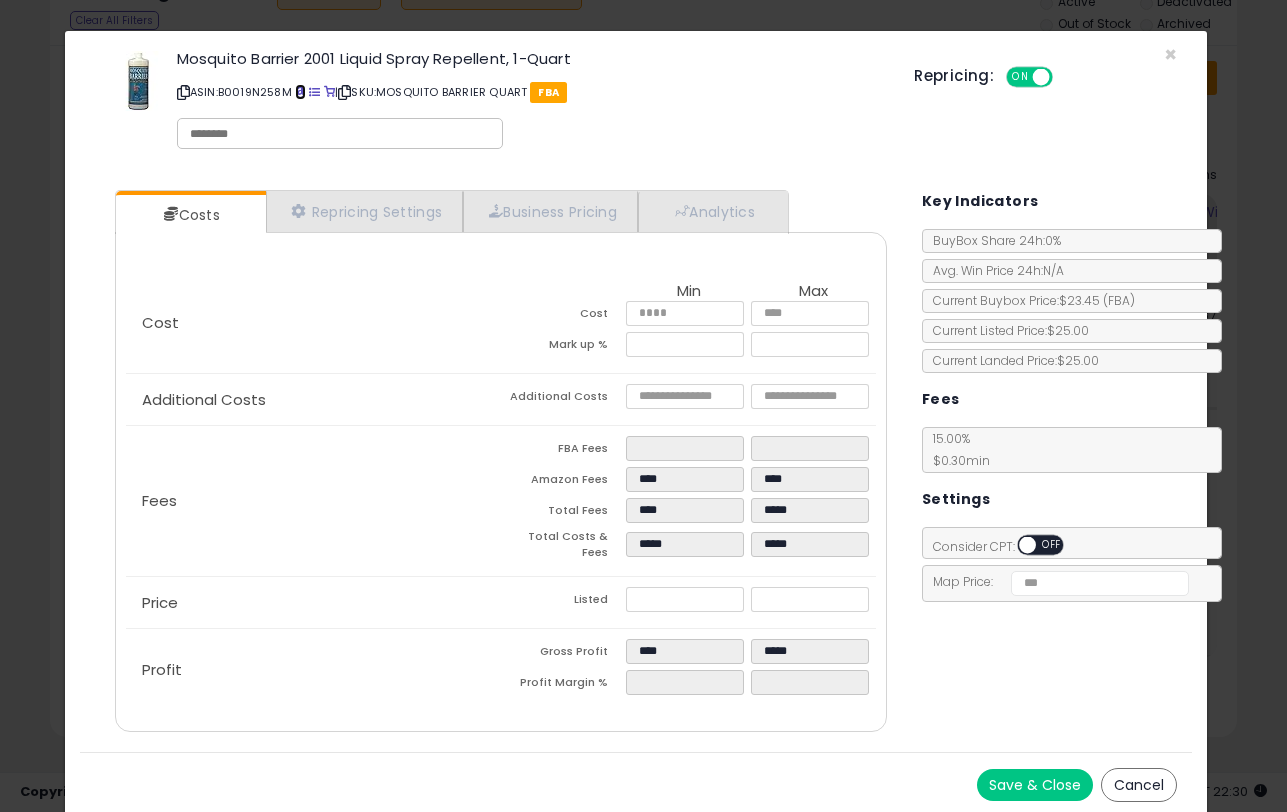 click at bounding box center [300, 92] 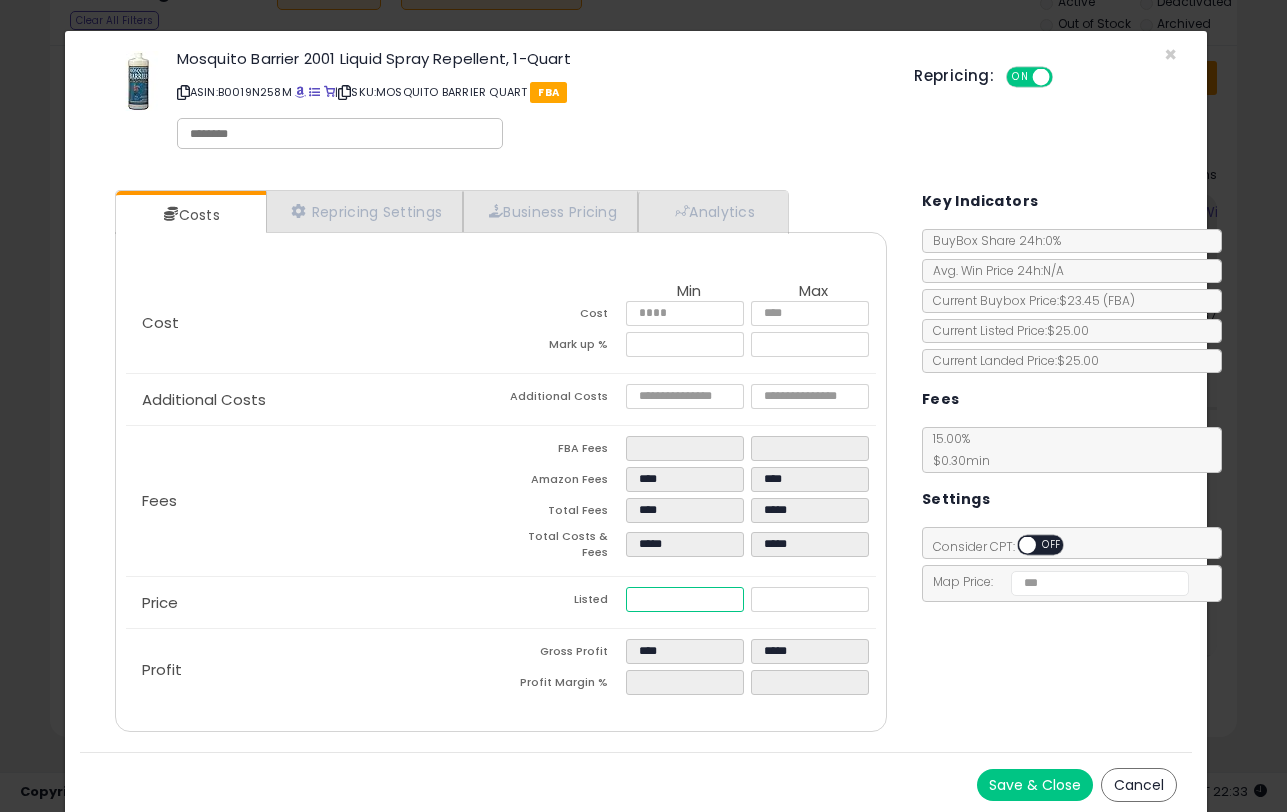 click on "*****" at bounding box center (685, 599) 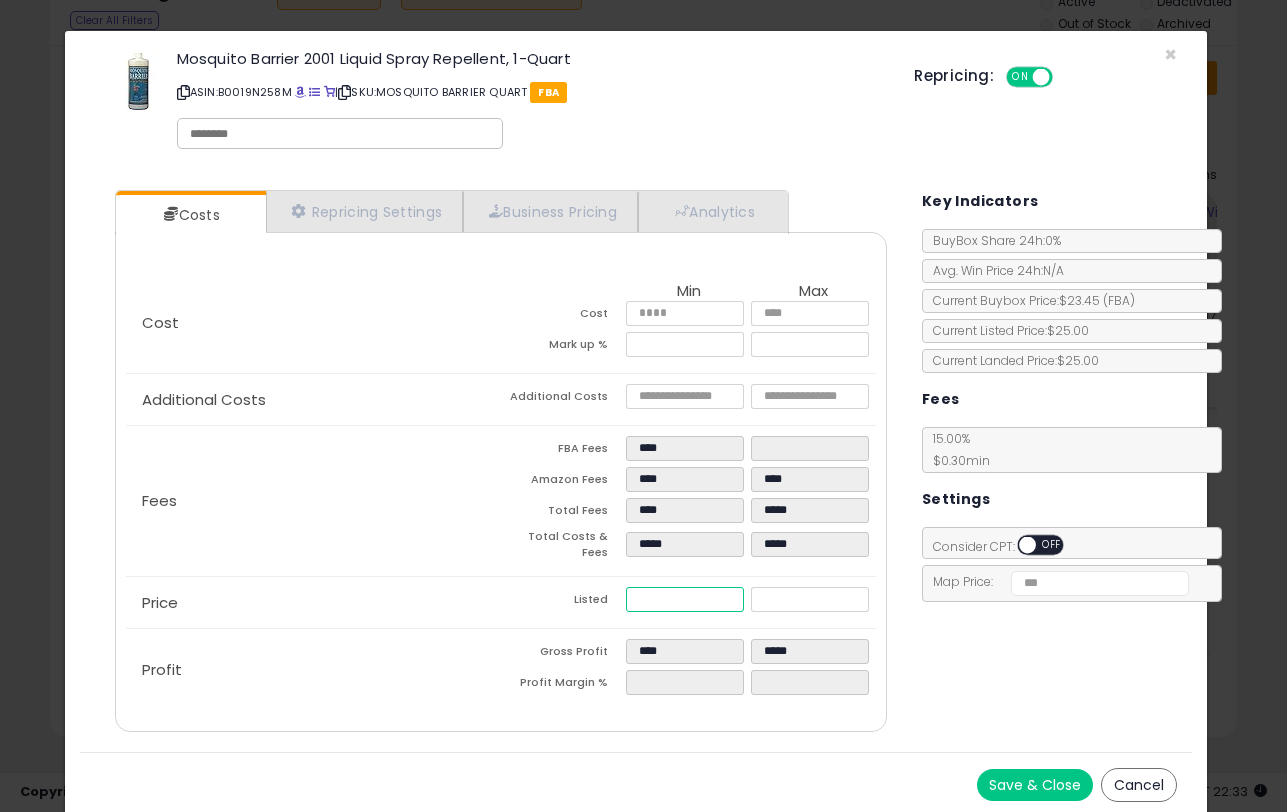 type on "****" 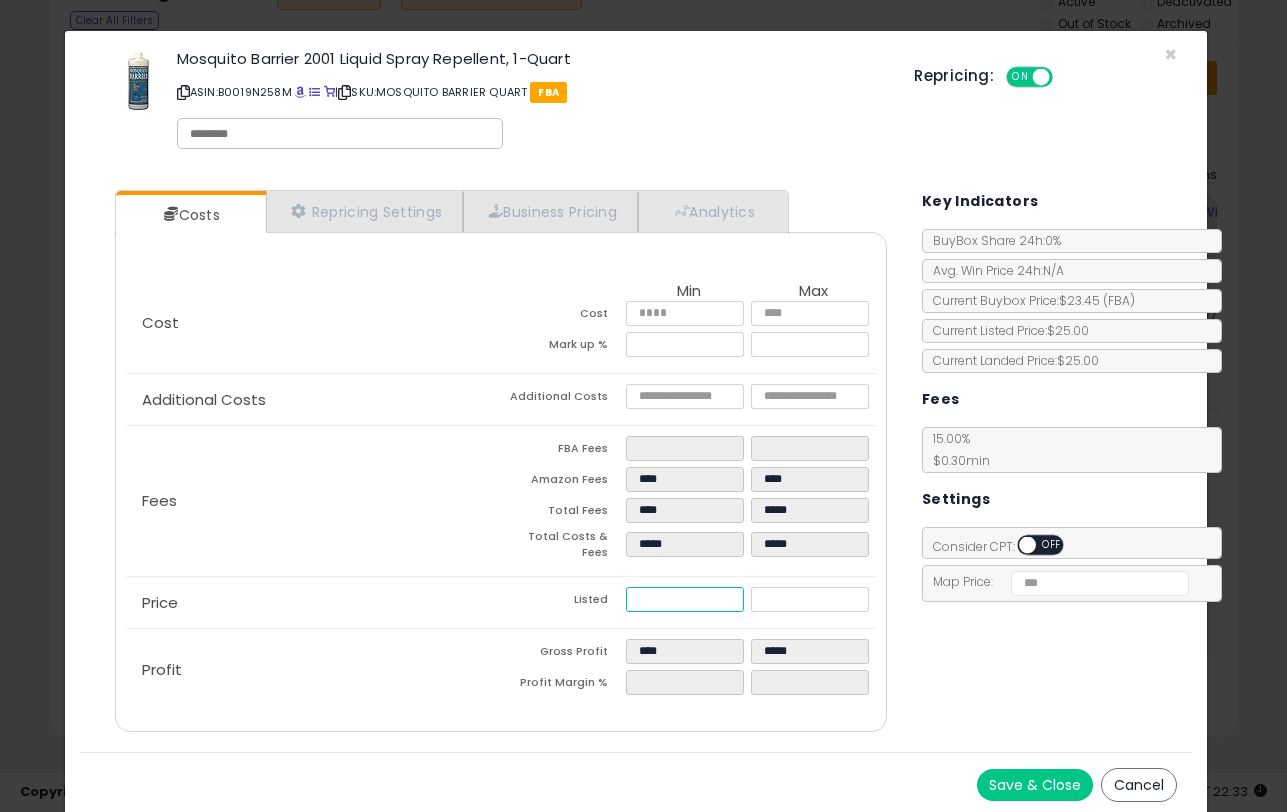 type on "**" 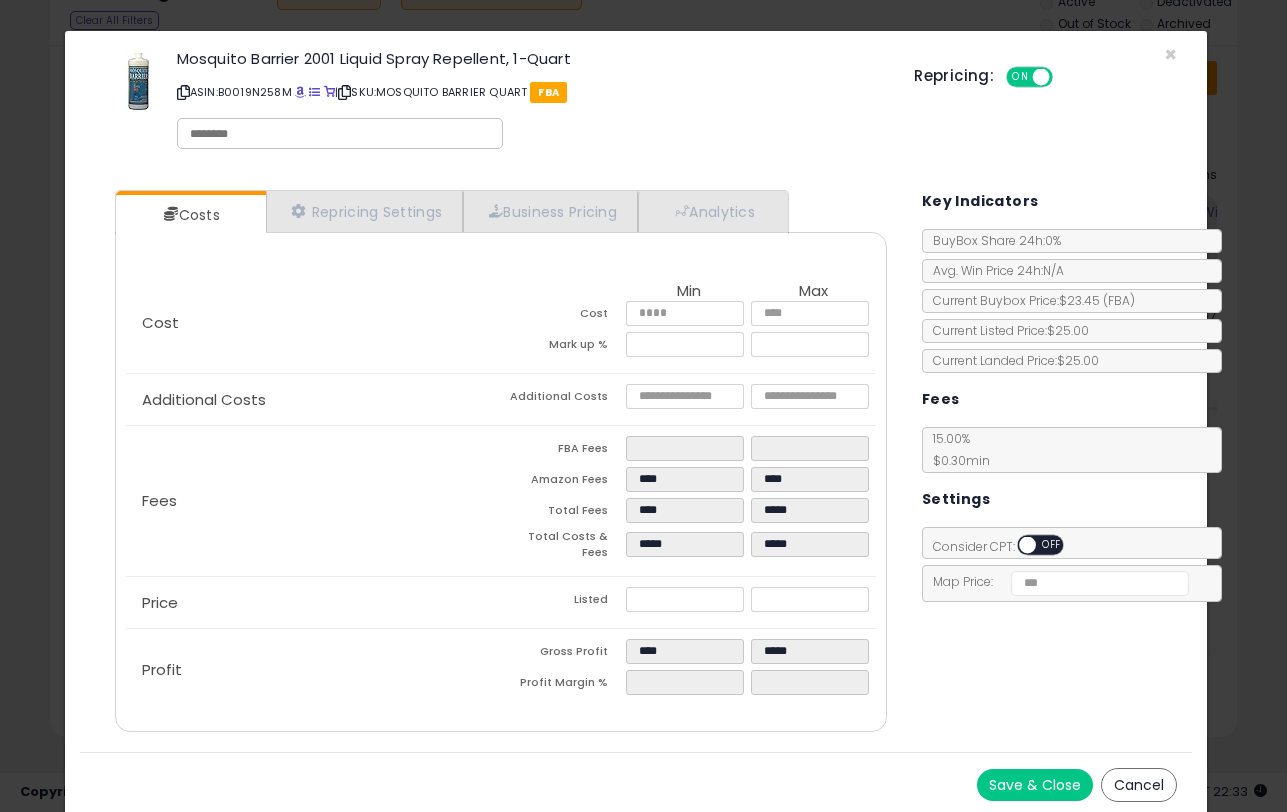 type on "****" 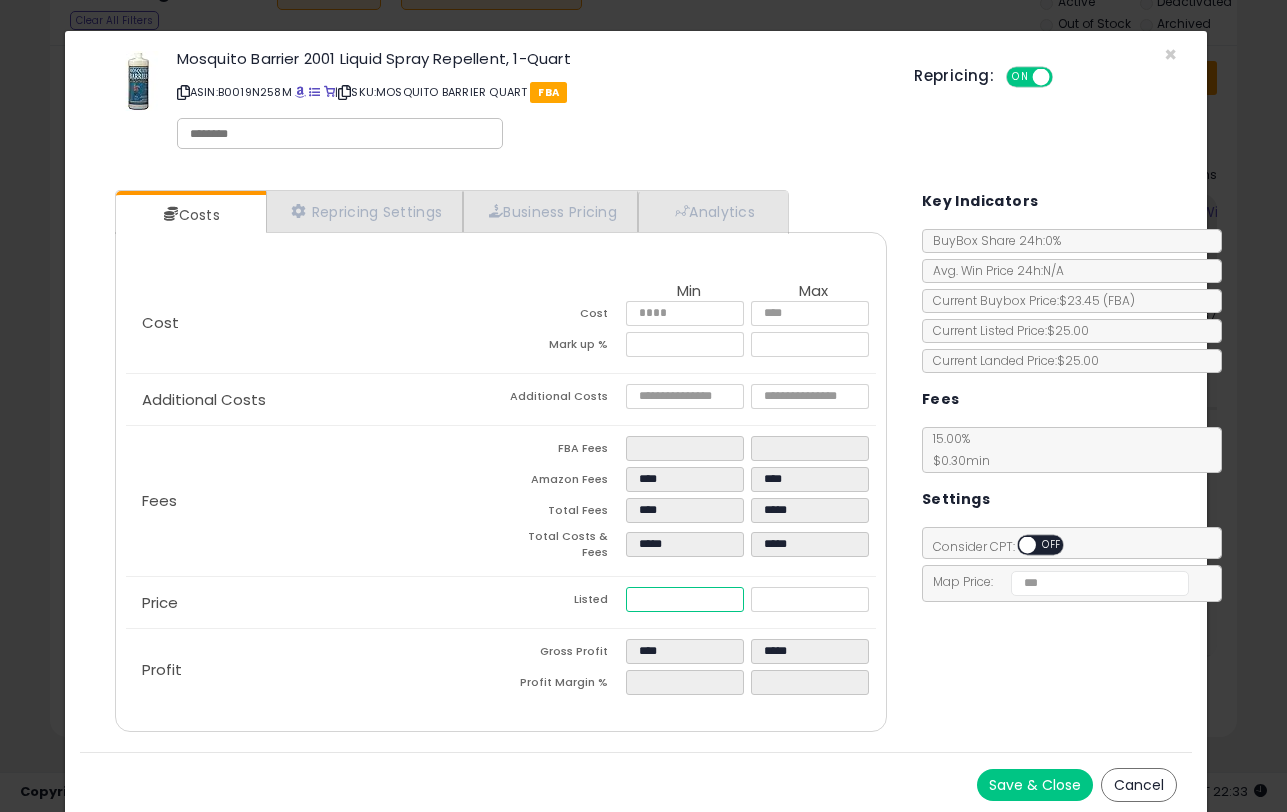 click on "*****" at bounding box center (685, 599) 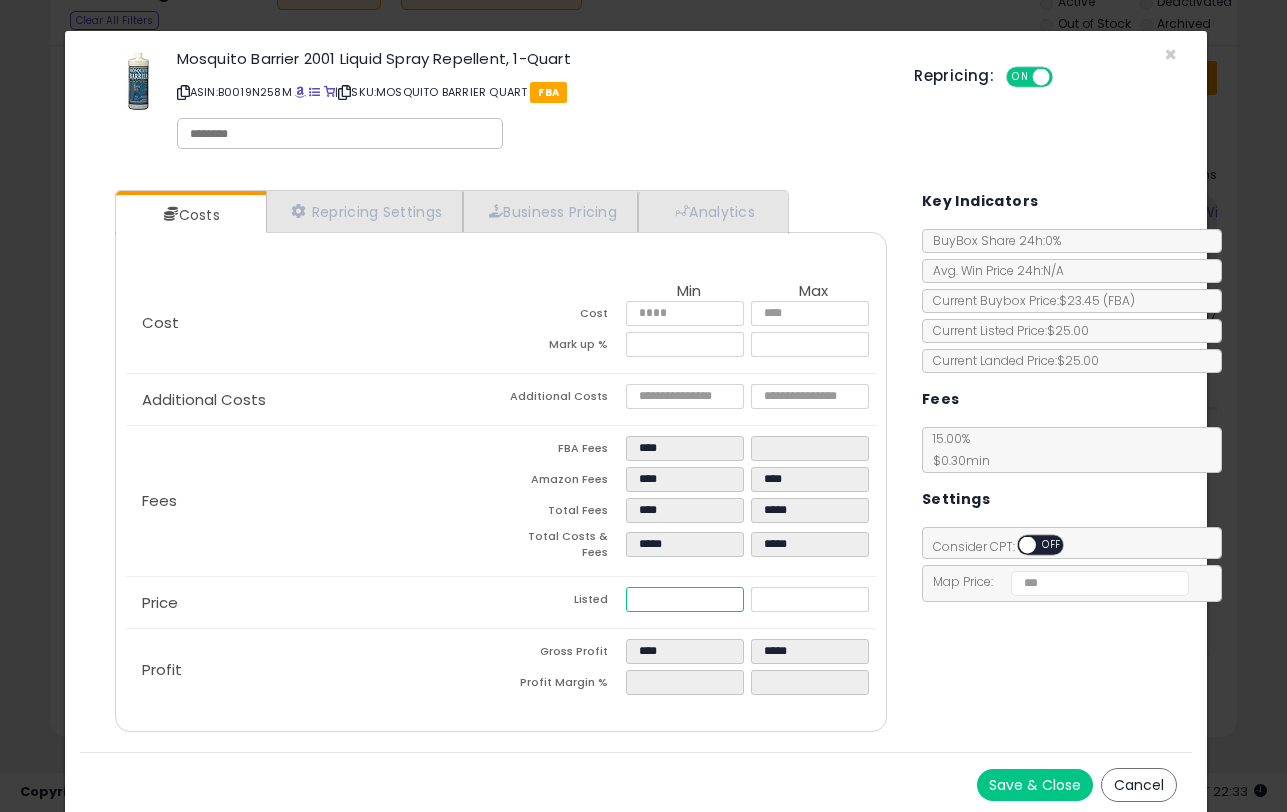 type on "****" 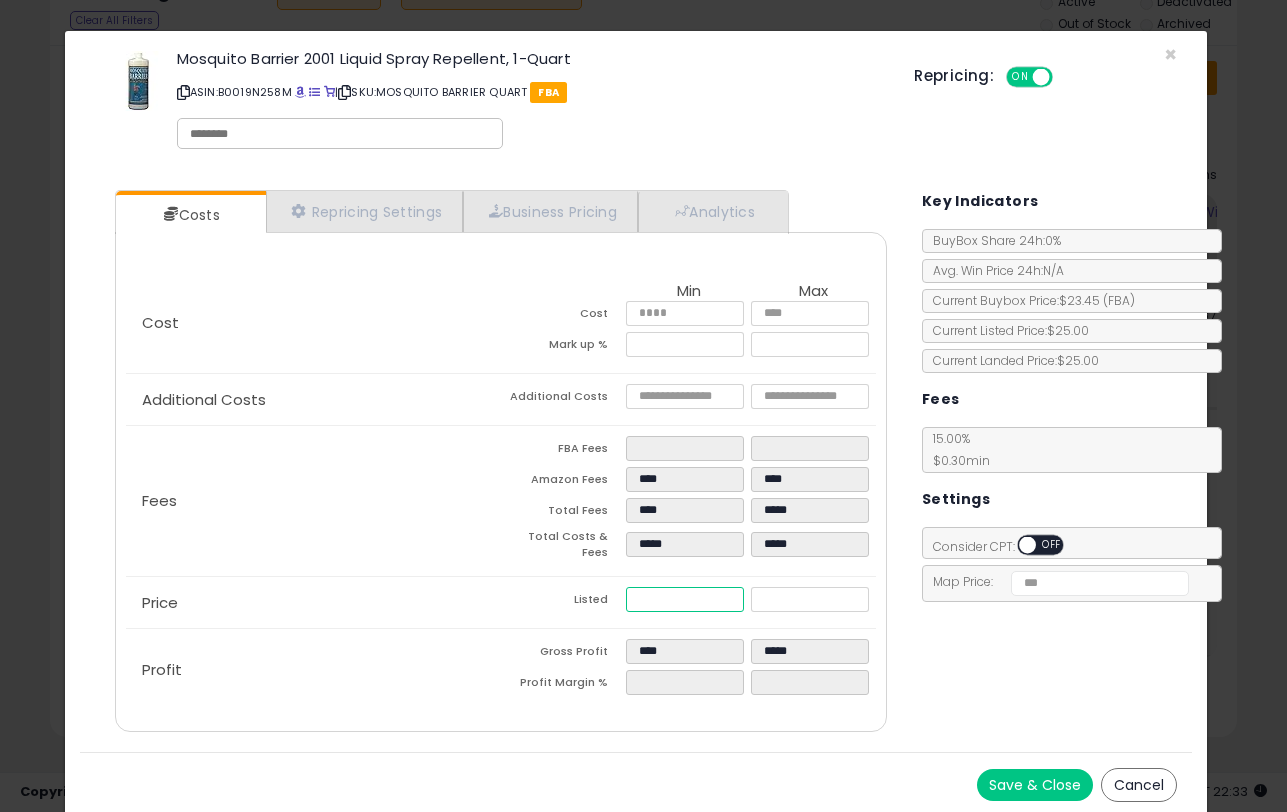 type on "**" 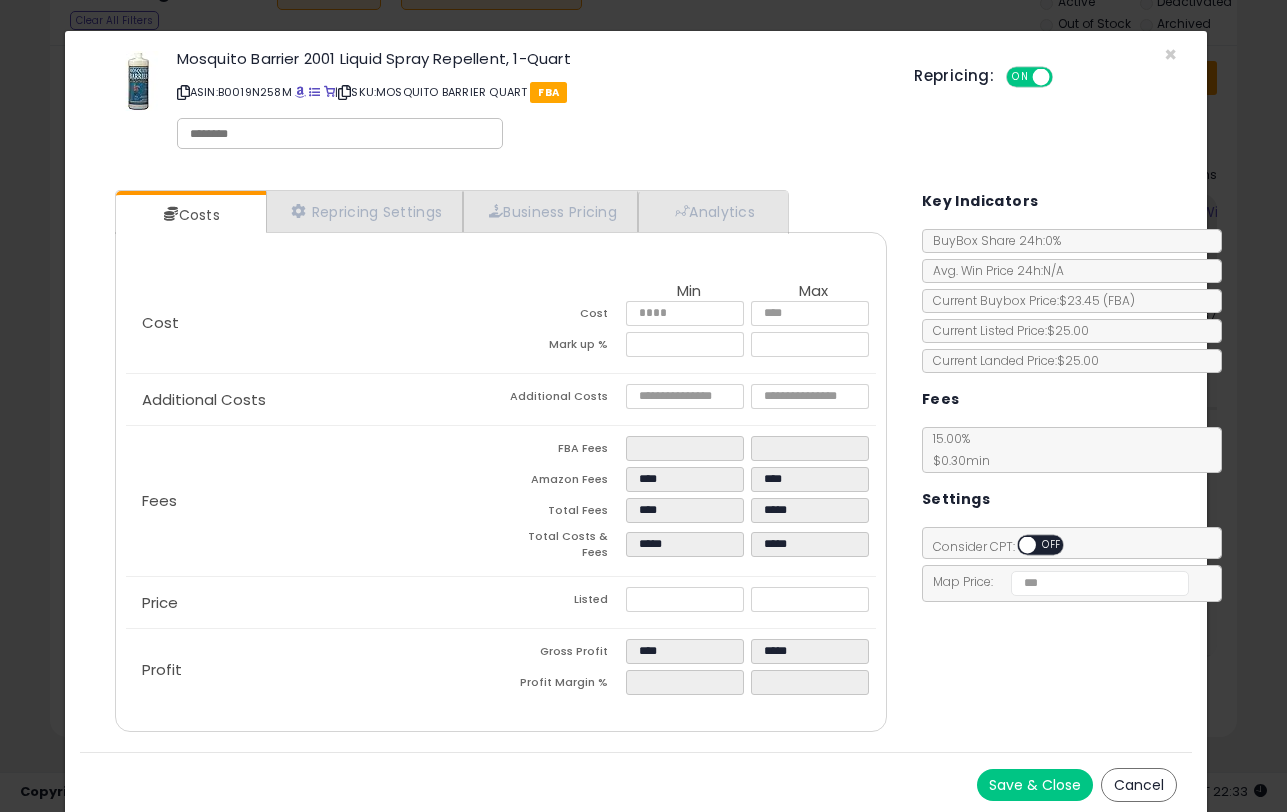 type on "*****" 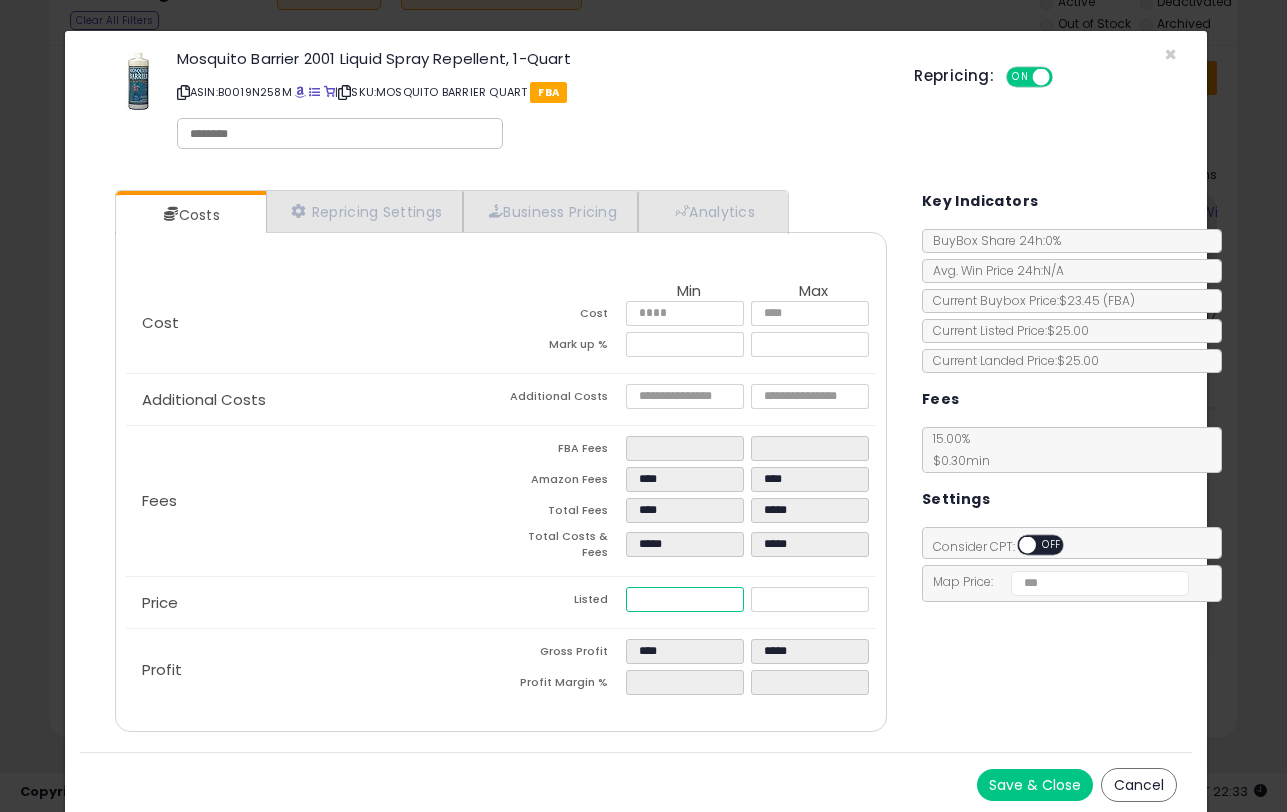 click on "*****" at bounding box center [685, 599] 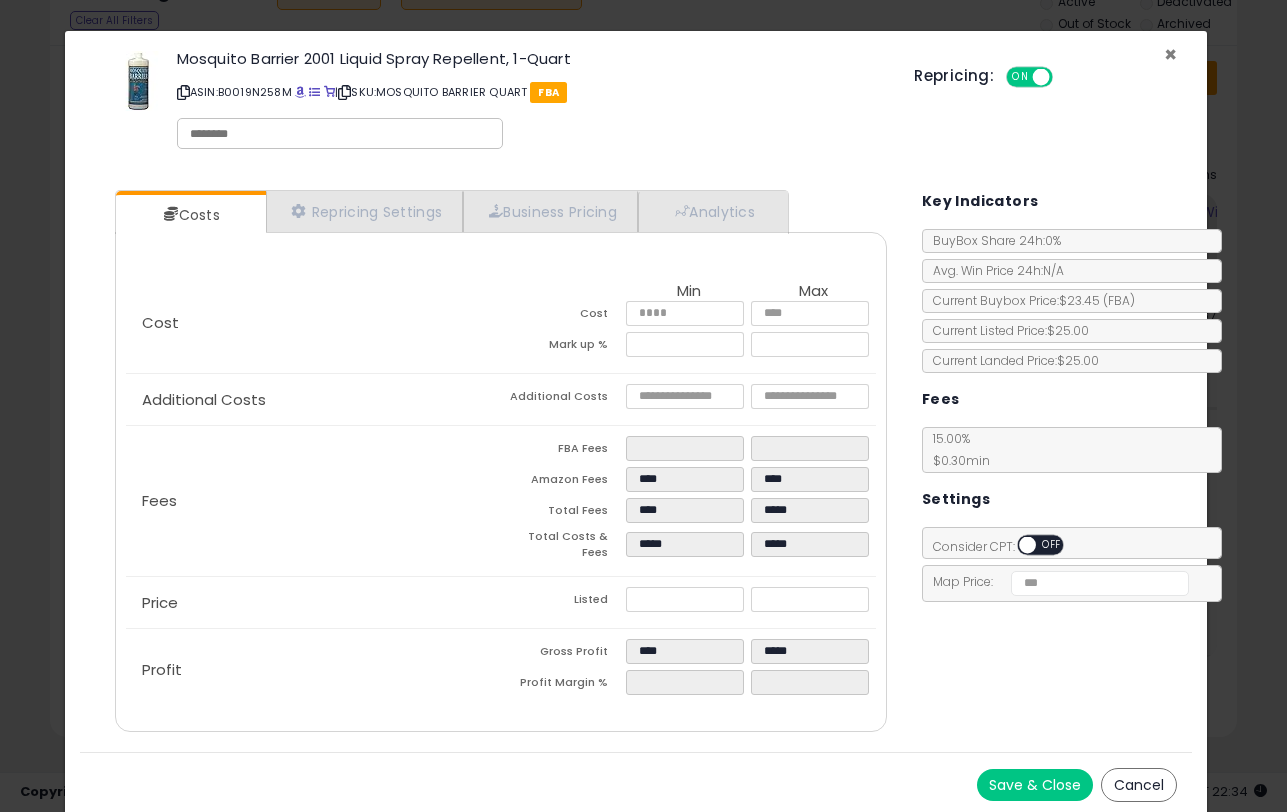 click on "×" at bounding box center [1170, 54] 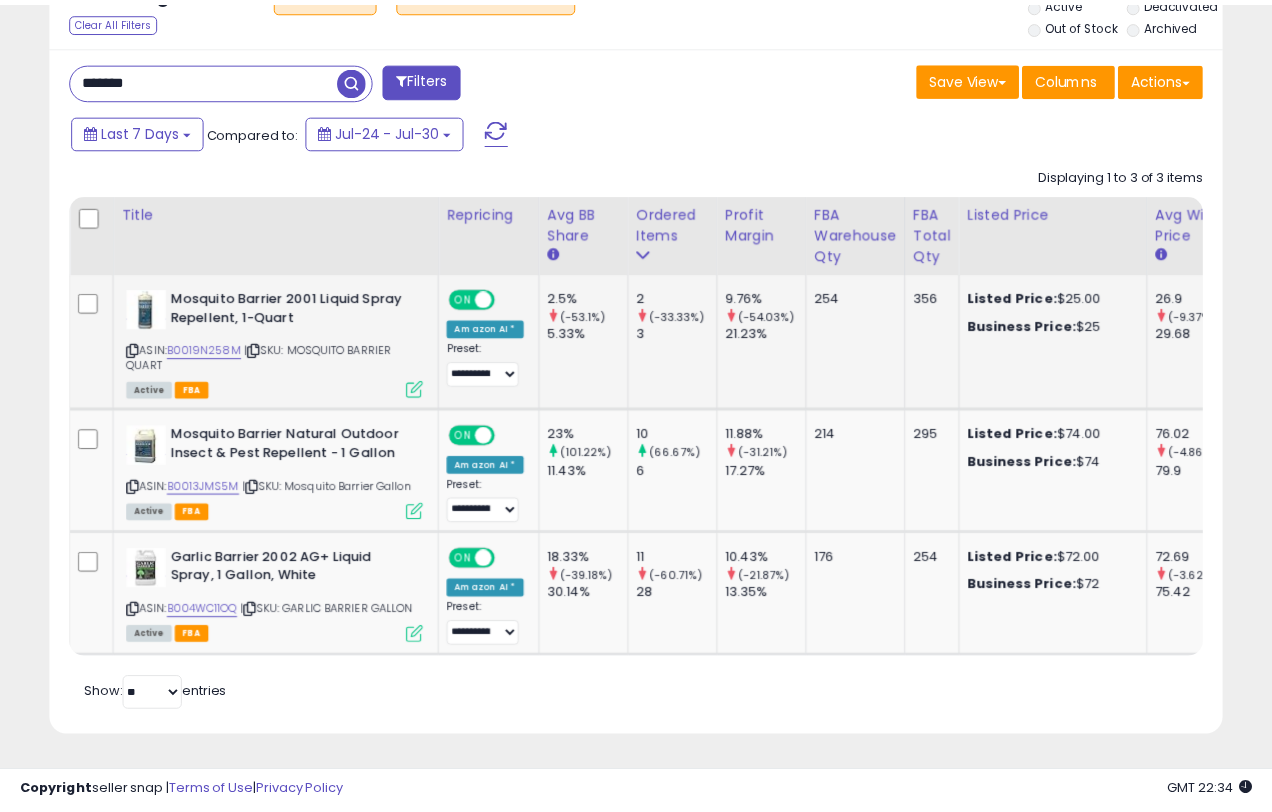 scroll, scrollTop: 410, scrollLeft: 677, axis: both 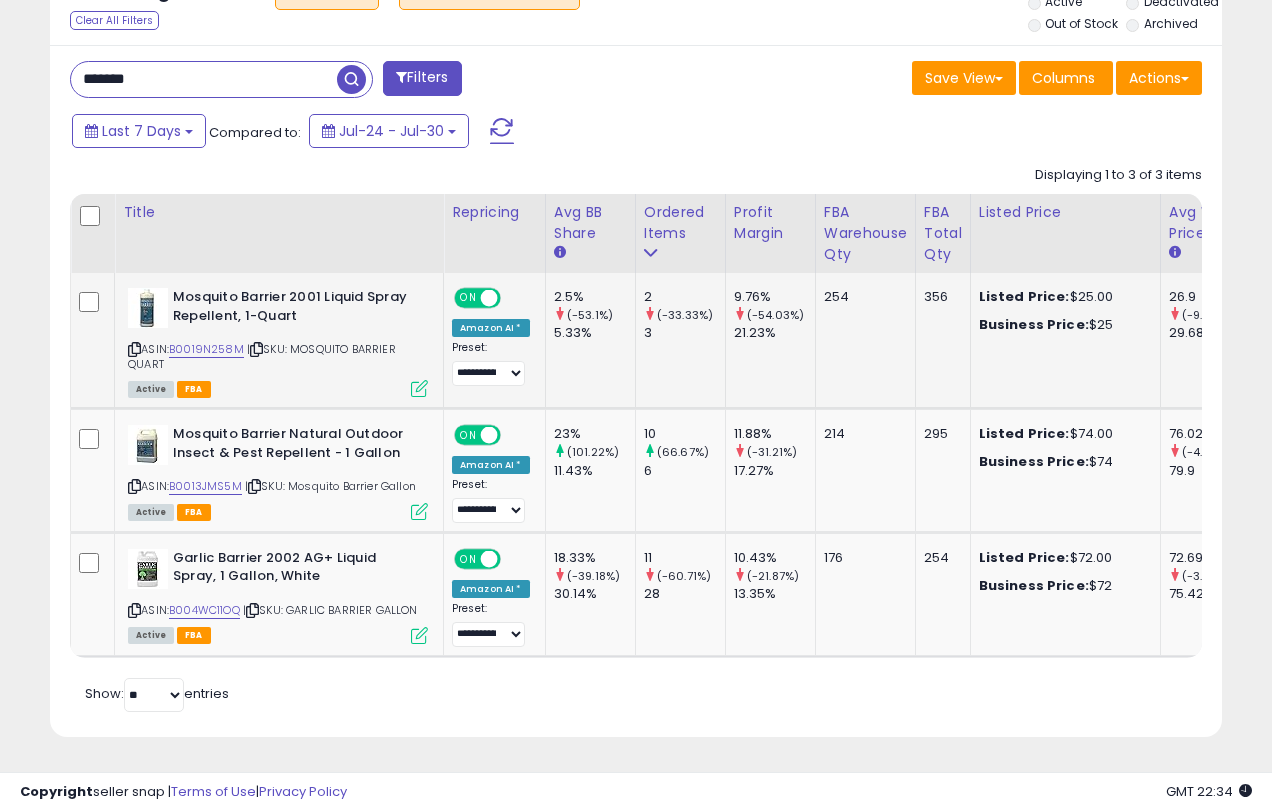click at bounding box center [419, 388] 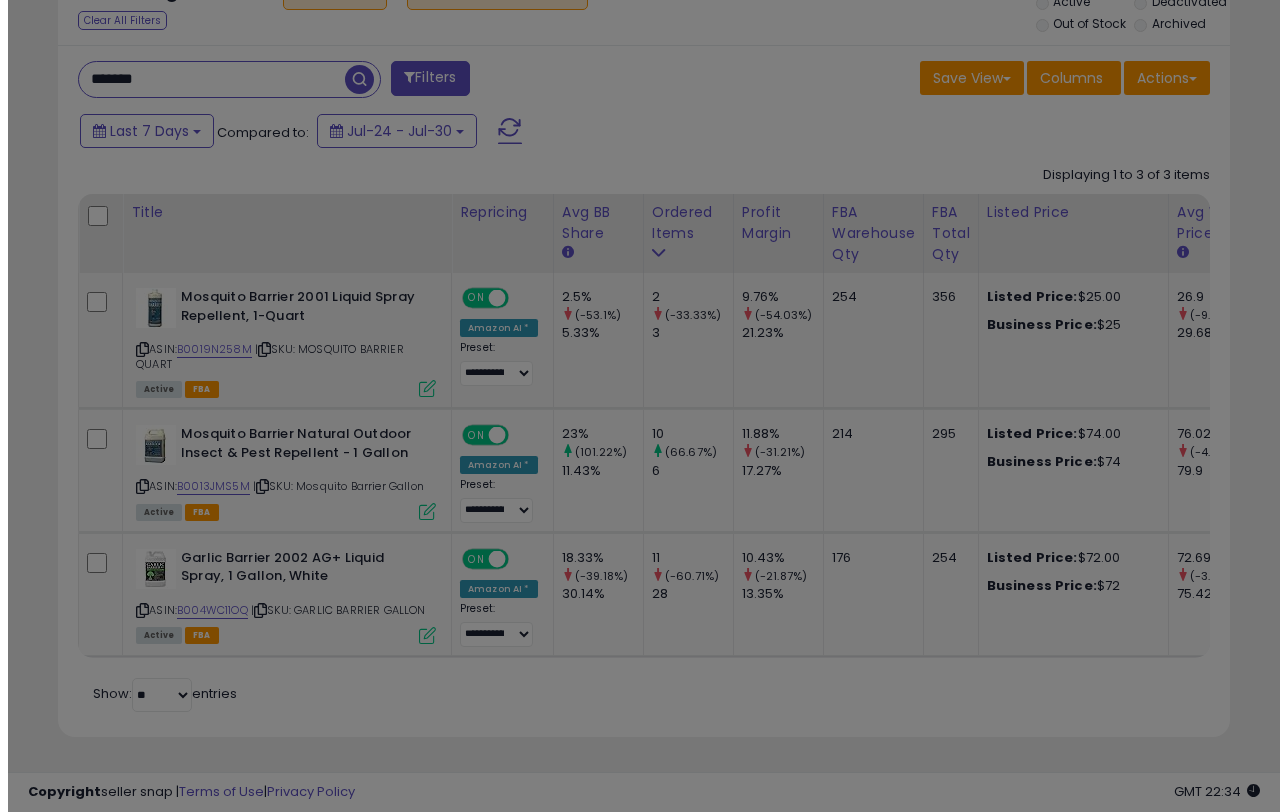 scroll, scrollTop: 999590, scrollLeft: 999313, axis: both 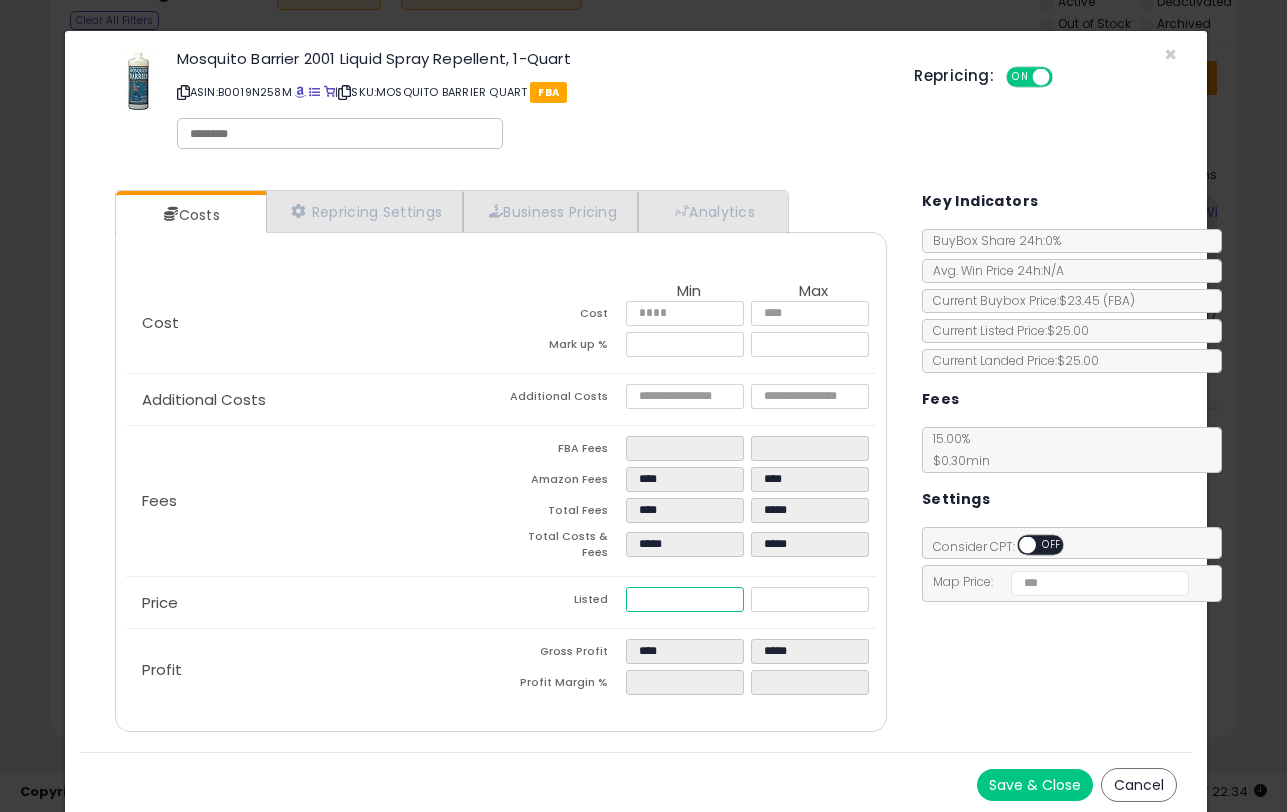 drag, startPoint x: 651, startPoint y: 589, endPoint x: 736, endPoint y: 671, distance: 118.10589 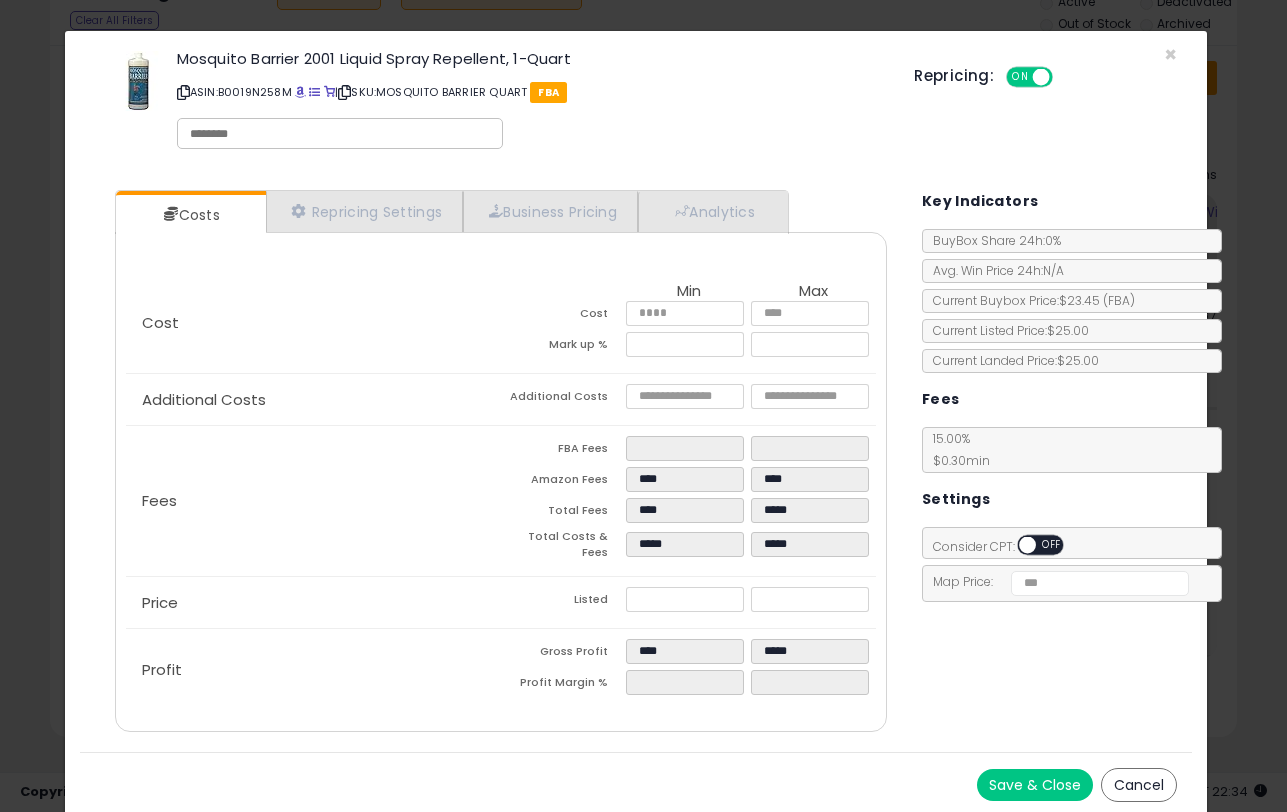type on "*****" 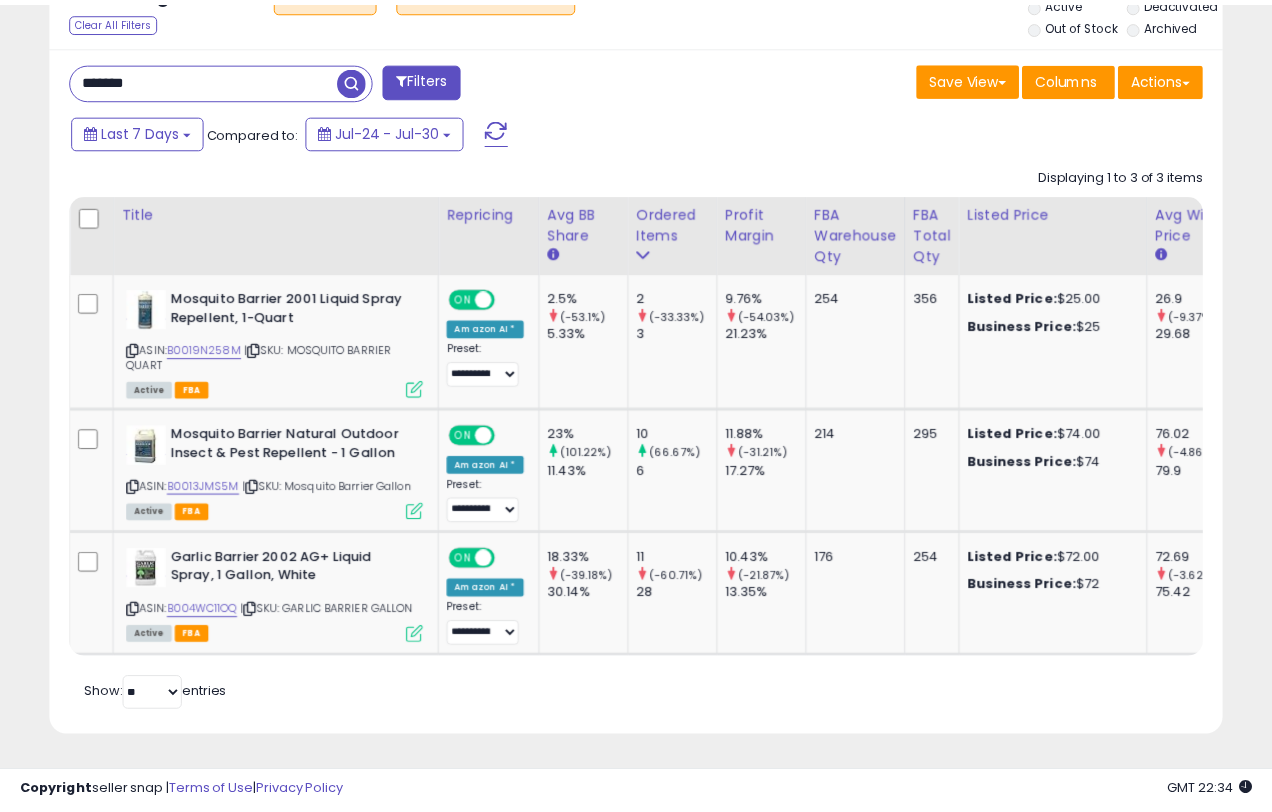 scroll, scrollTop: 410, scrollLeft: 677, axis: both 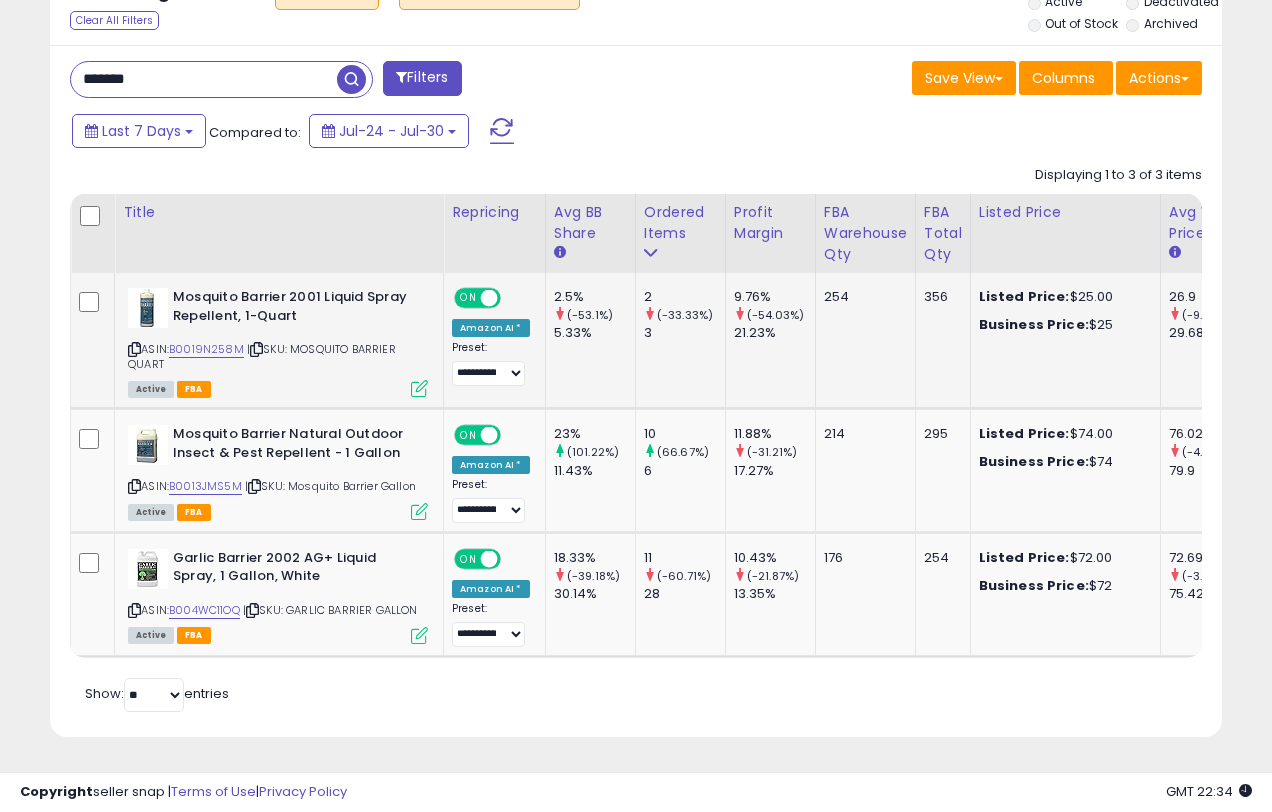 click at bounding box center [419, 388] 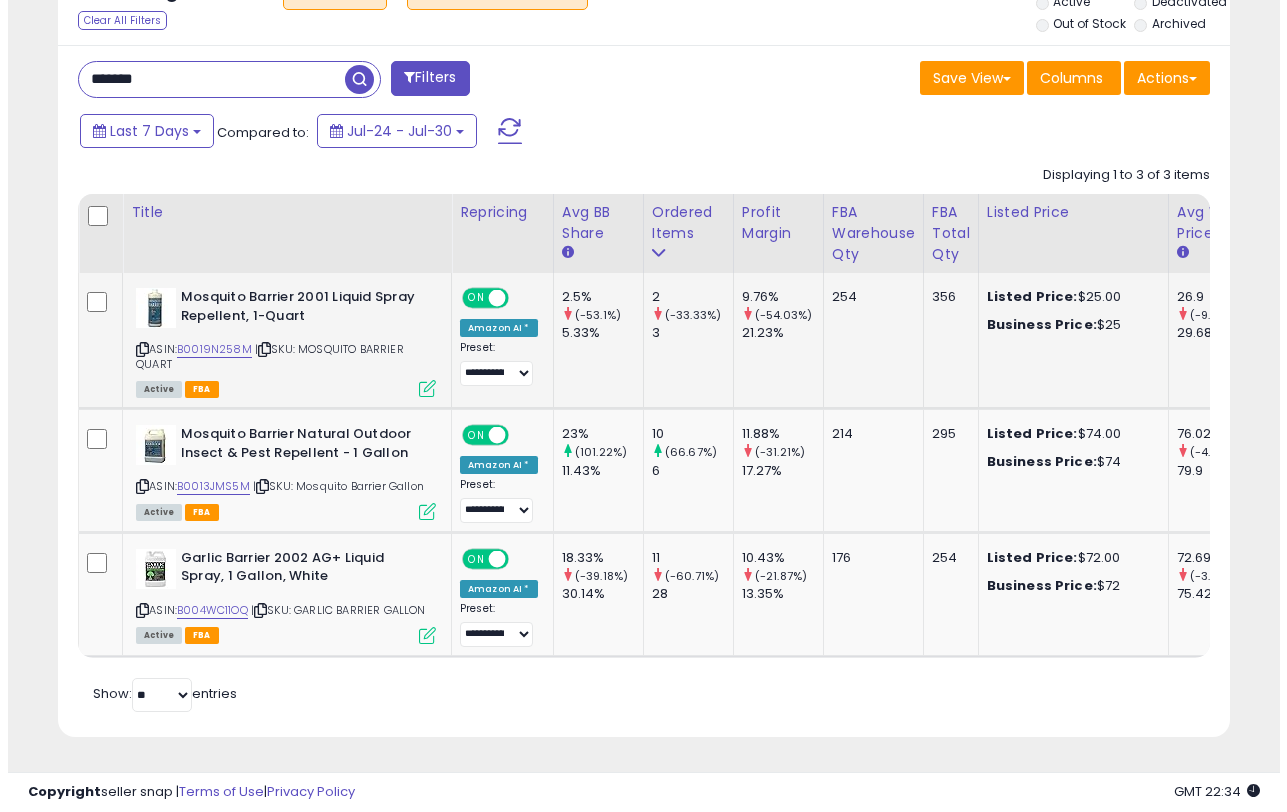 scroll, scrollTop: 999590, scrollLeft: 999313, axis: both 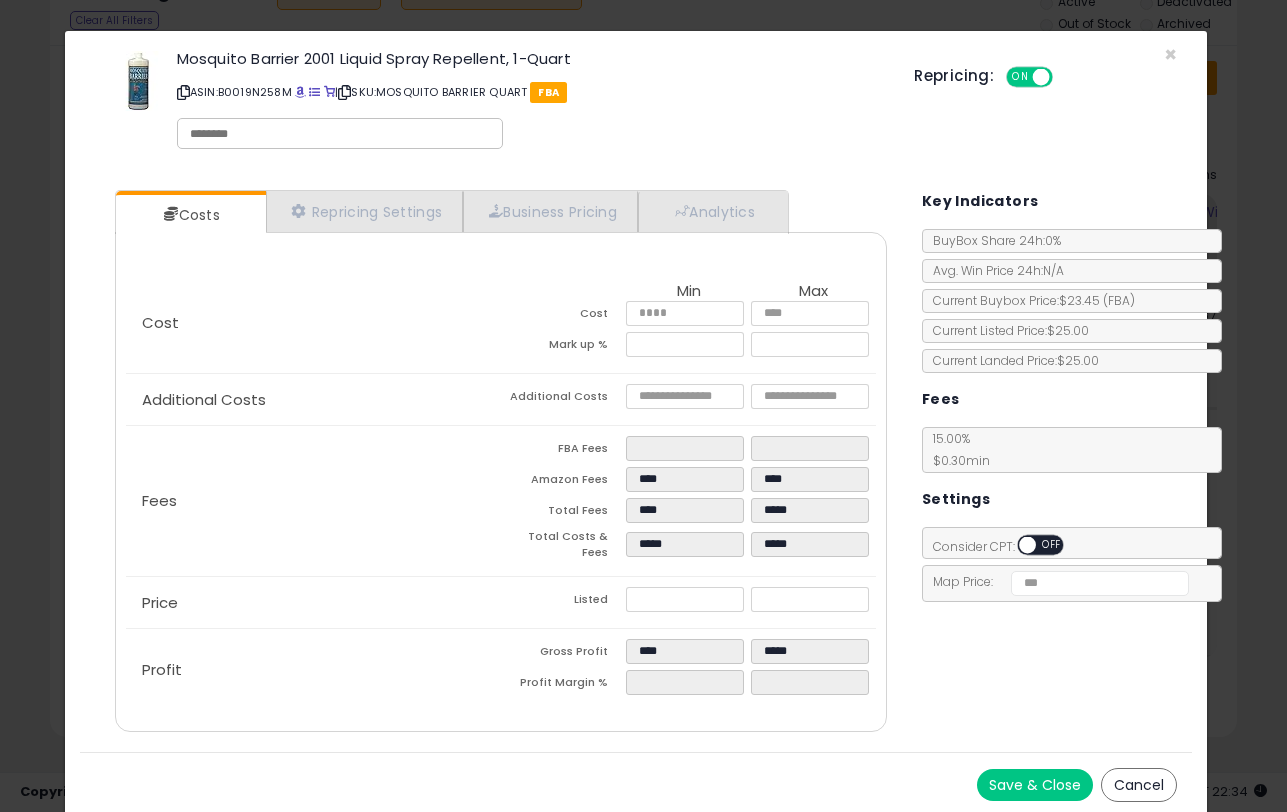 click on "Cancel" at bounding box center [1139, 785] 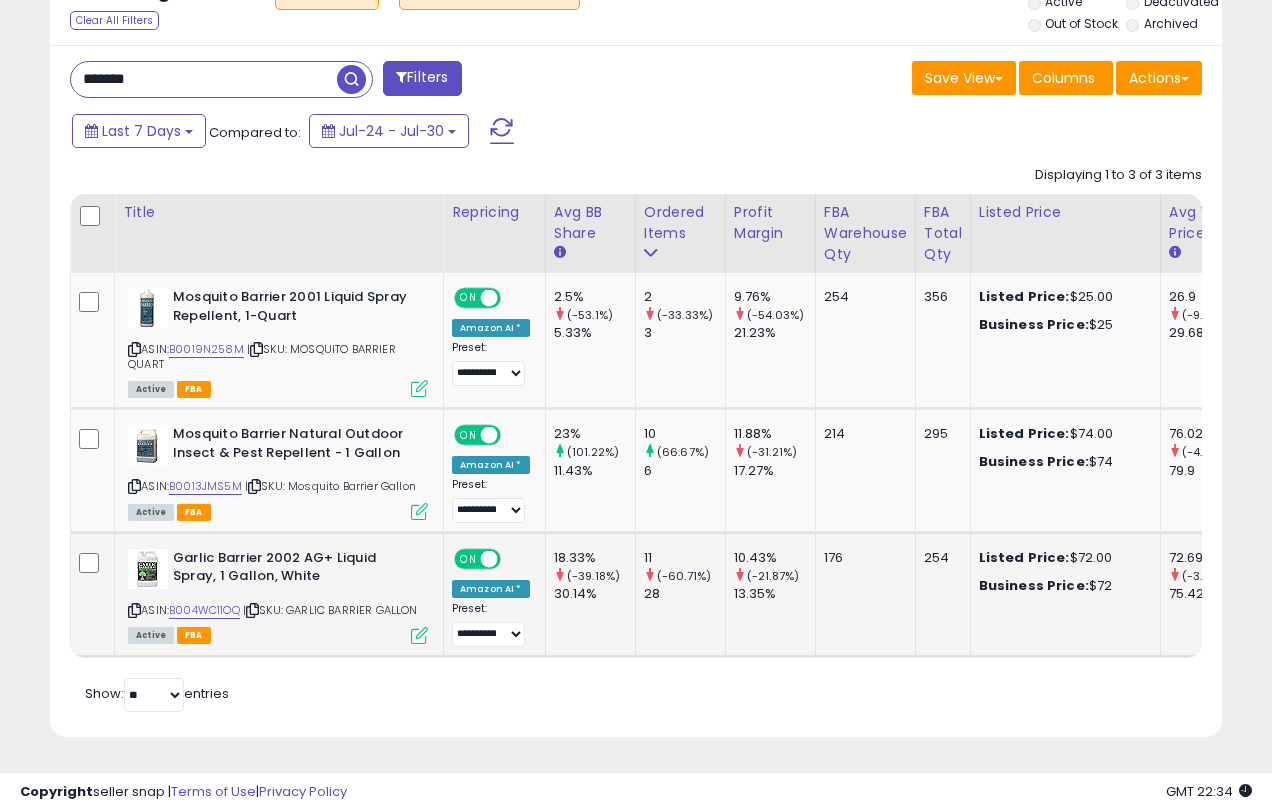scroll, scrollTop: 410, scrollLeft: 677, axis: both 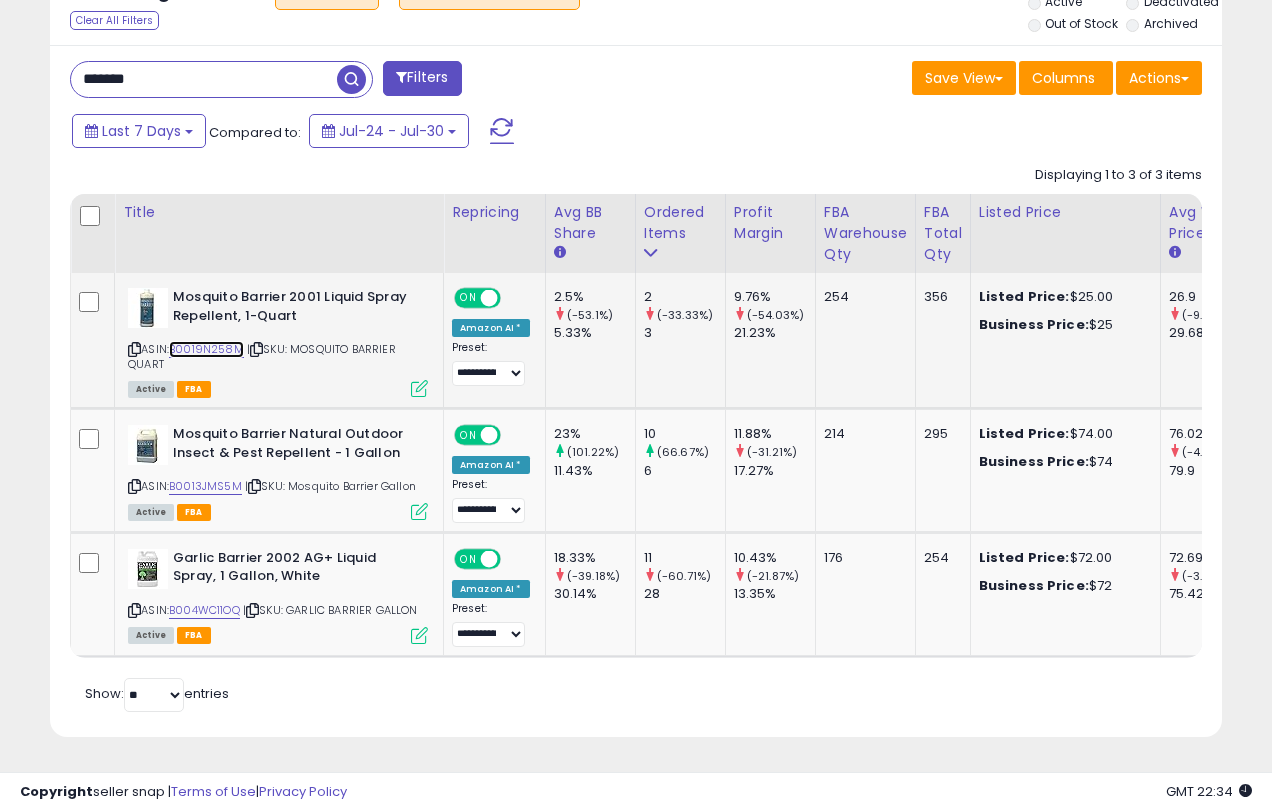 click on "B0019N258M" at bounding box center (206, 349) 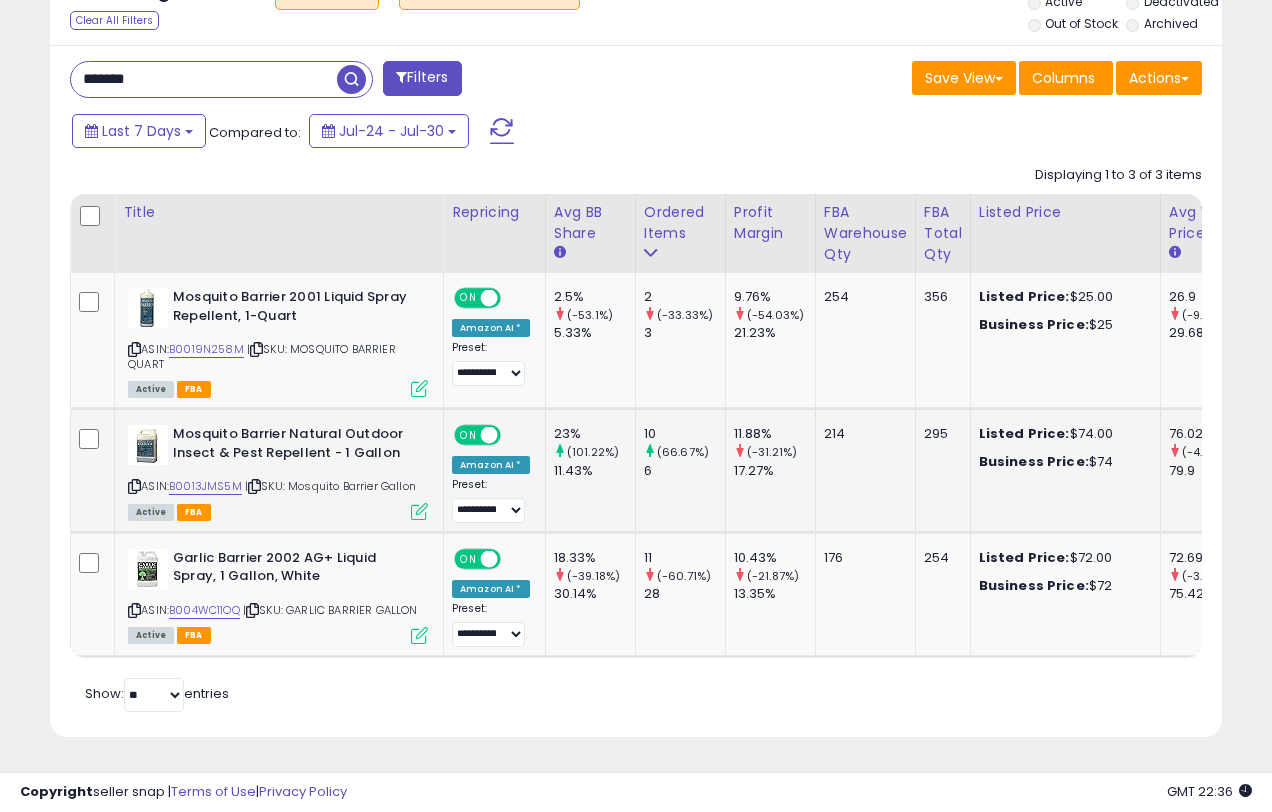 click at bounding box center [419, 511] 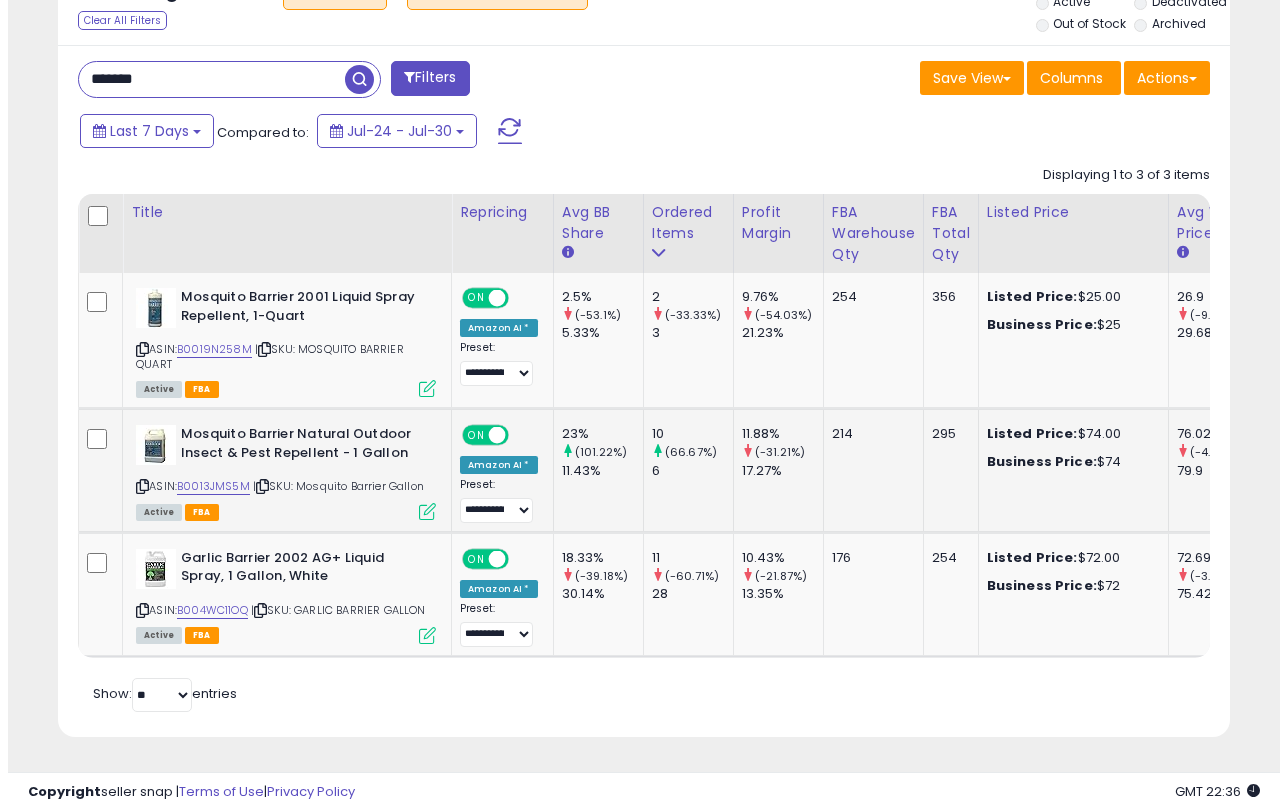 scroll, scrollTop: 999590, scrollLeft: 999313, axis: both 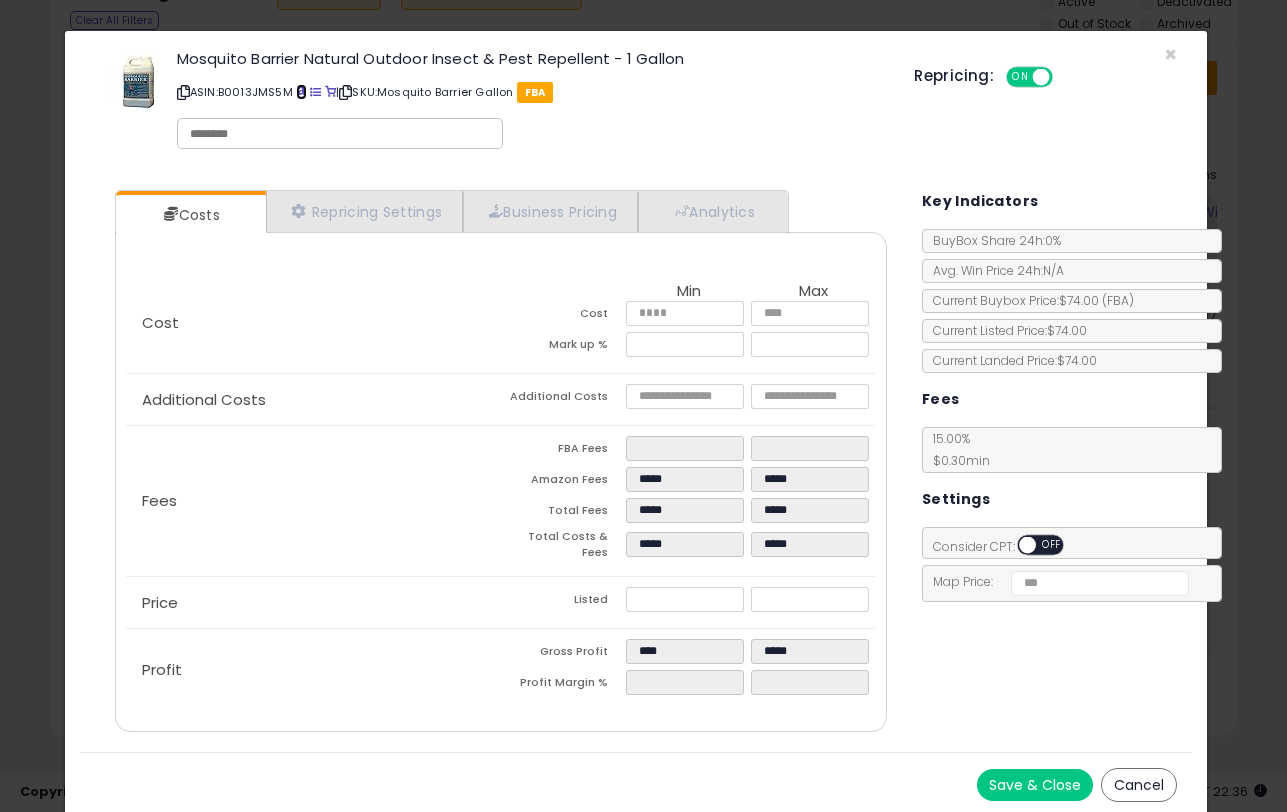 click at bounding box center [301, 92] 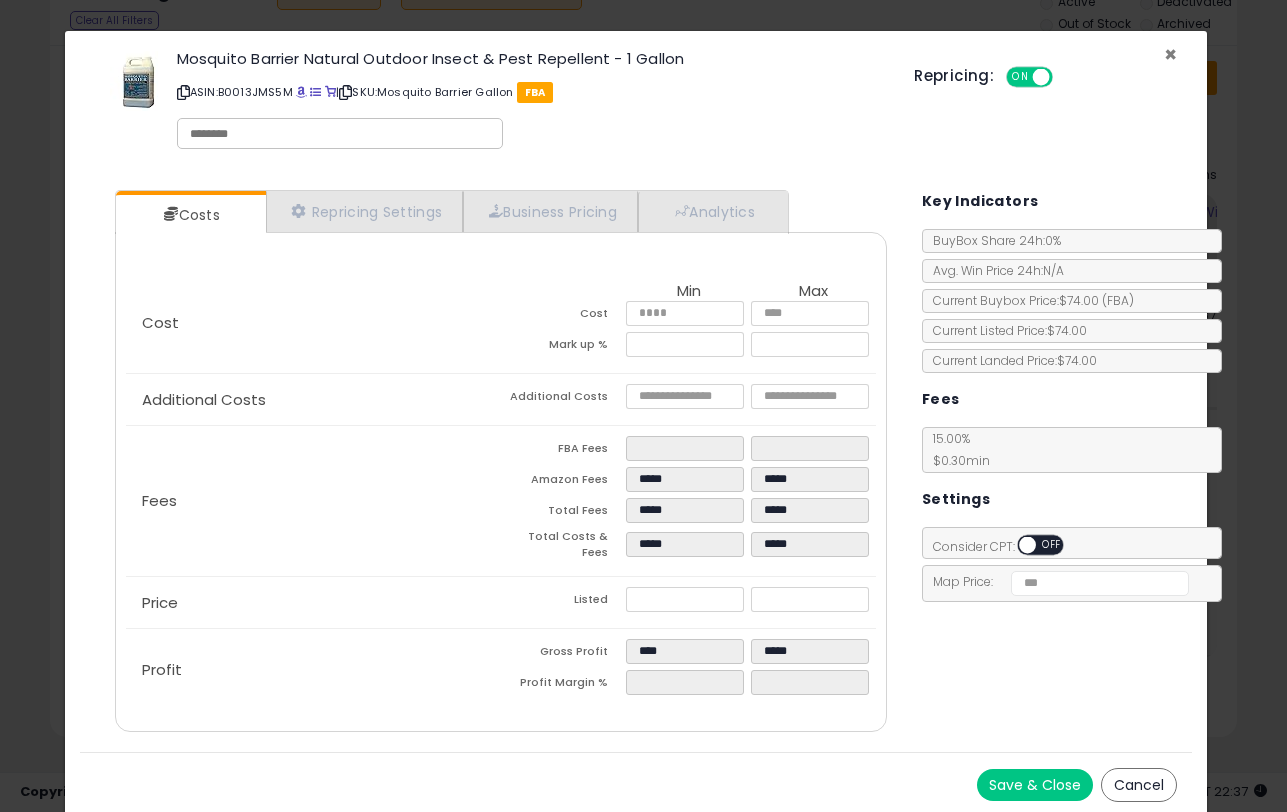 click on "×" at bounding box center (1170, 54) 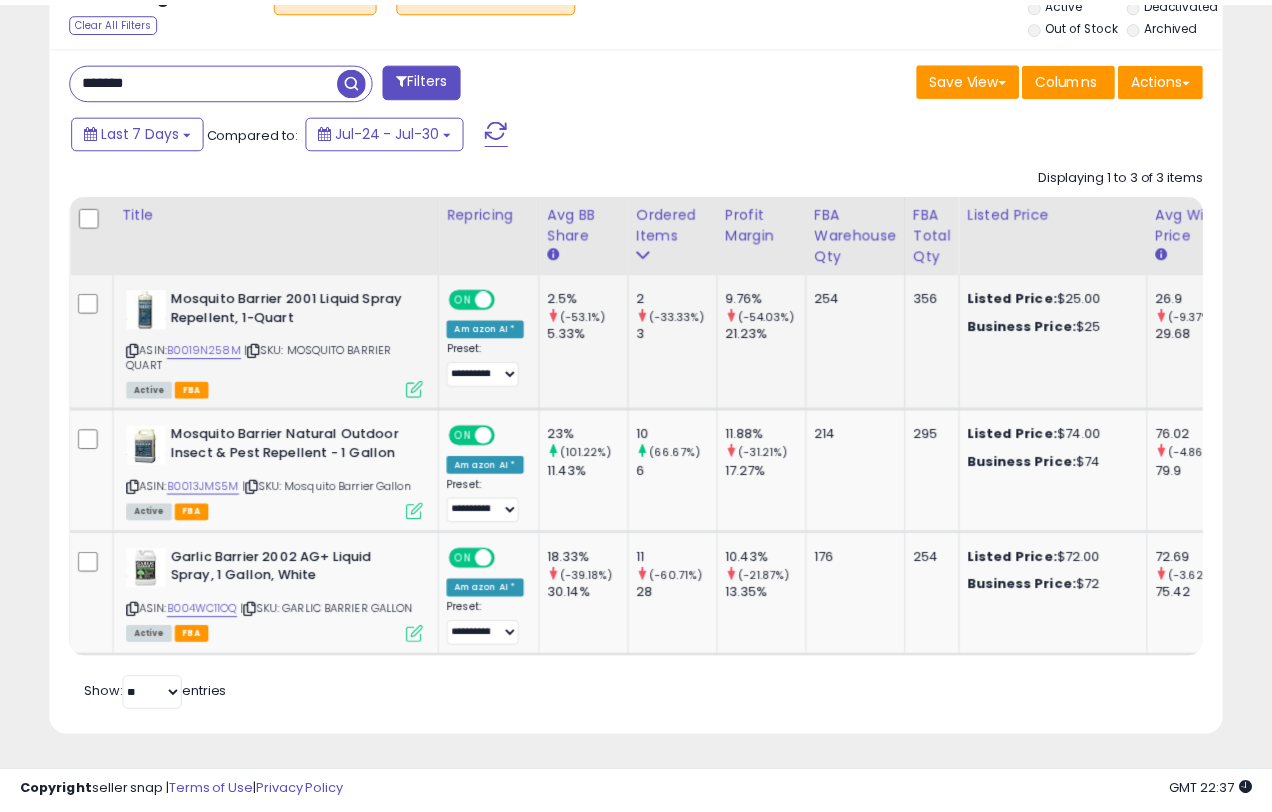 scroll, scrollTop: 410, scrollLeft: 677, axis: both 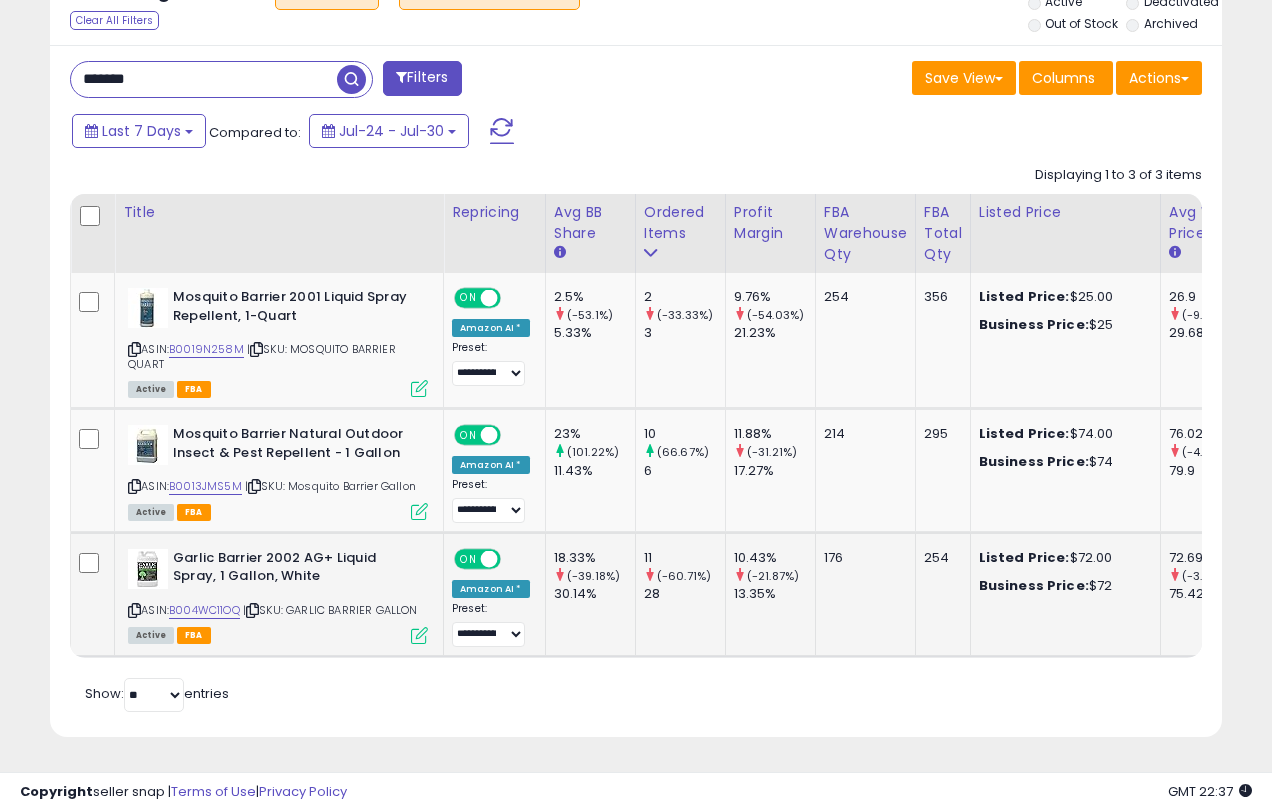 click at bounding box center (419, 635) 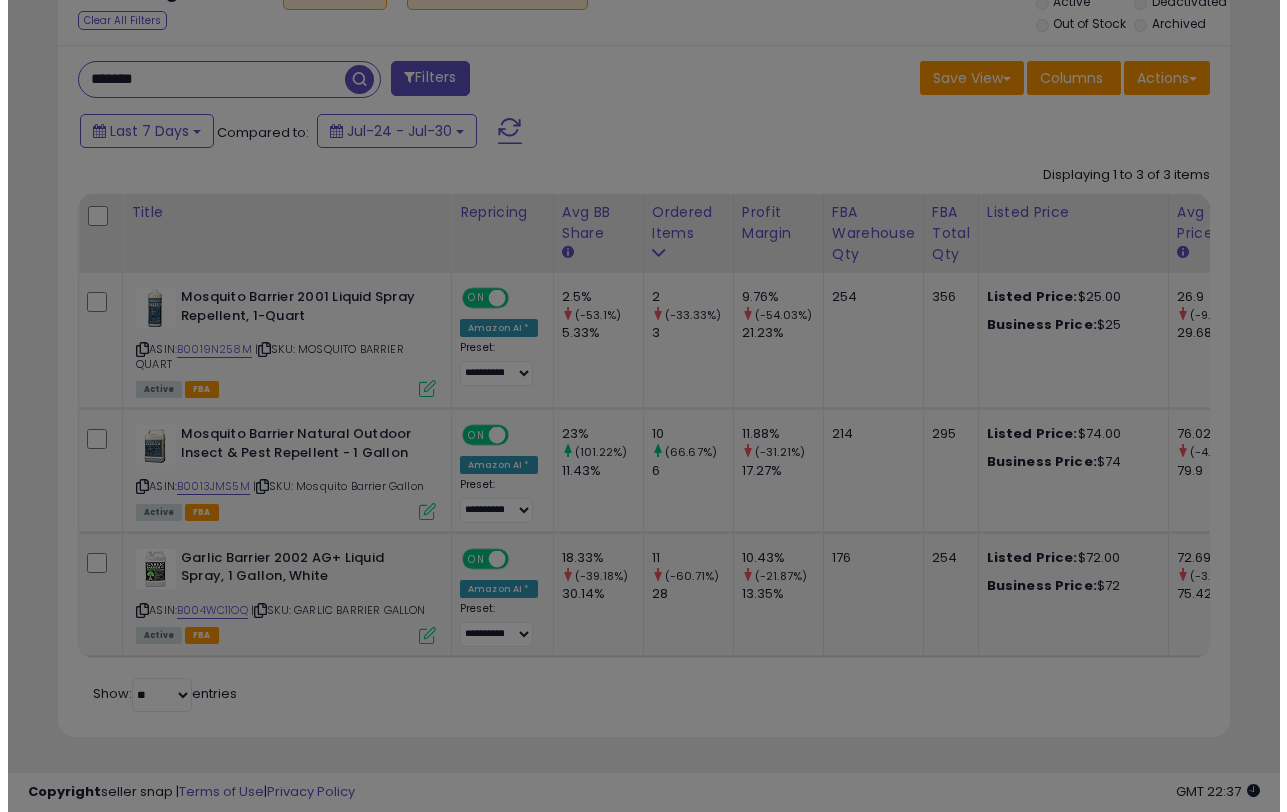 scroll, scrollTop: 999590, scrollLeft: 999313, axis: both 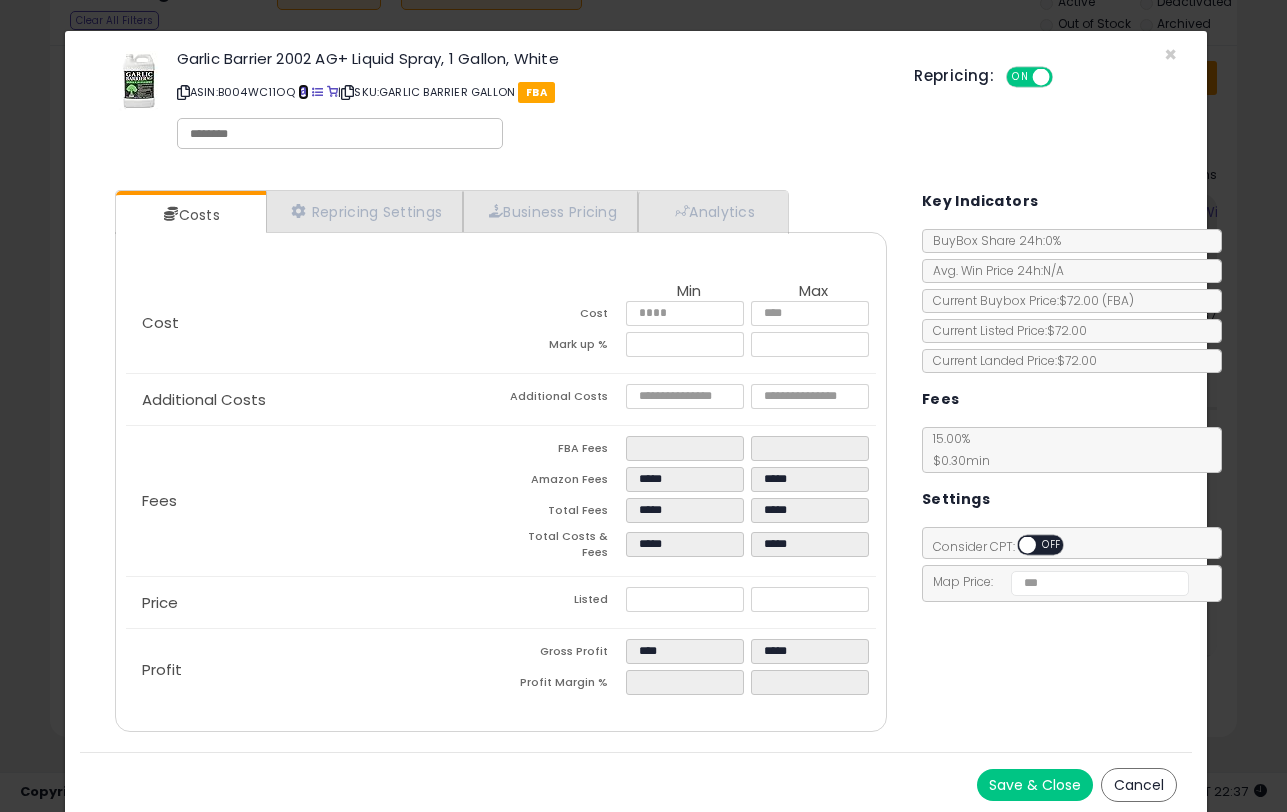 click at bounding box center (303, 92) 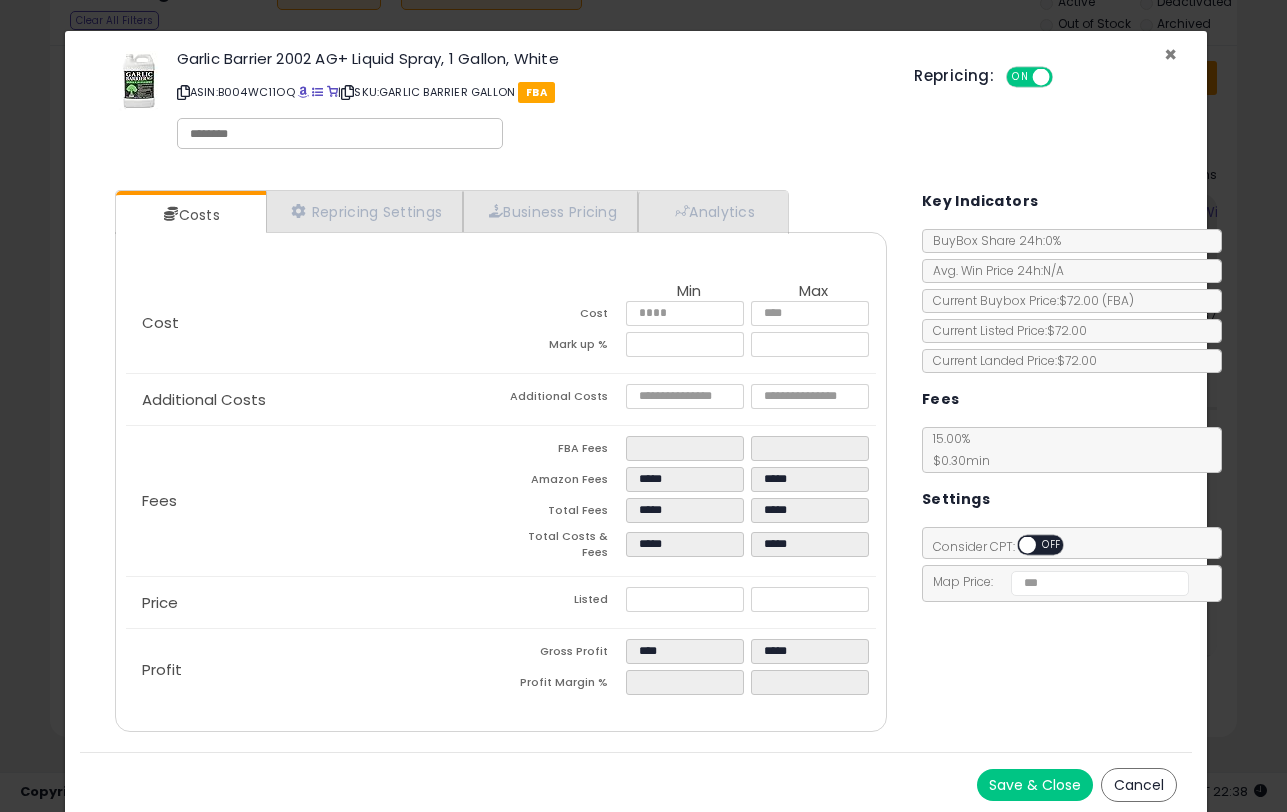 click on "×" at bounding box center [1170, 54] 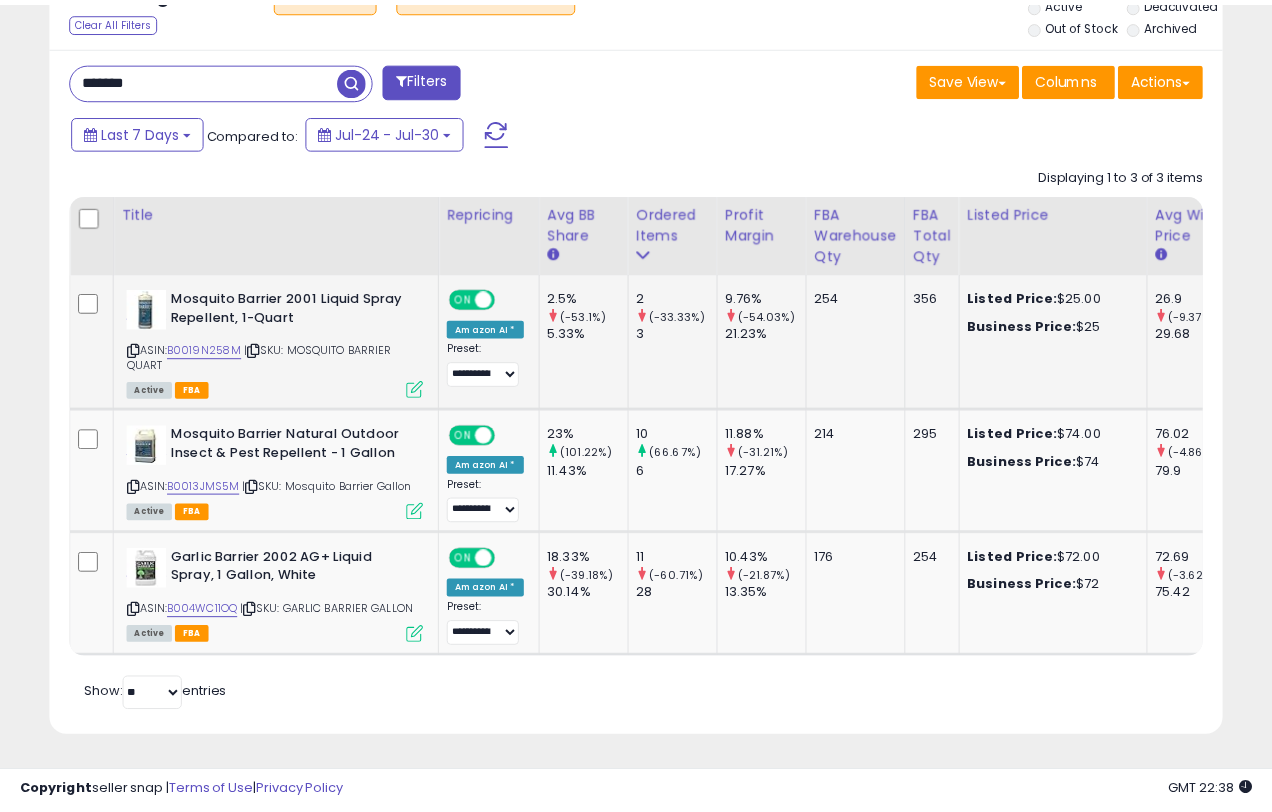scroll, scrollTop: 410, scrollLeft: 677, axis: both 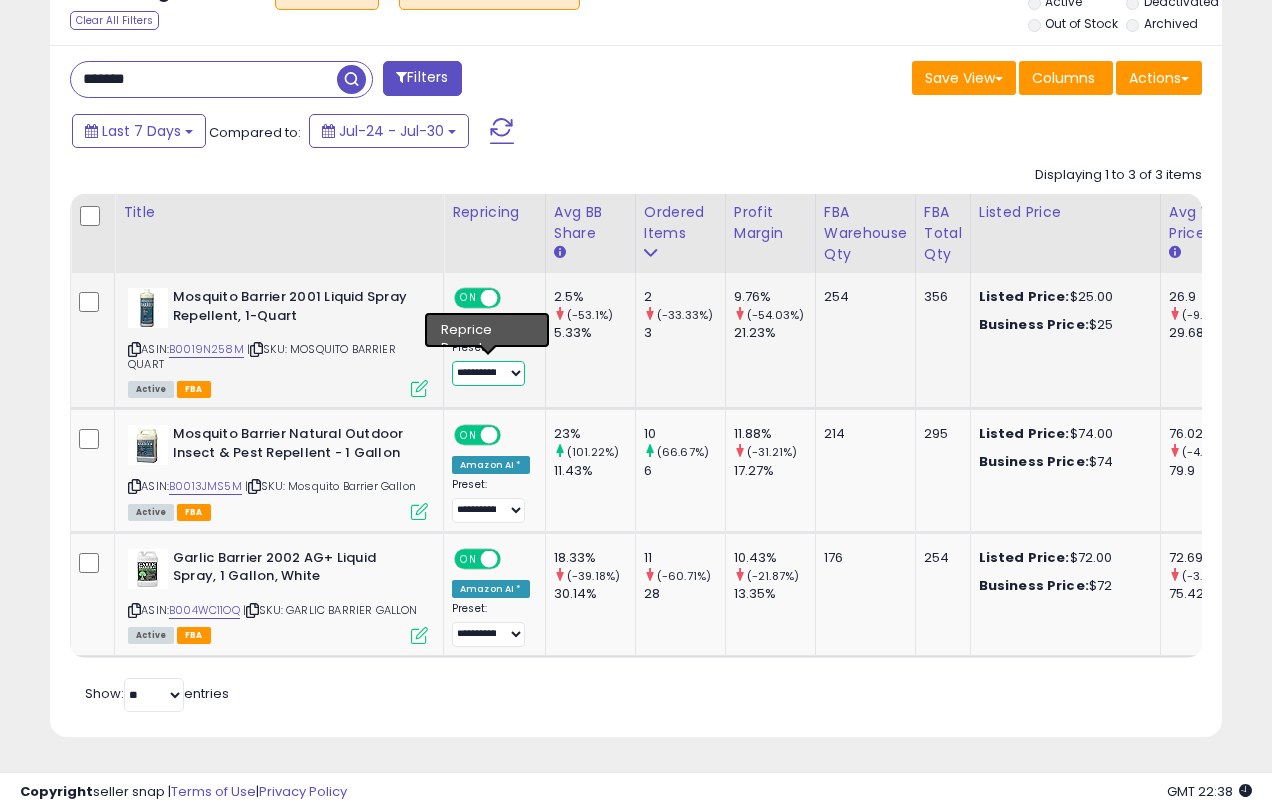click on "**********" at bounding box center [488, 373] 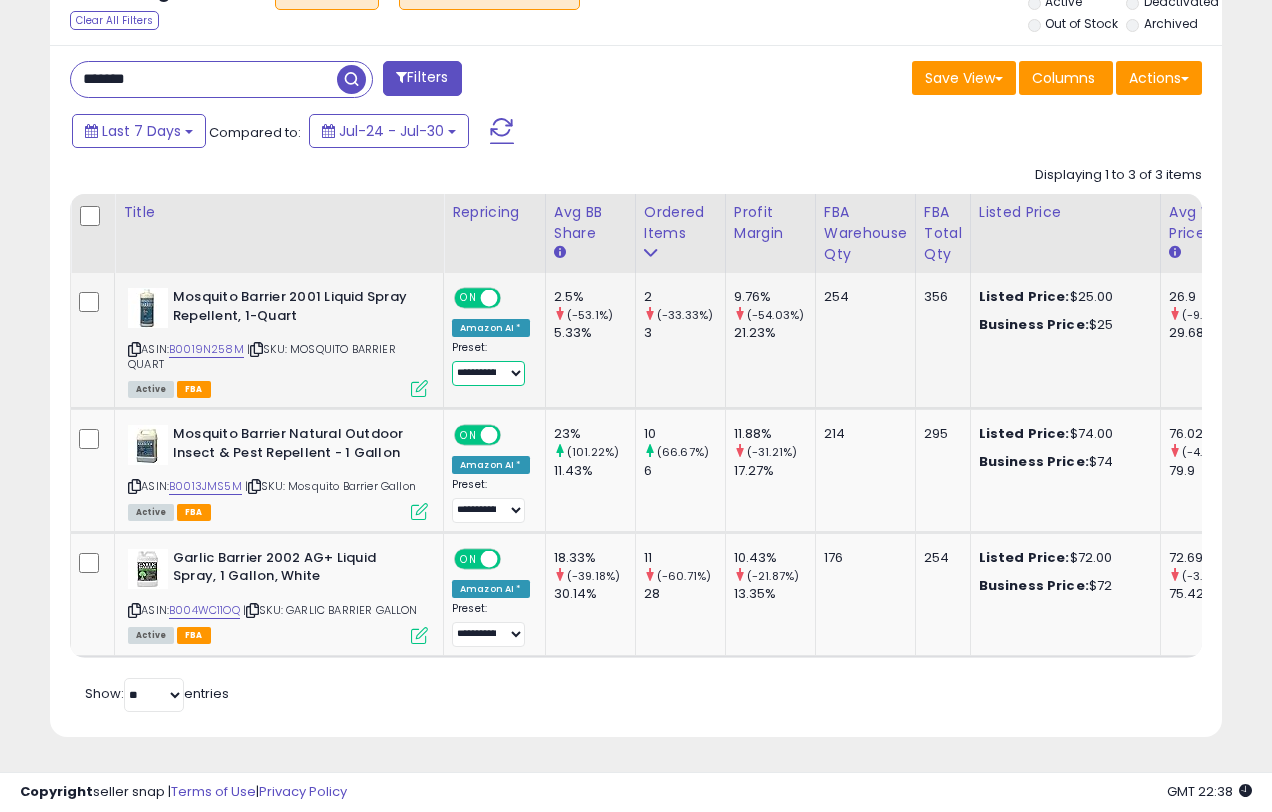 select on "****" 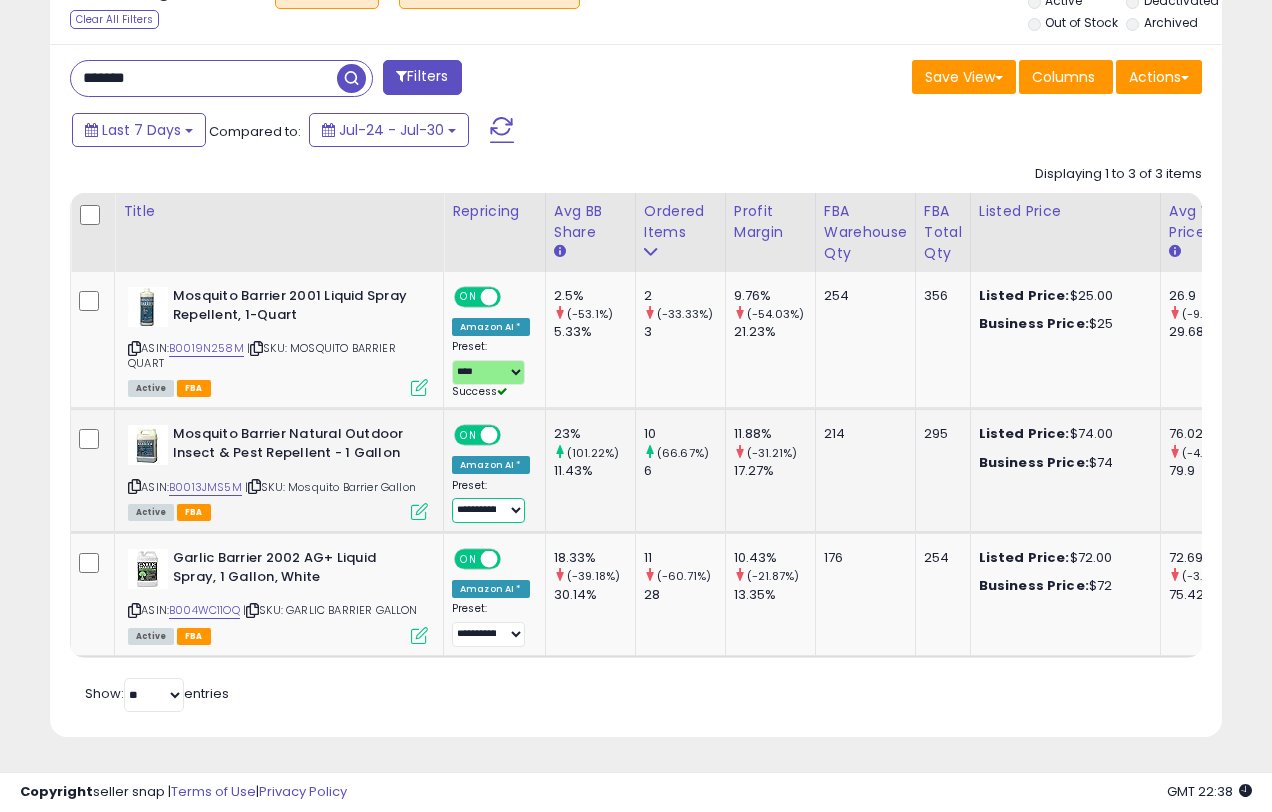 click on "**********" at bounding box center (488, 510) 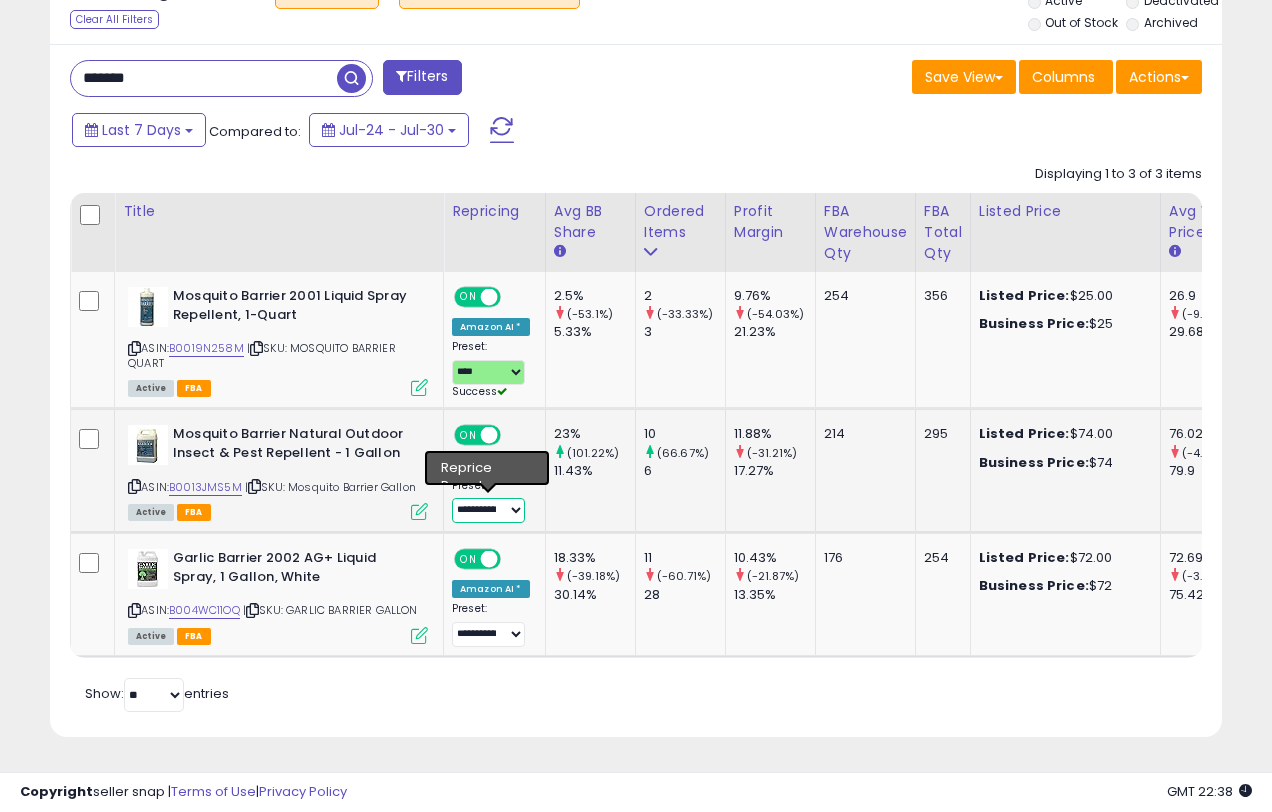 select on "****" 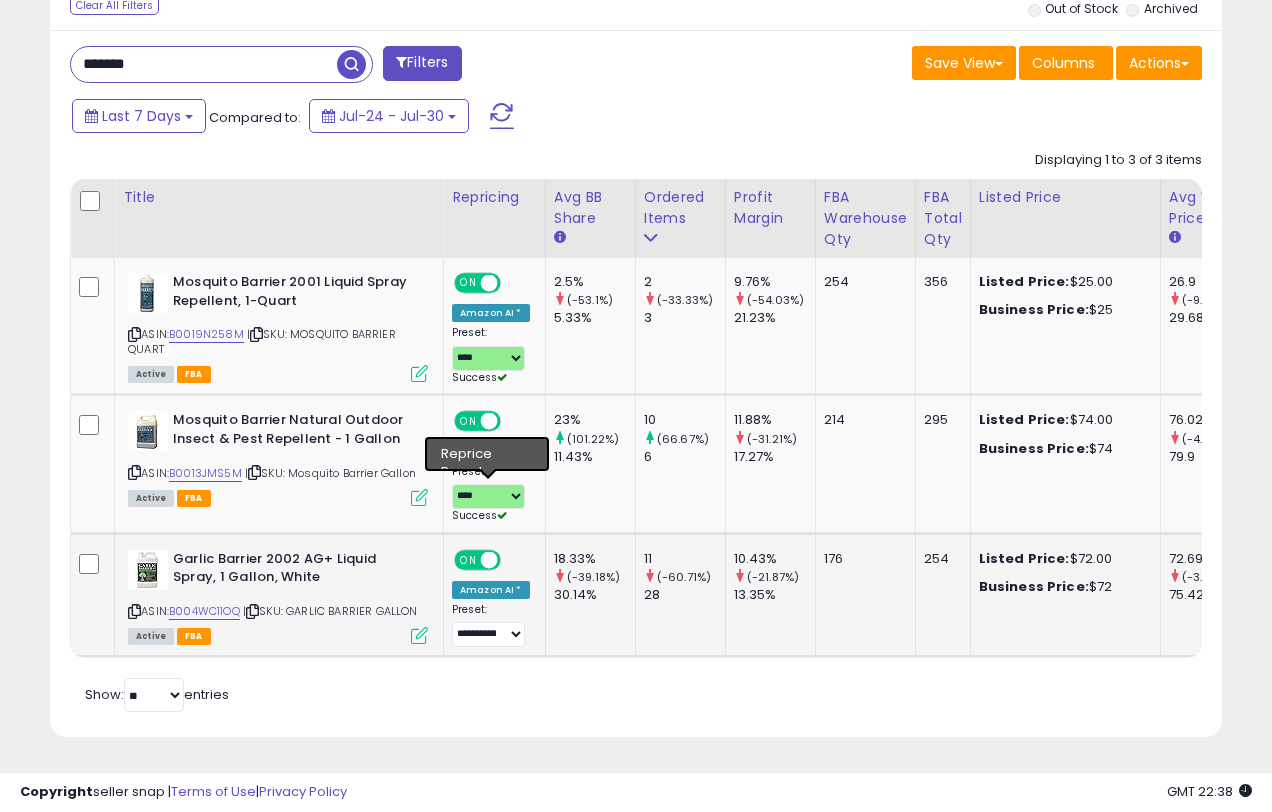 click on "**********" at bounding box center (491, 625) 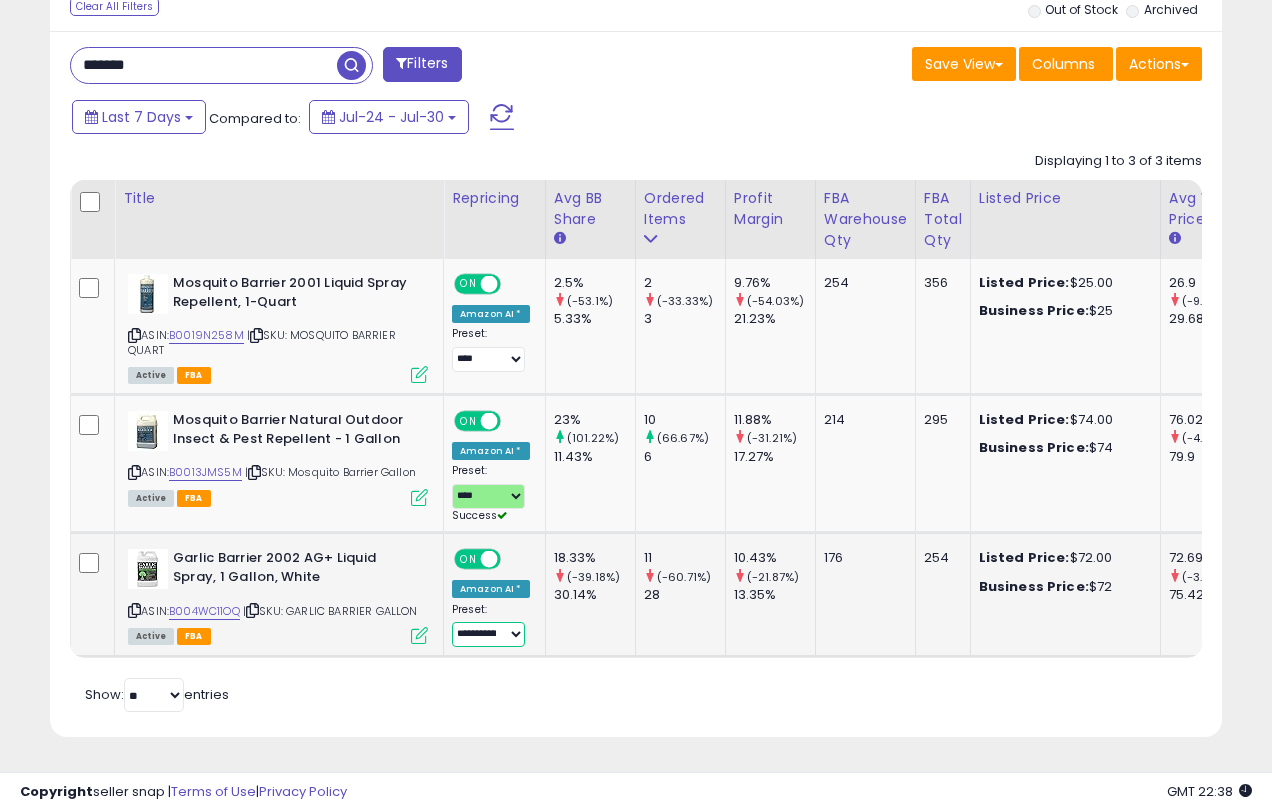 click on "**********" at bounding box center [488, 634] 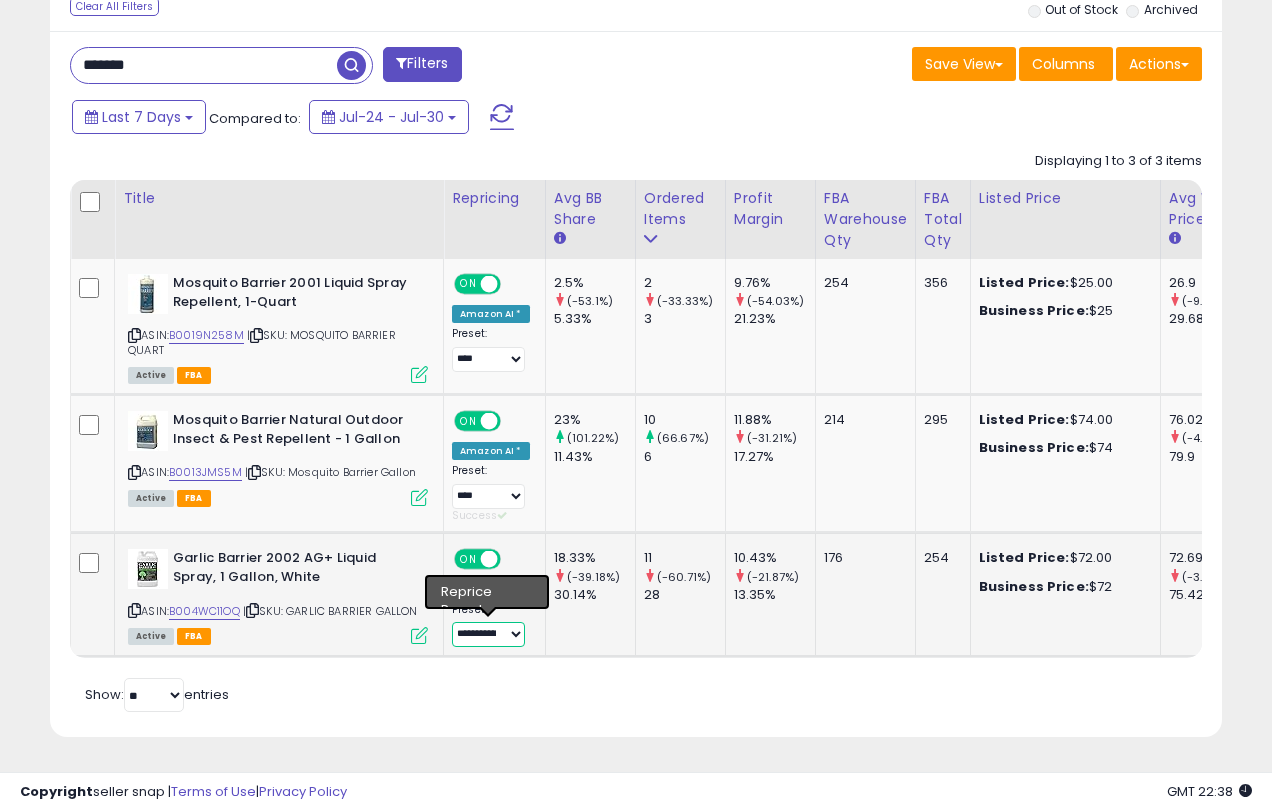 select on "****" 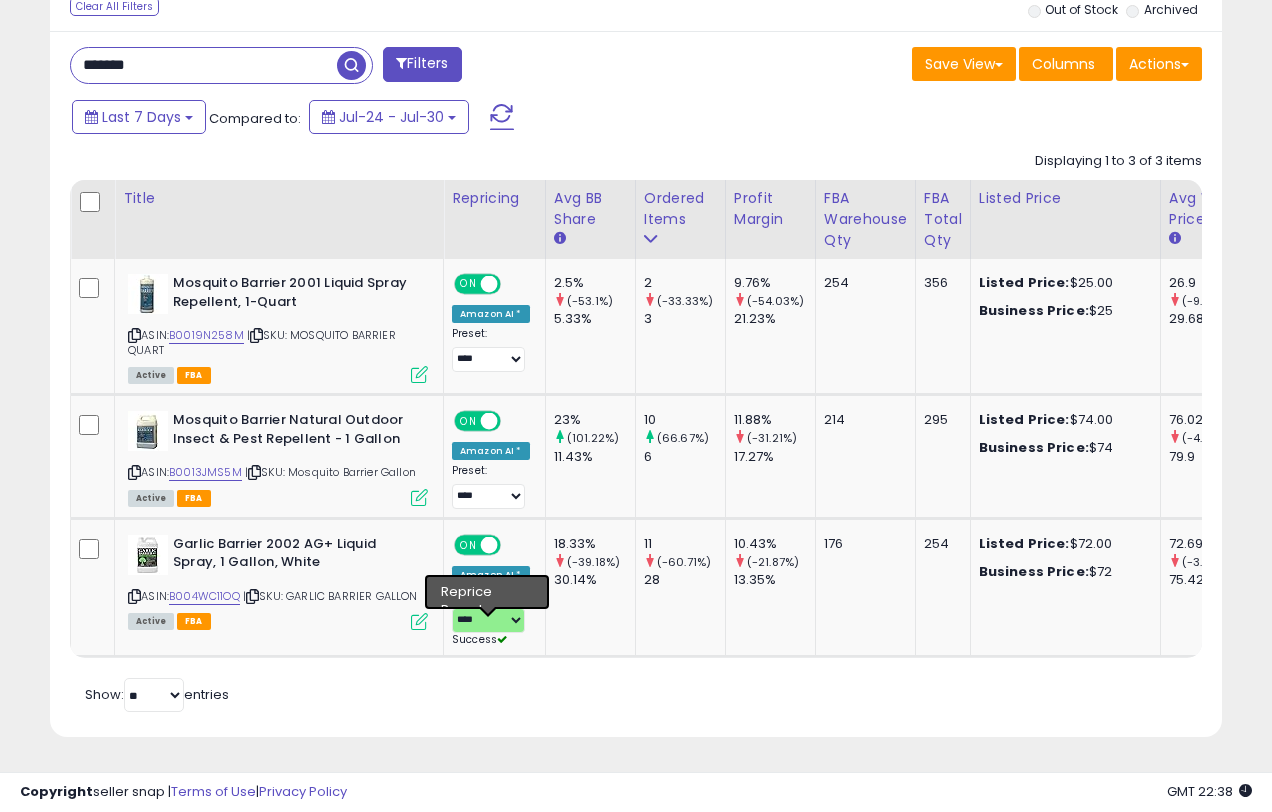 click on "Retrieving listings data..
Displaying 1 to 3 of 3 items
Title
Repricing" at bounding box center [636, 430] 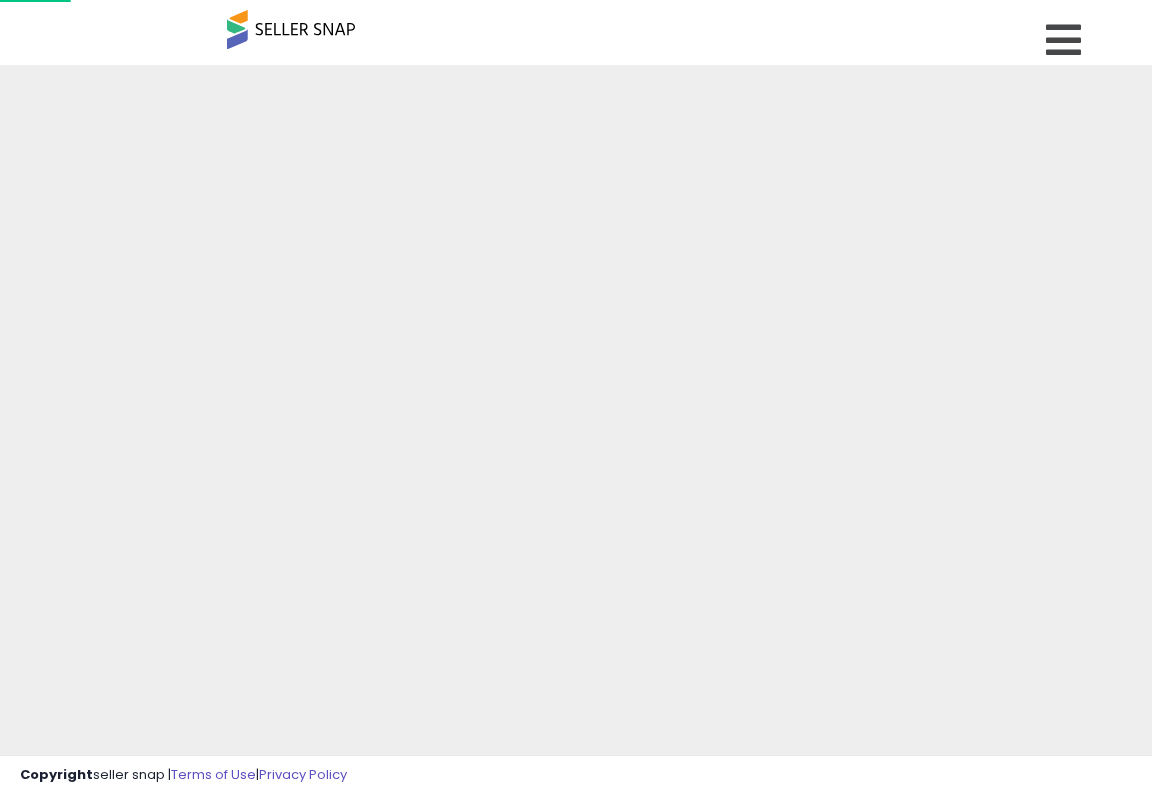 scroll, scrollTop: 0, scrollLeft: 0, axis: both 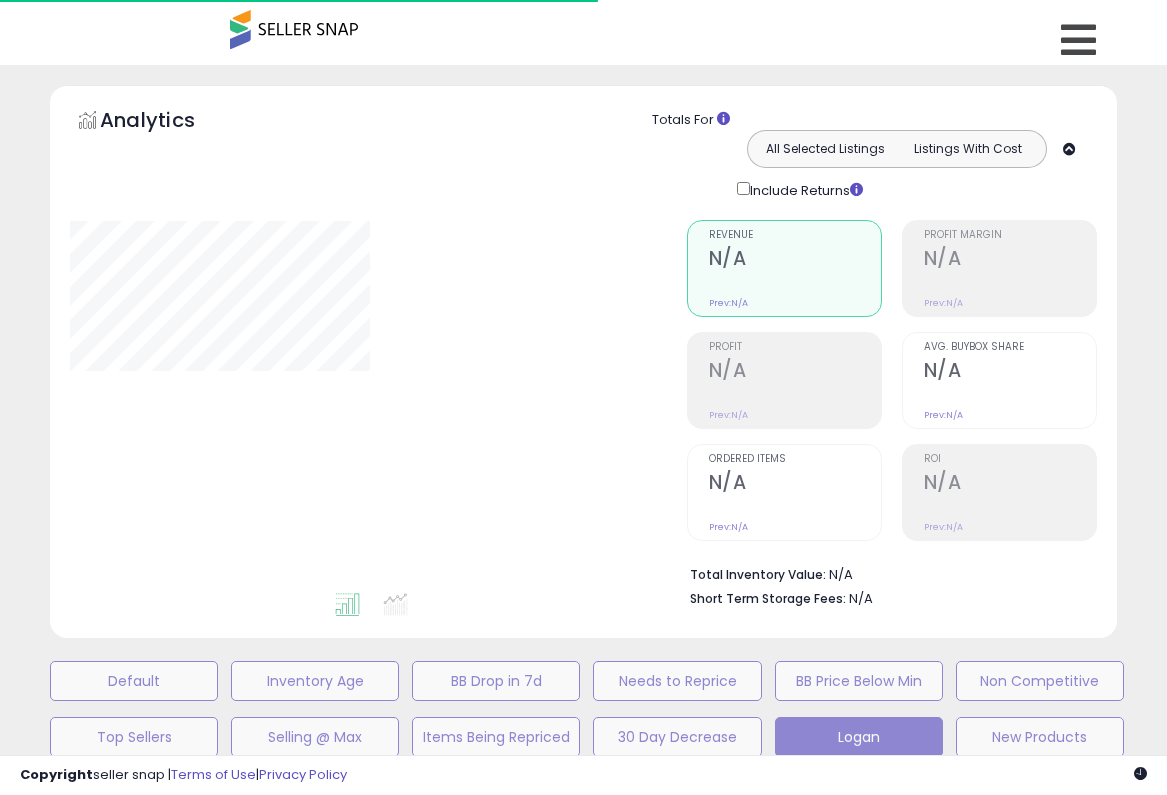 type on "*******" 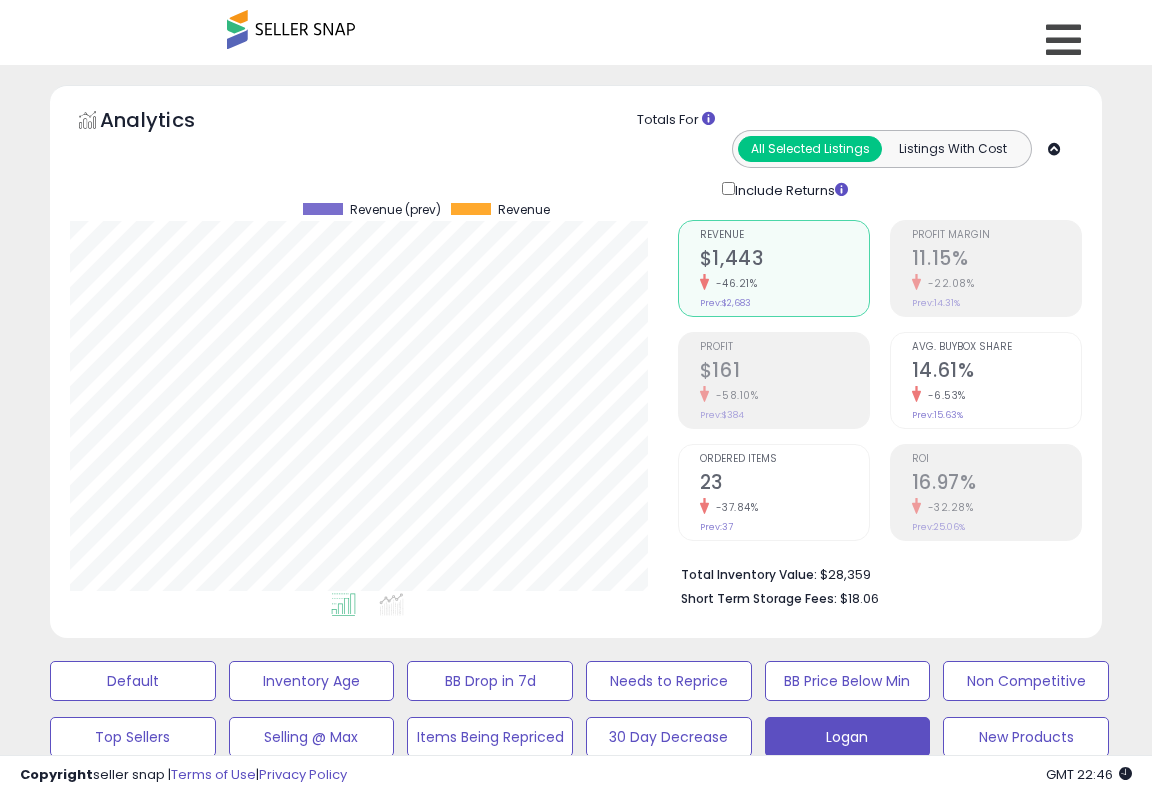 scroll, scrollTop: 999590, scrollLeft: 999392, axis: both 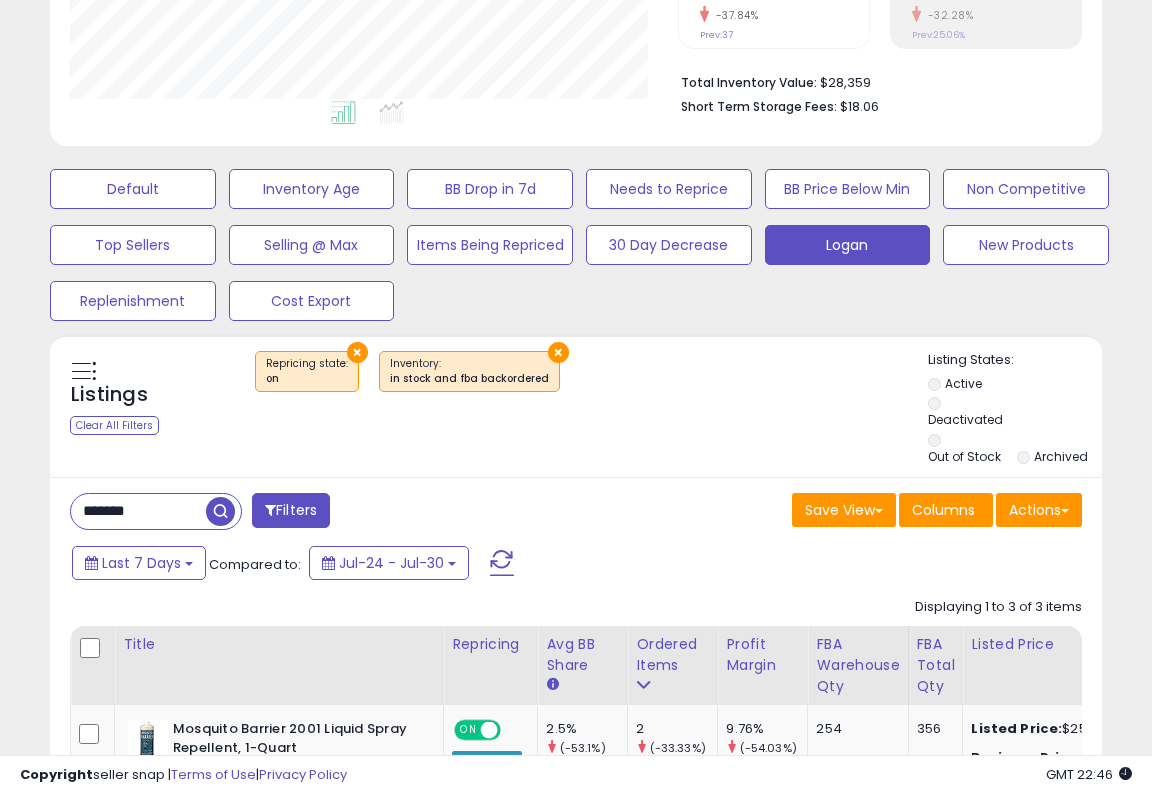 click on "*******" at bounding box center (138, 511) 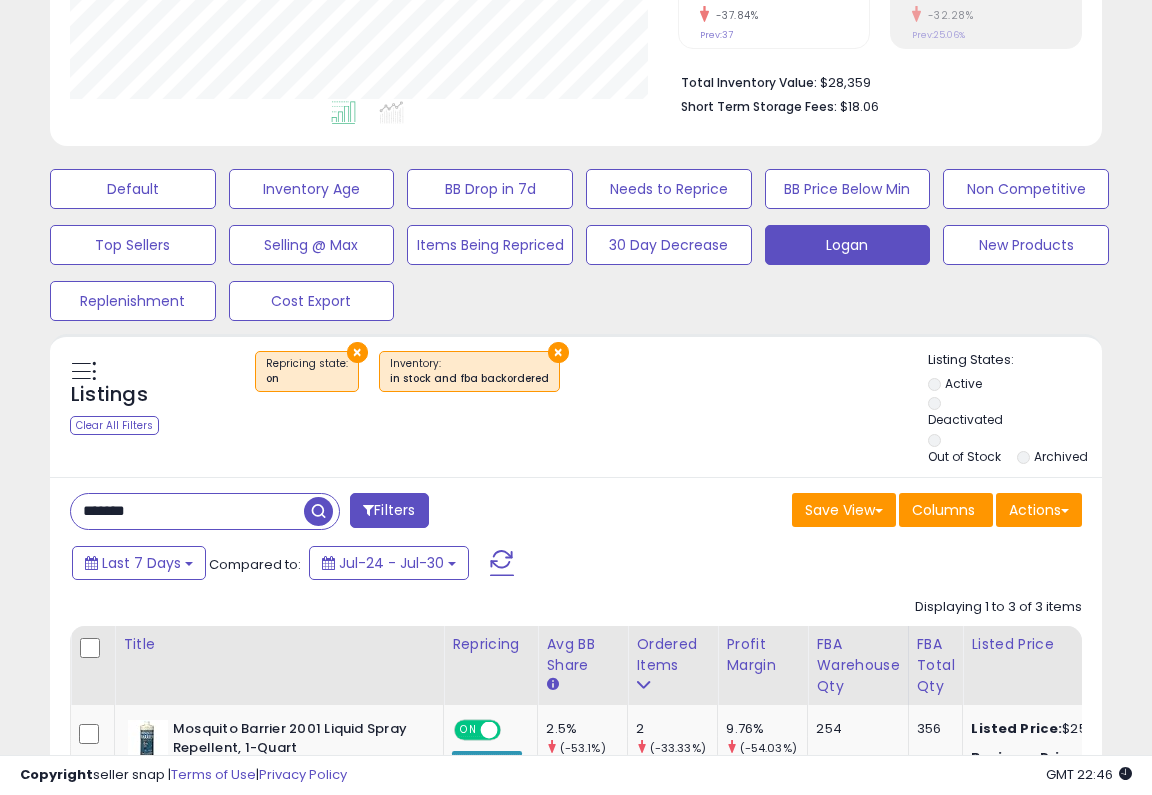 click on "*******" at bounding box center [187, 511] 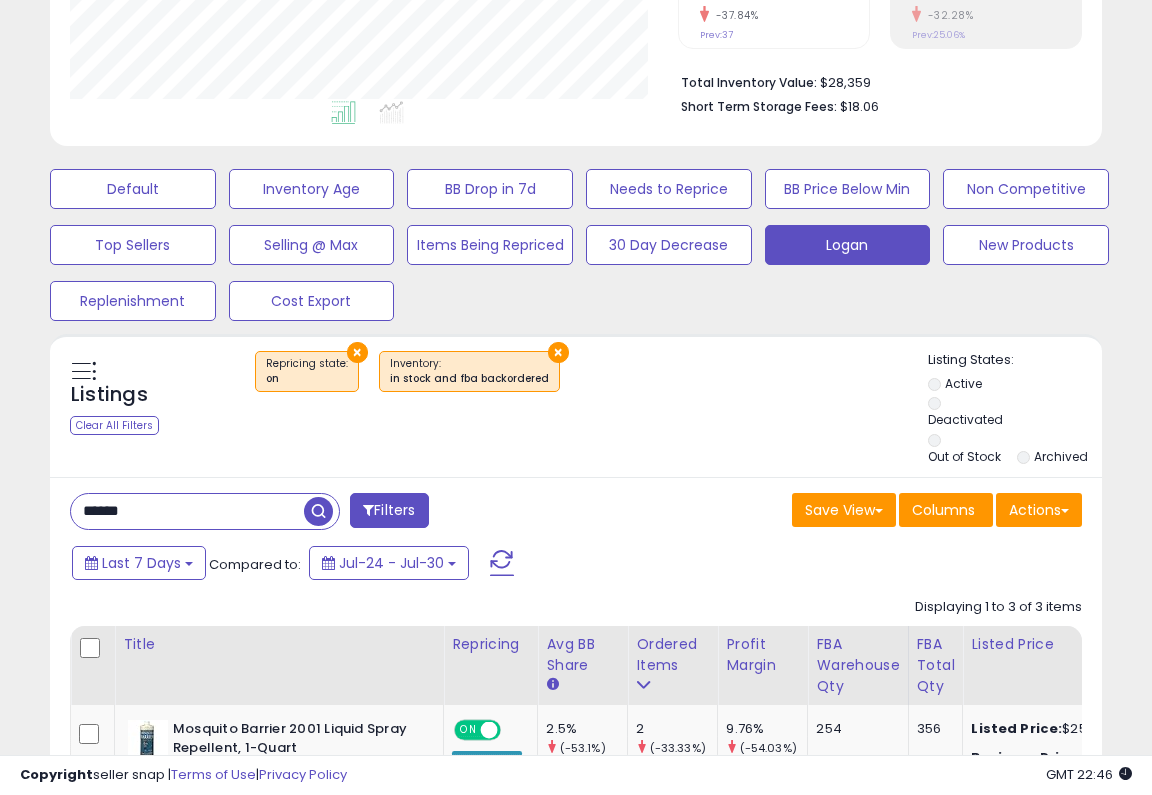 type on "******" 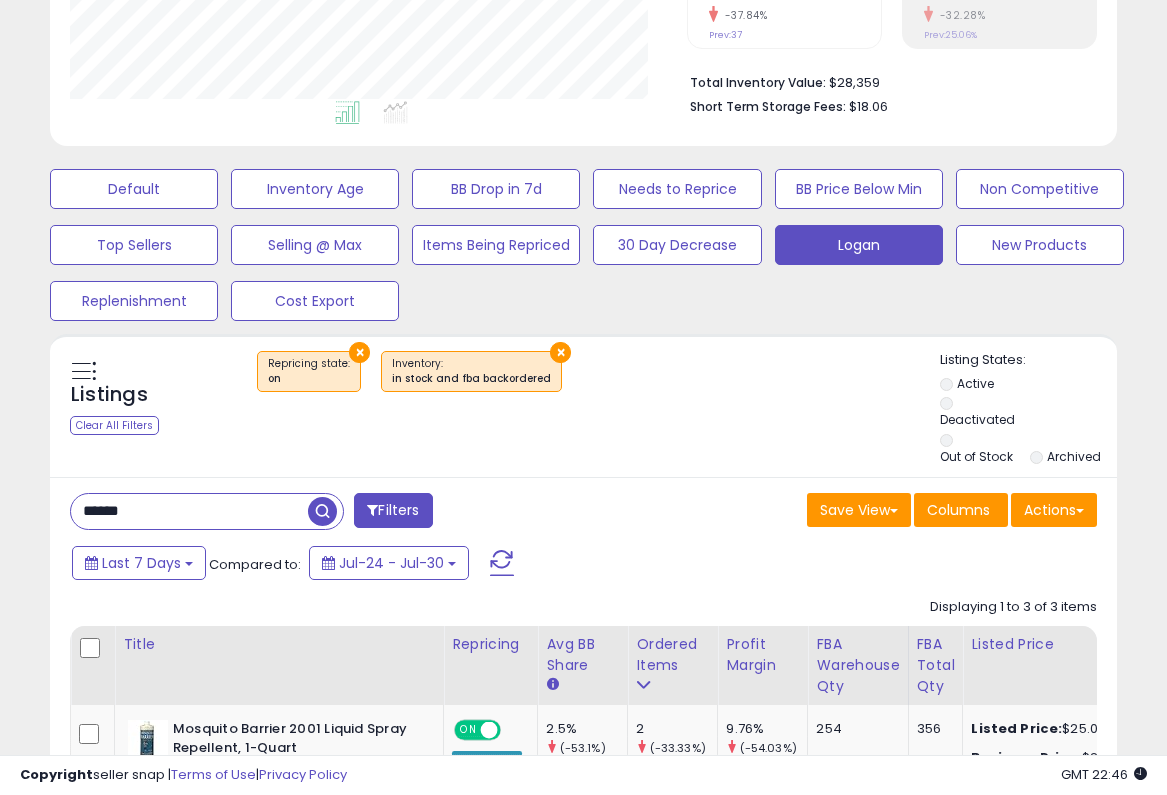 scroll, scrollTop: 999590, scrollLeft: 999383, axis: both 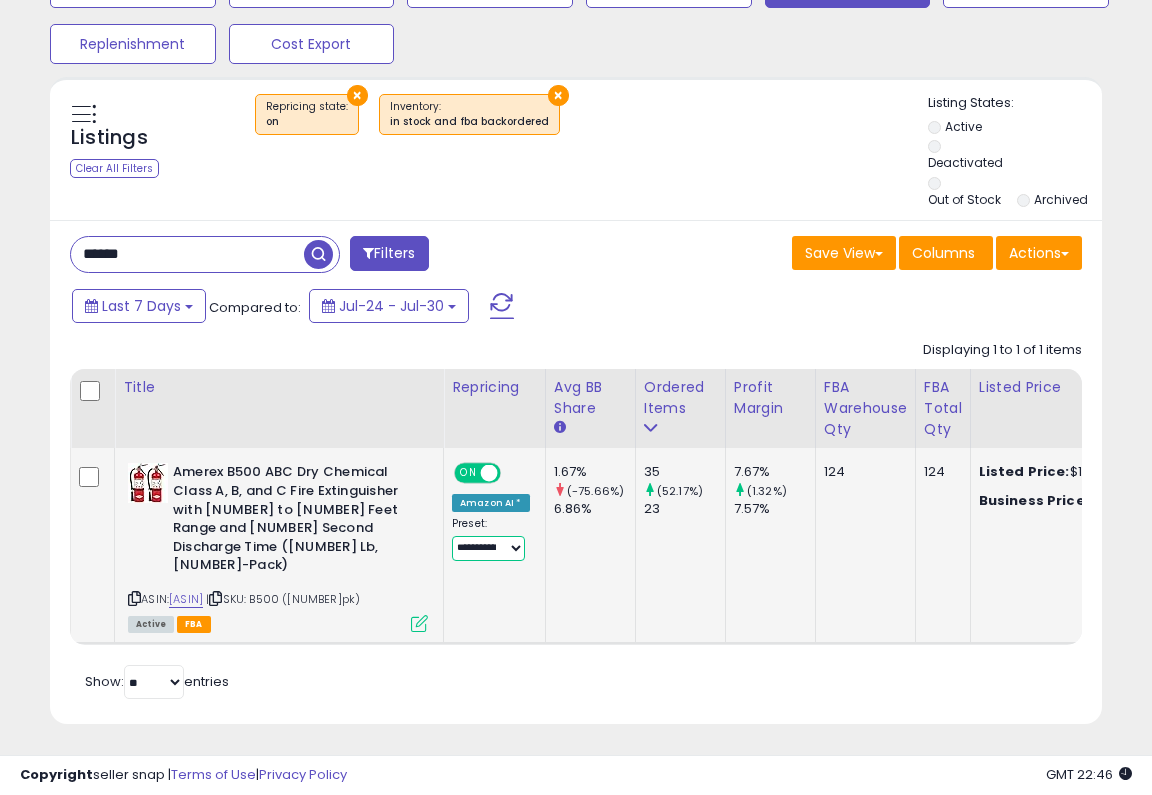 click on "**********" at bounding box center [488, 548] 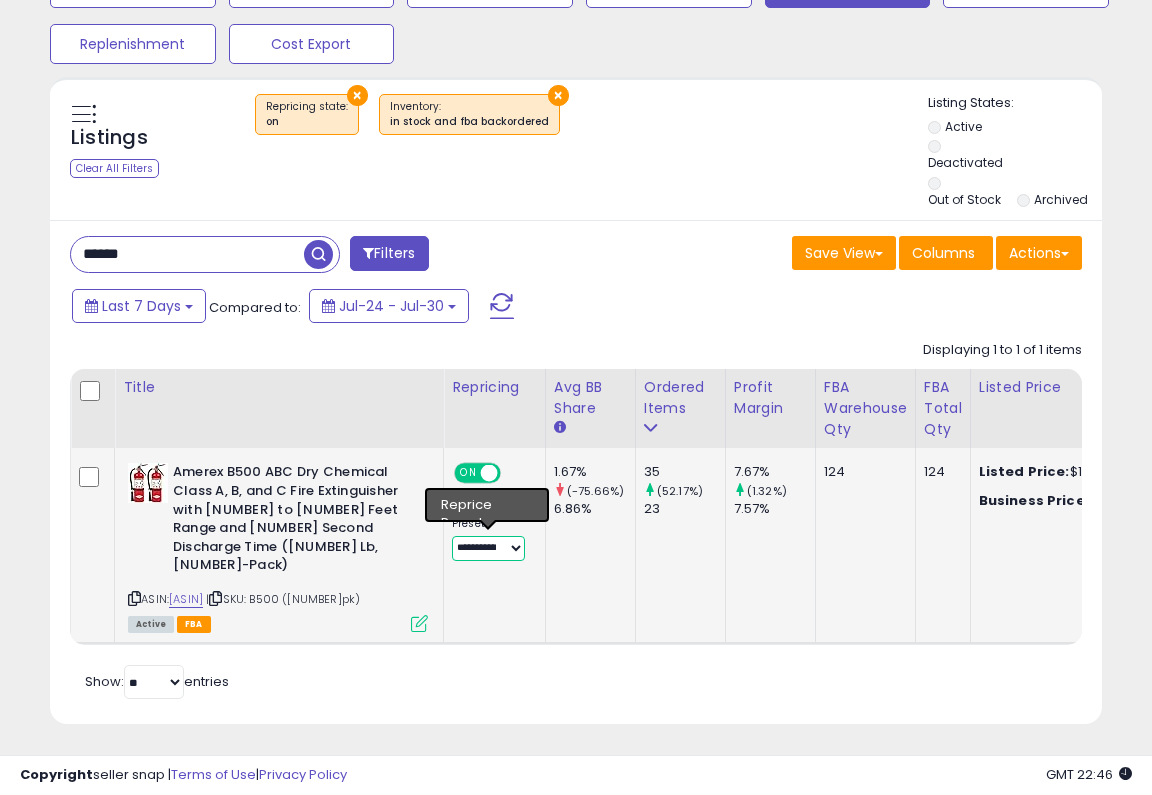 select on "****" 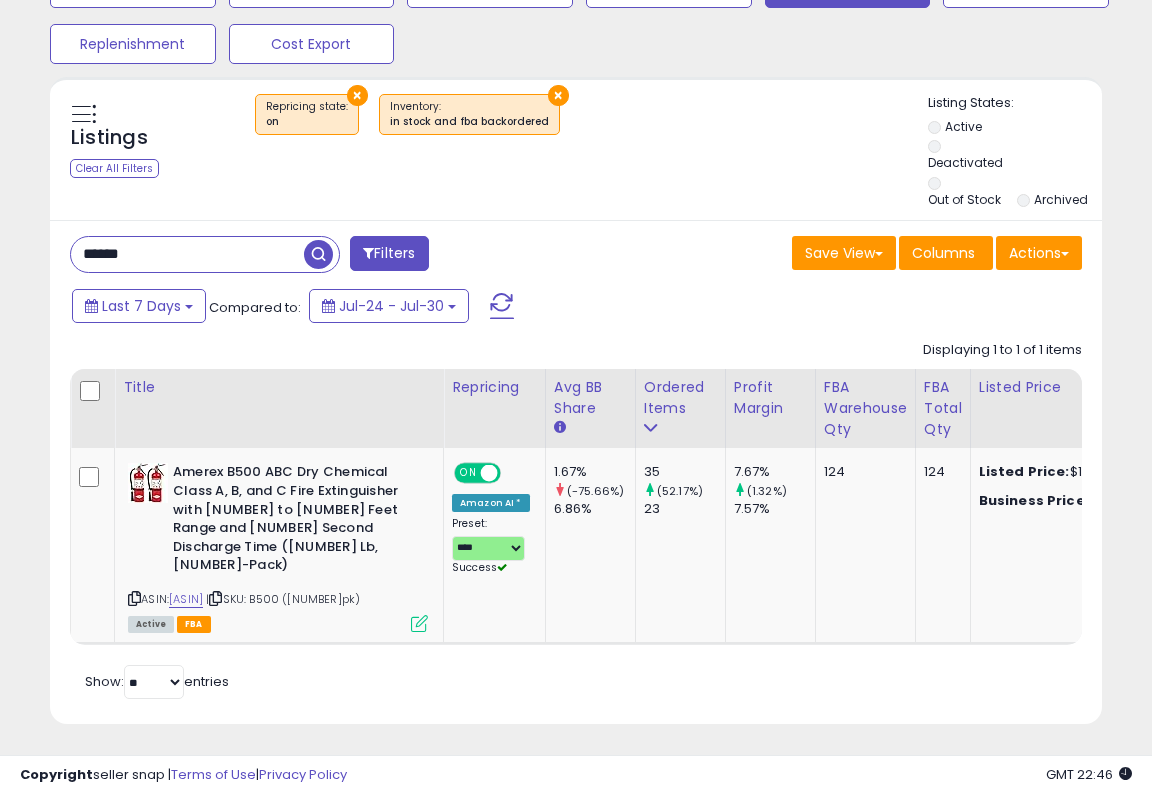 click on "Retrieving listings data..
Displaying 1 to 1 of 1 items
Title
Repricing" at bounding box center (576, 518) 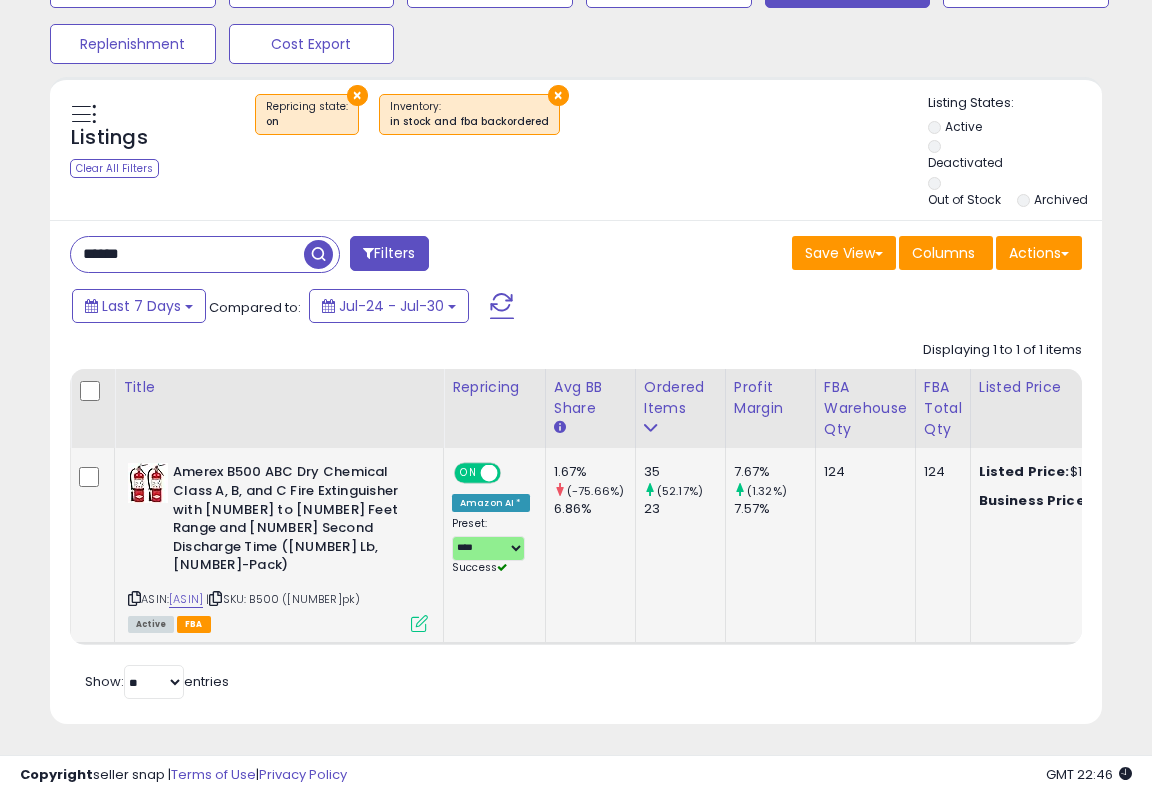 click at bounding box center (419, 623) 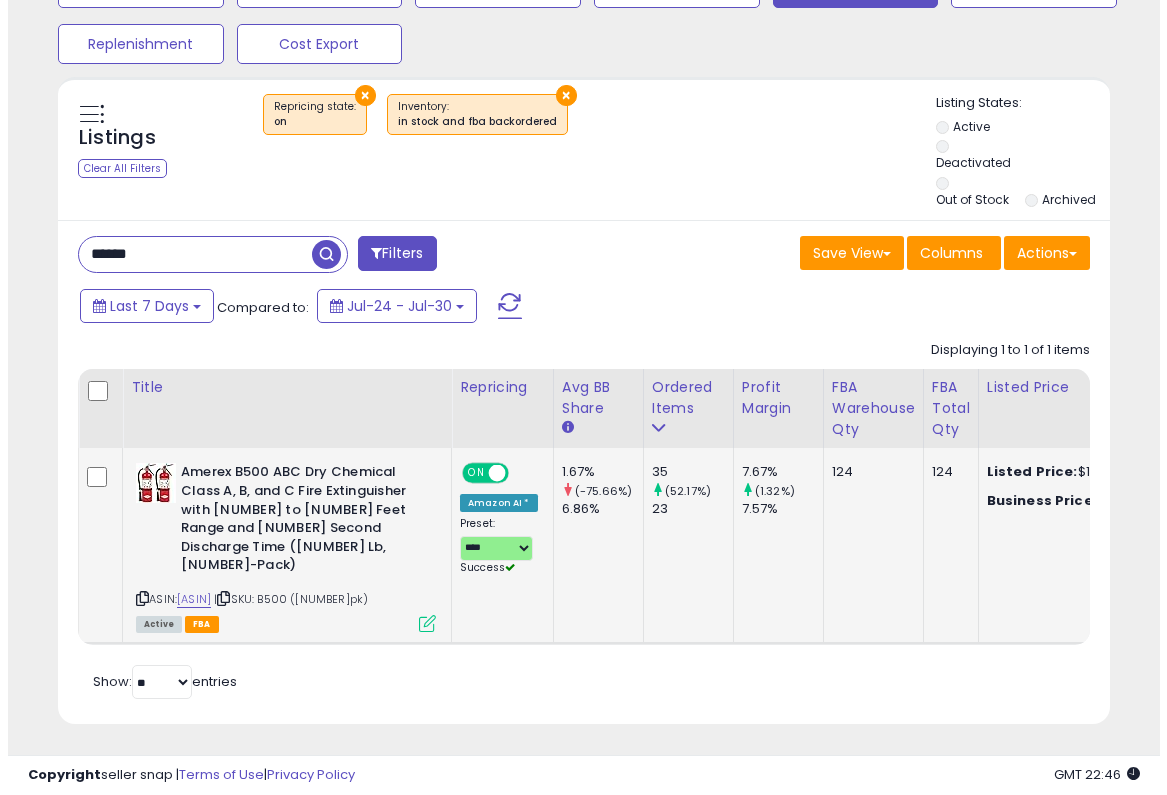 scroll, scrollTop: 726, scrollLeft: 0, axis: vertical 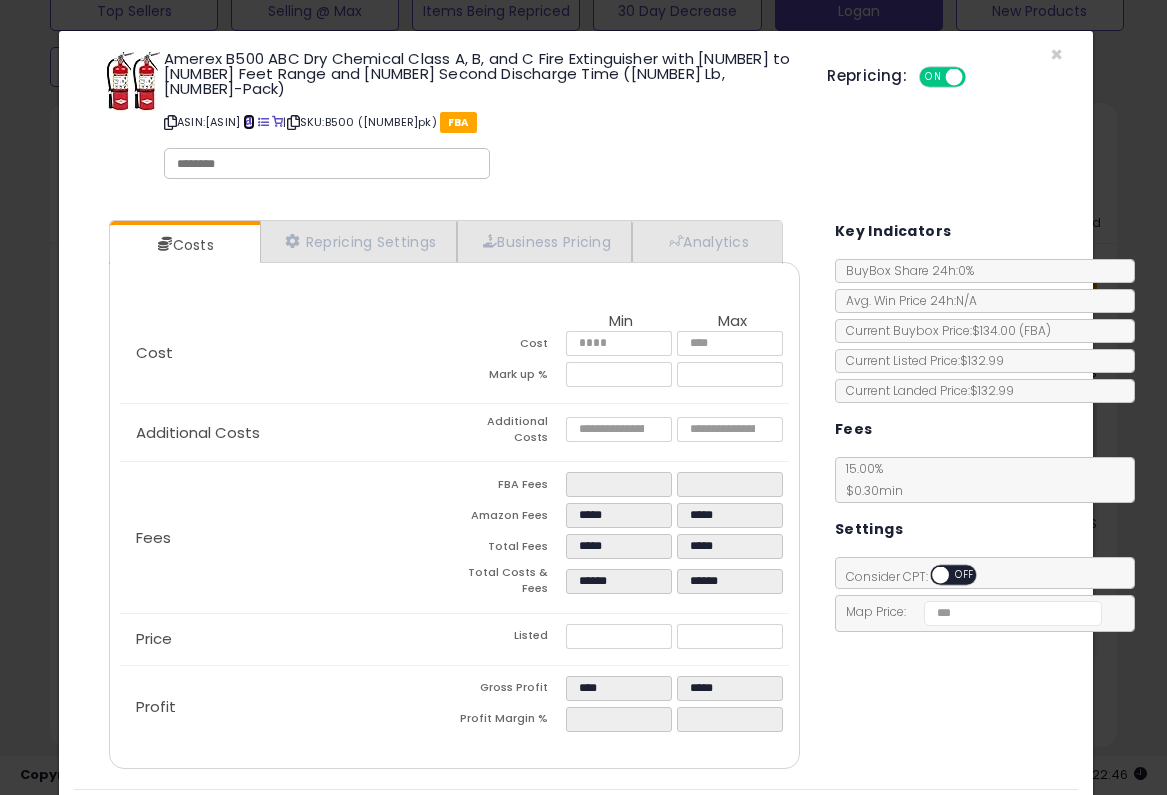 click at bounding box center (248, 122) 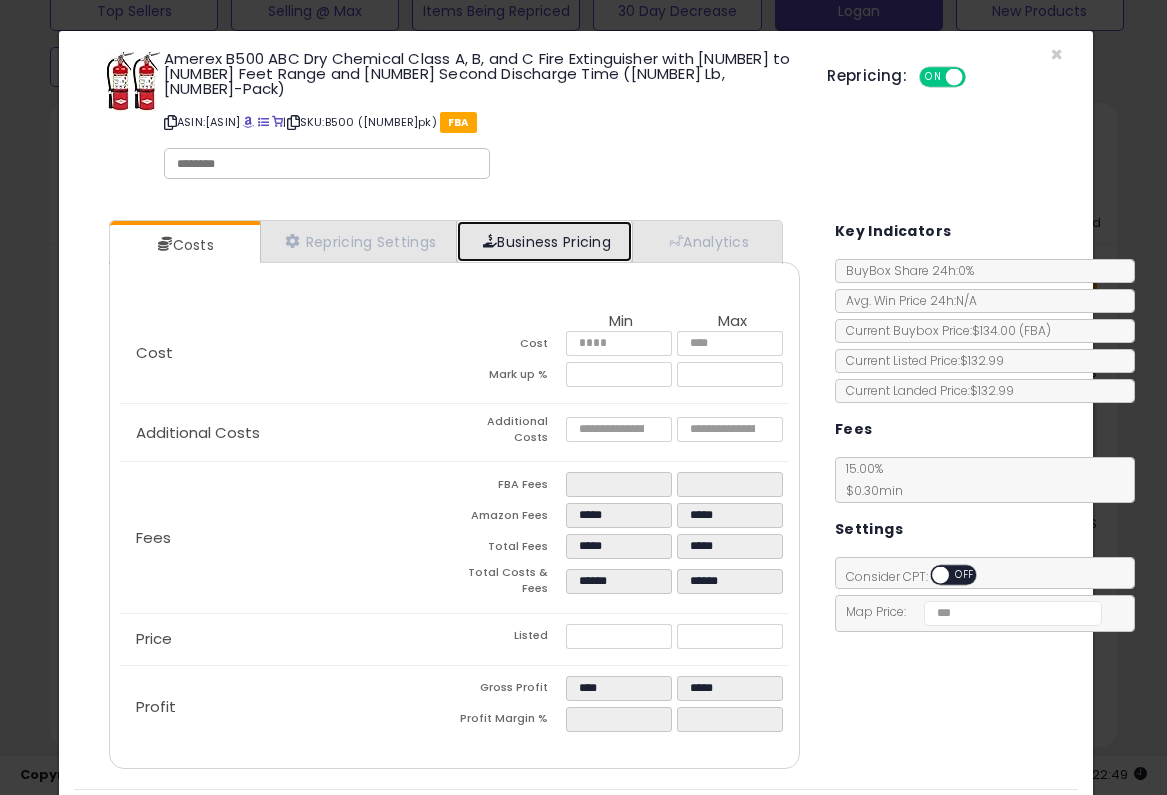 click on "Business Pricing" at bounding box center [544, 241] 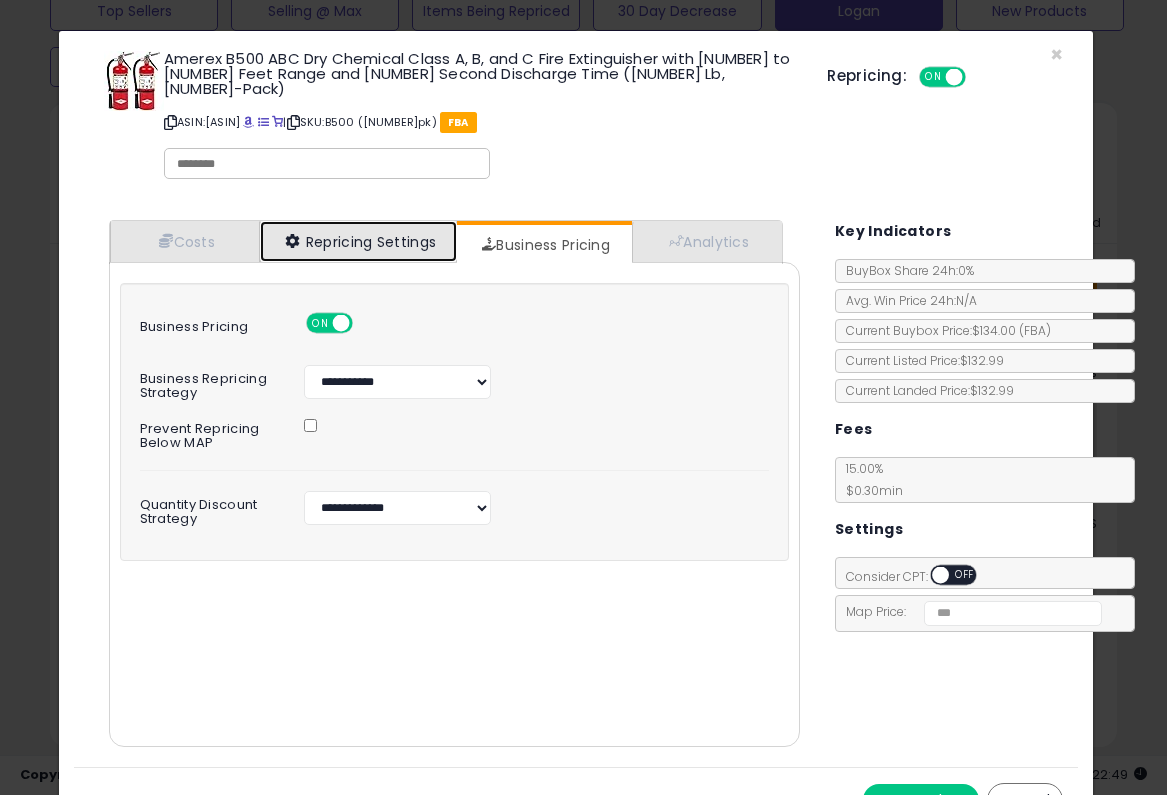click on "Repricing Settings" at bounding box center [359, 241] 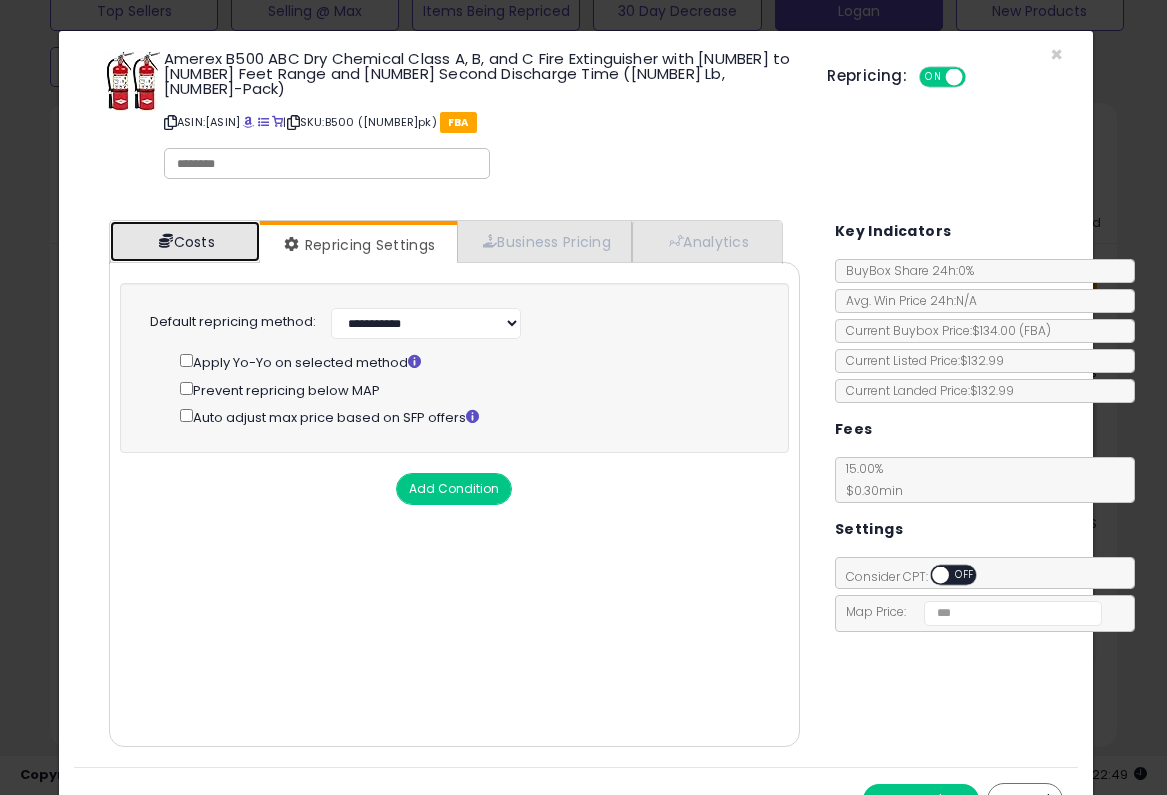 click on "Costs" at bounding box center (185, 241) 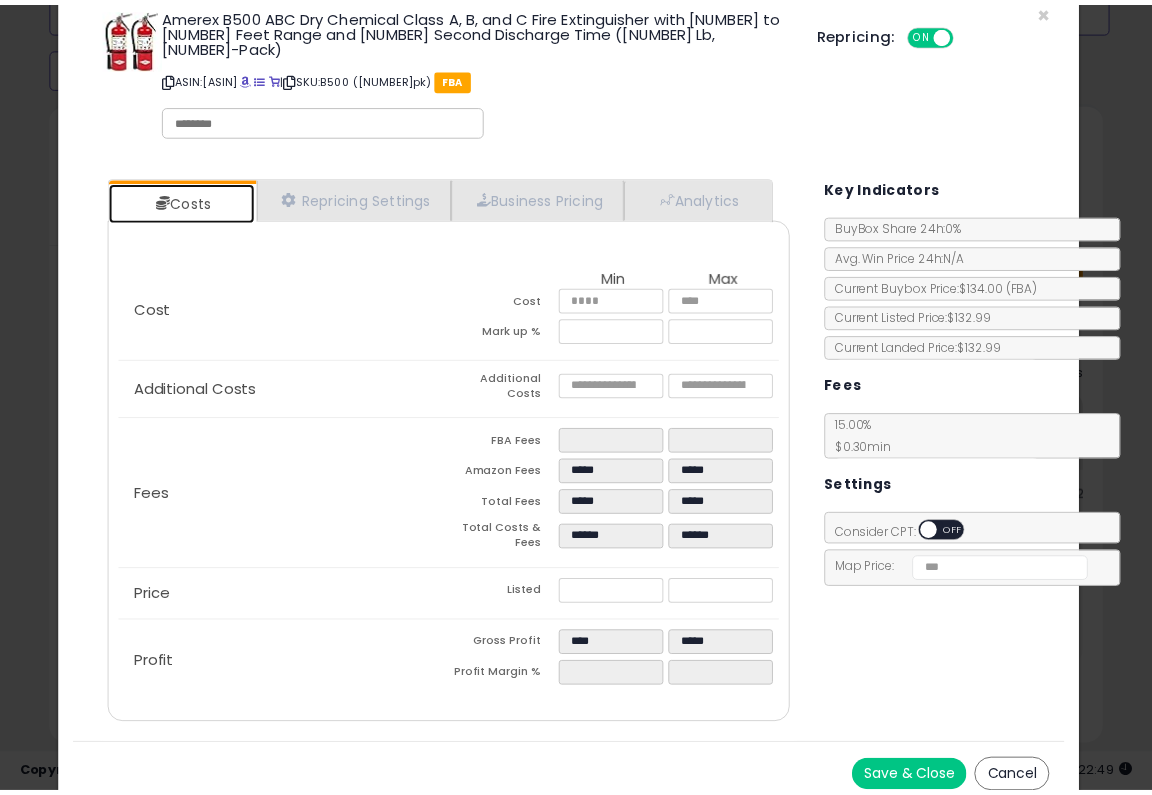 scroll, scrollTop: 0, scrollLeft: 0, axis: both 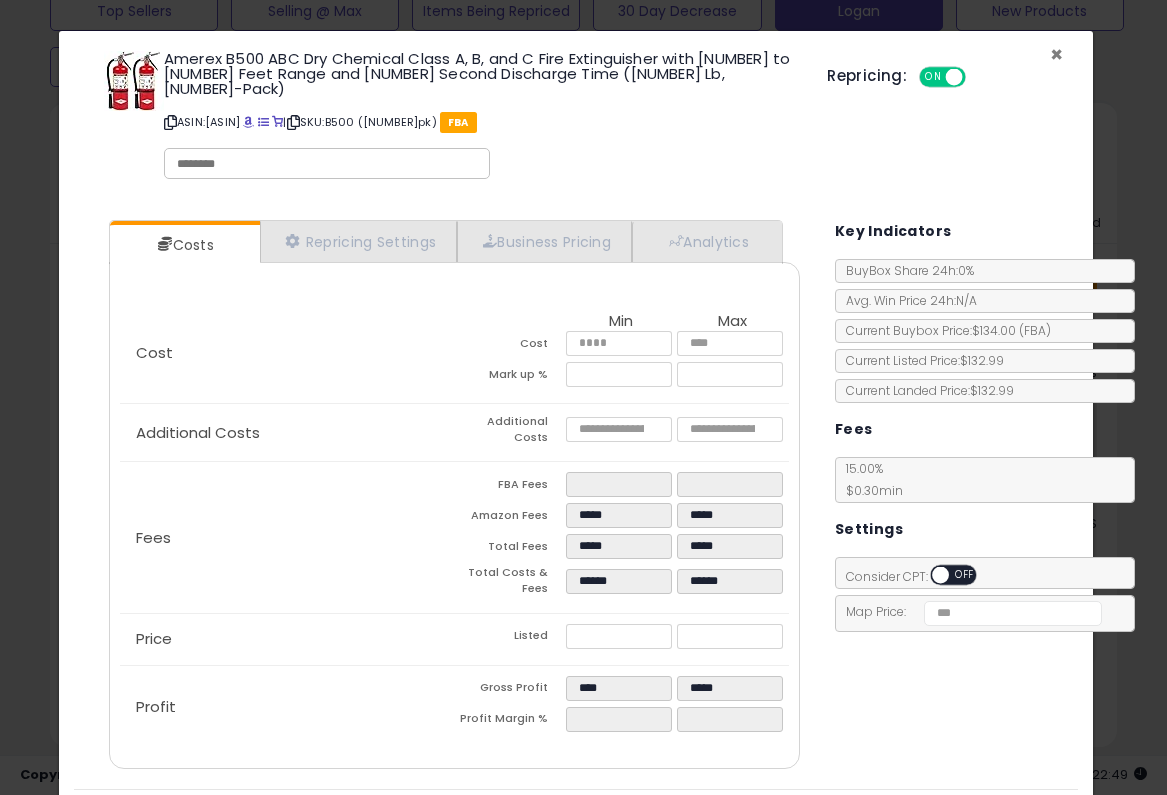click on "×" at bounding box center (1056, 54) 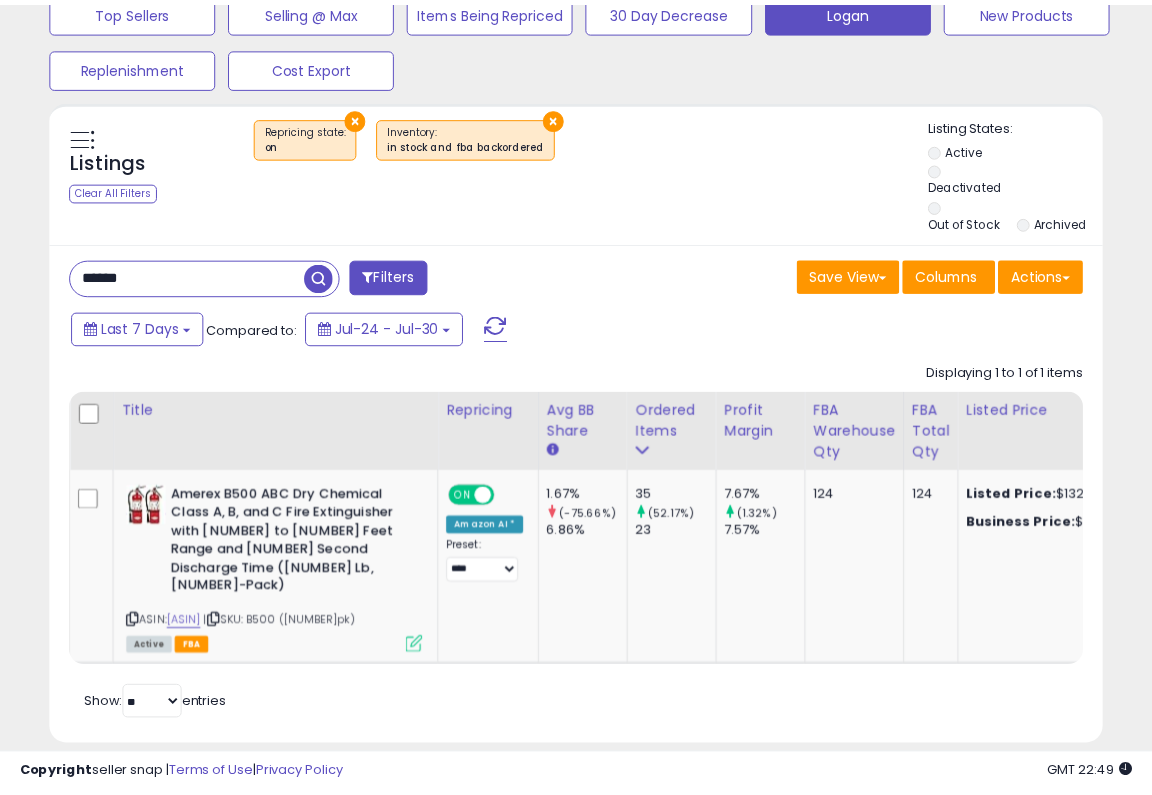 scroll, scrollTop: 410, scrollLeft: 607, axis: both 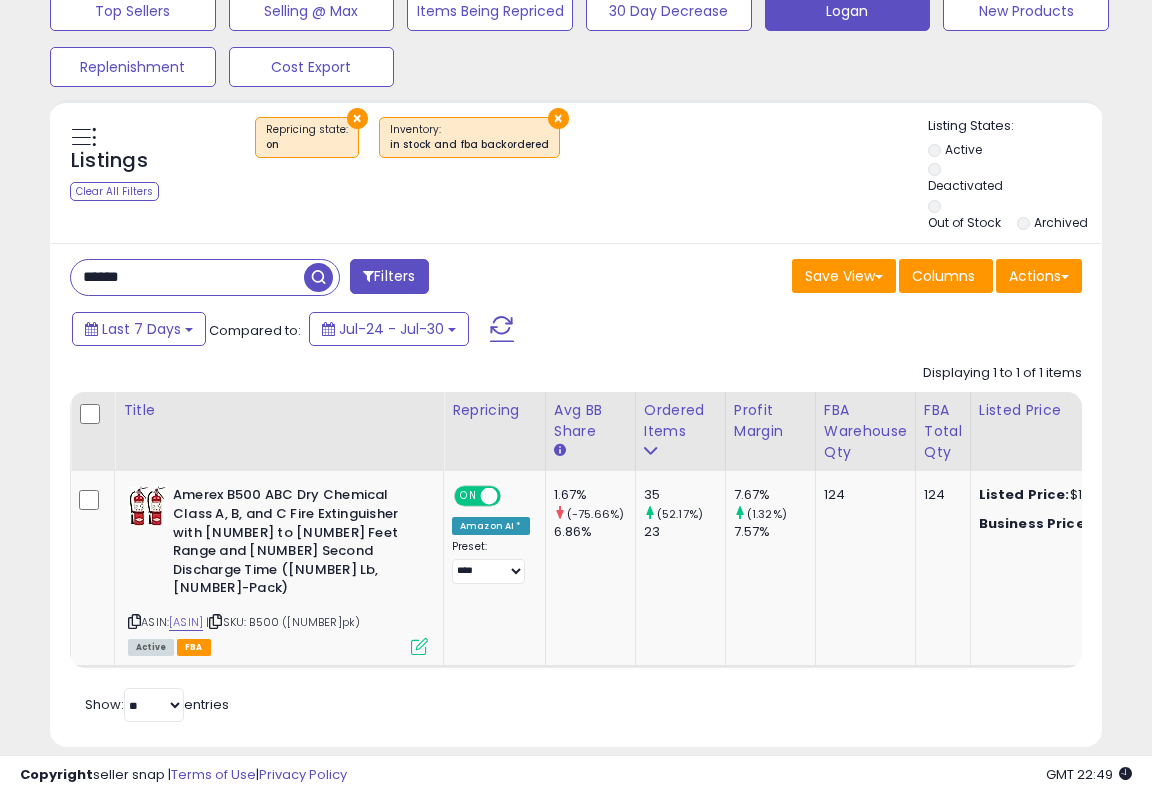 click on "******" at bounding box center [187, 277] 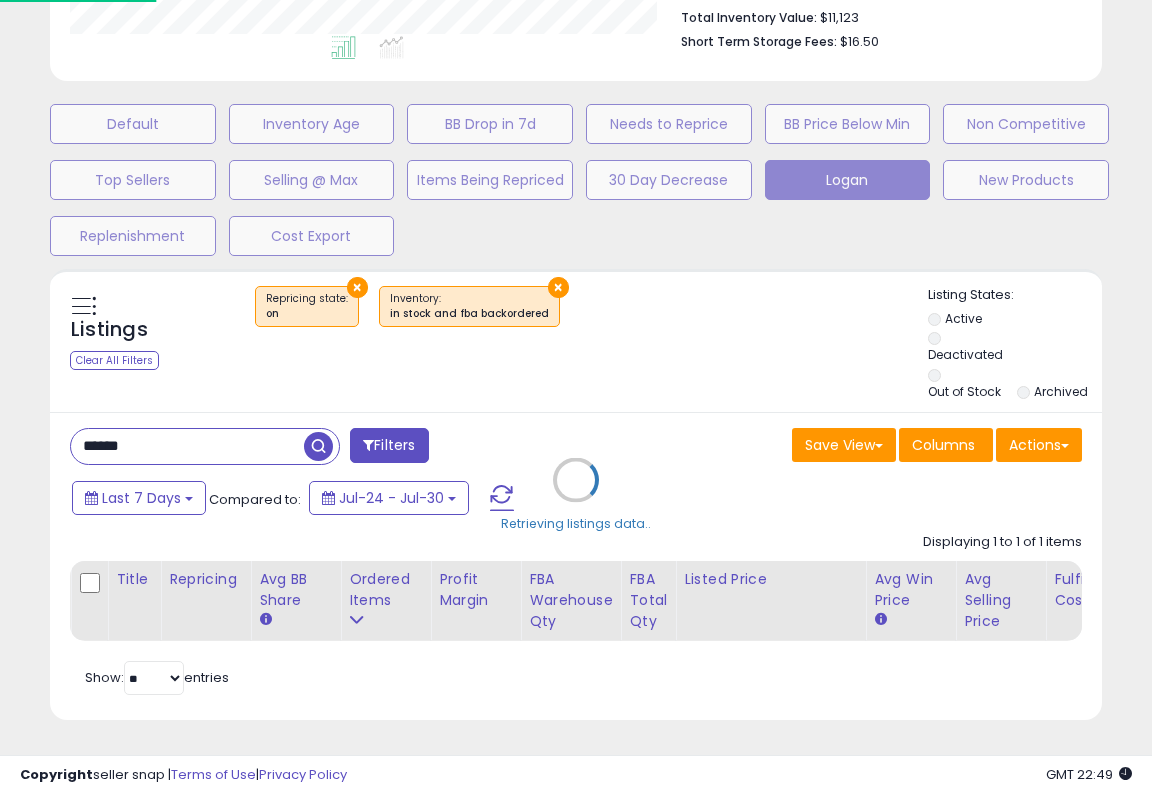 scroll, scrollTop: 999590, scrollLeft: 999383, axis: both 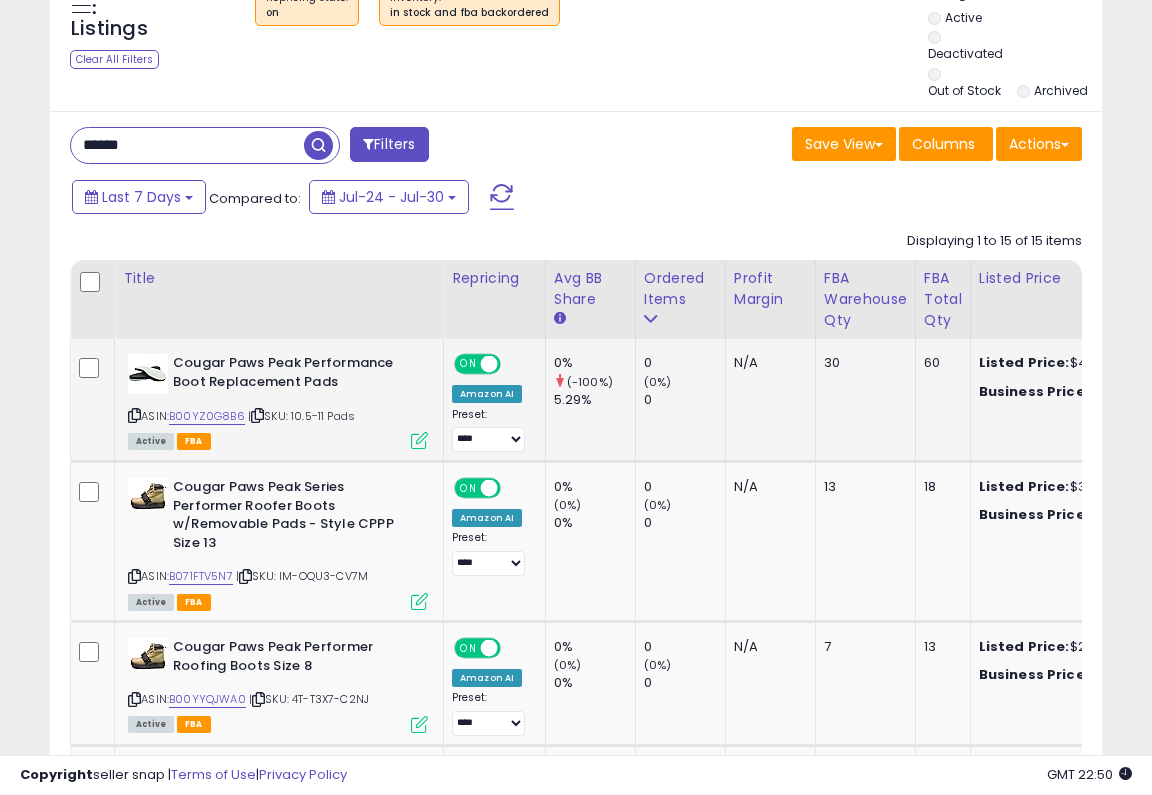 click at bounding box center [419, 440] 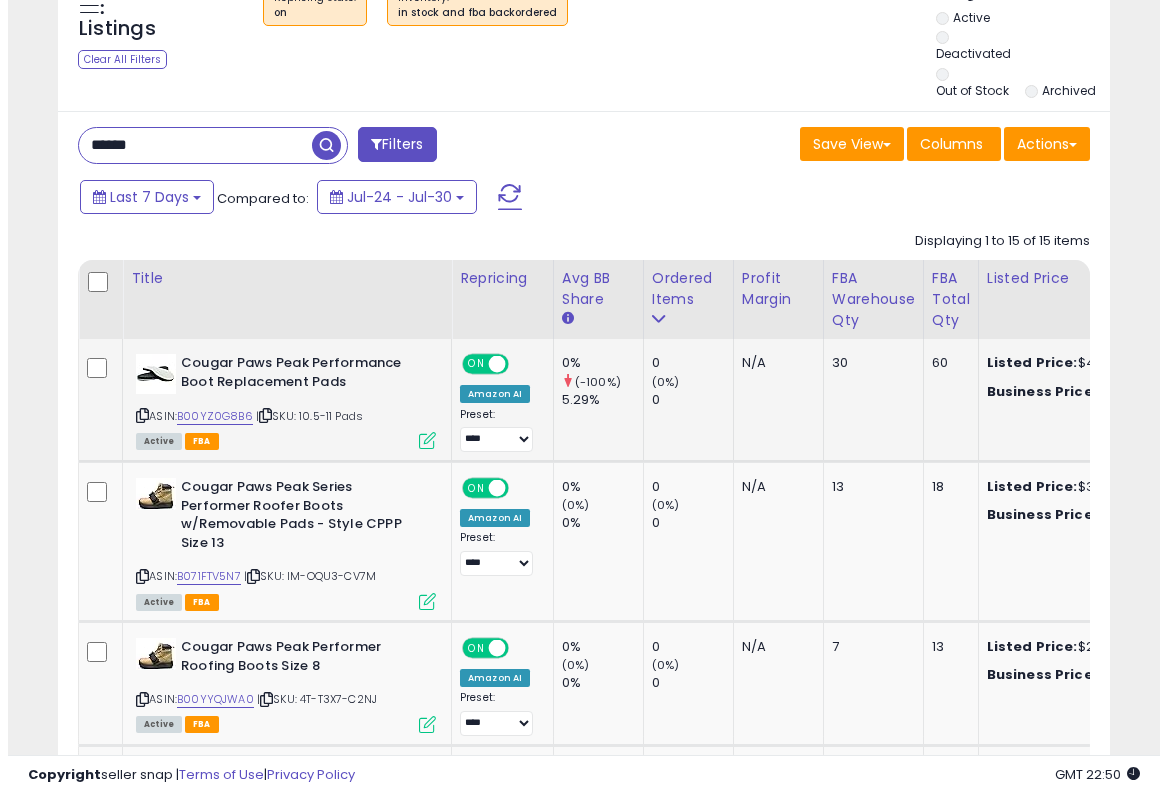 scroll, scrollTop: 999590, scrollLeft: 999383, axis: both 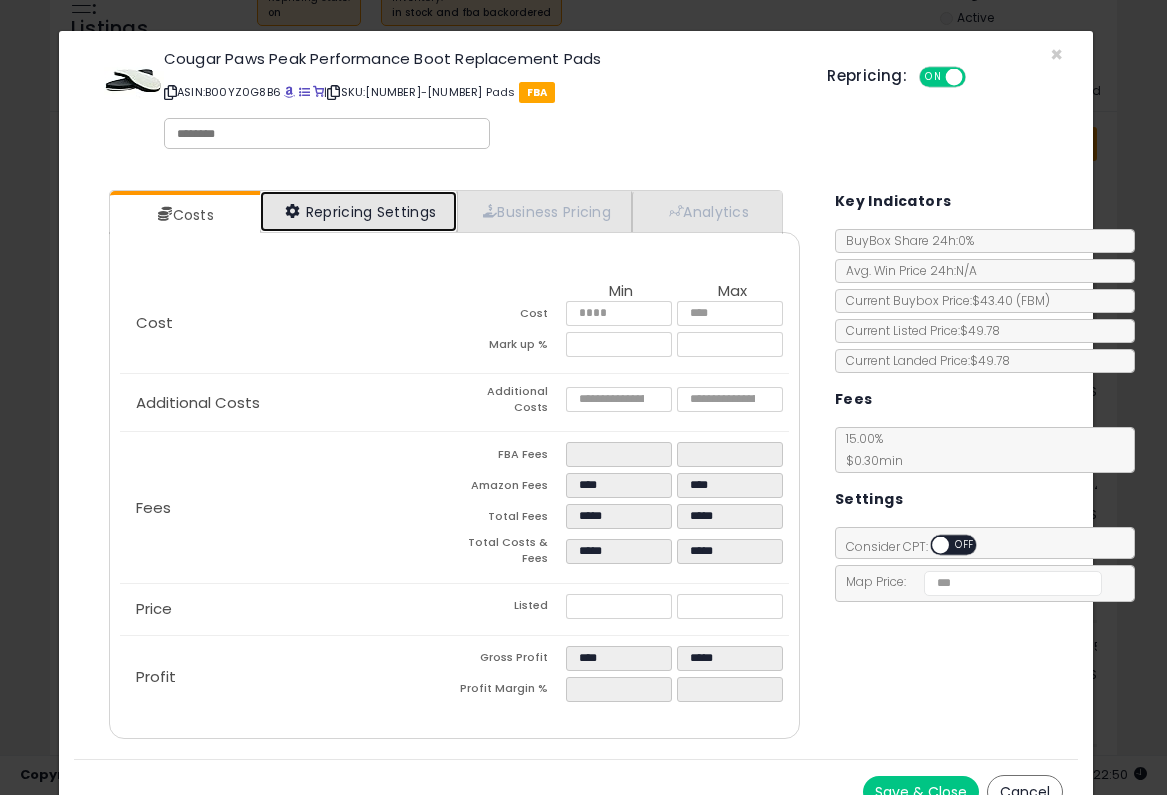 click on "Repricing Settings" at bounding box center [359, 211] 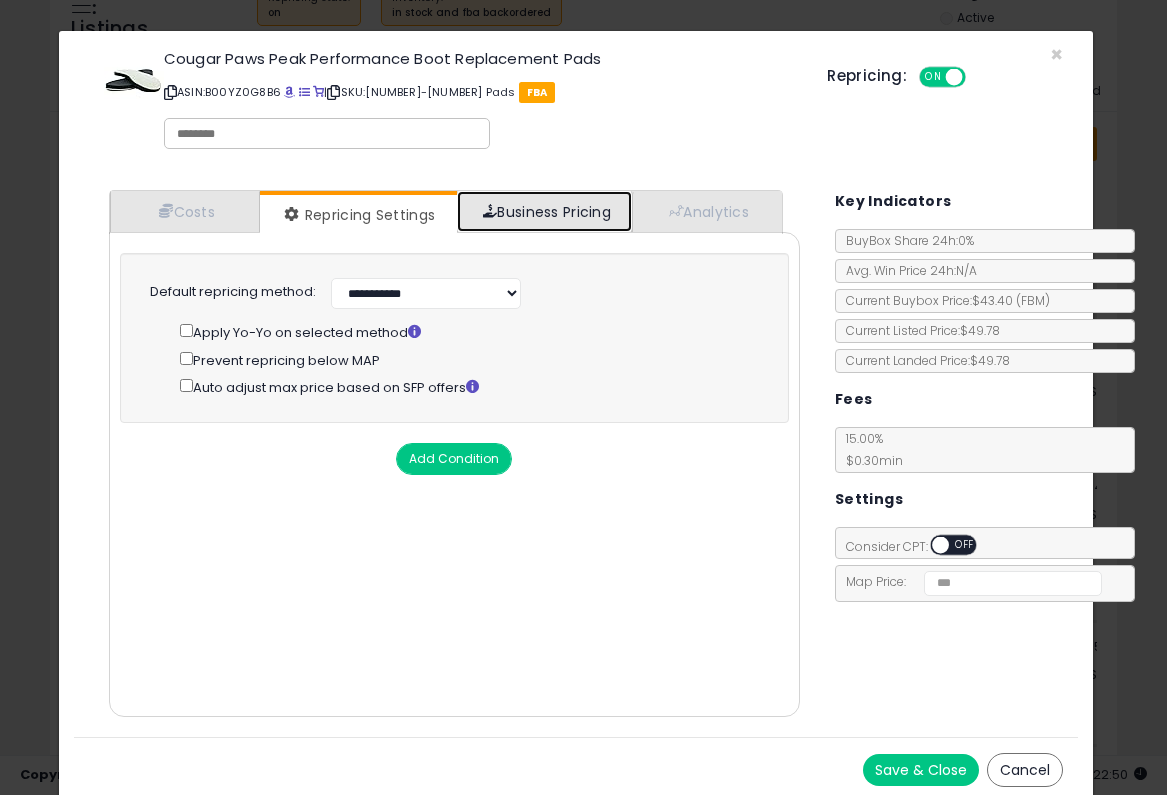 click on "Business Pricing" at bounding box center [544, 211] 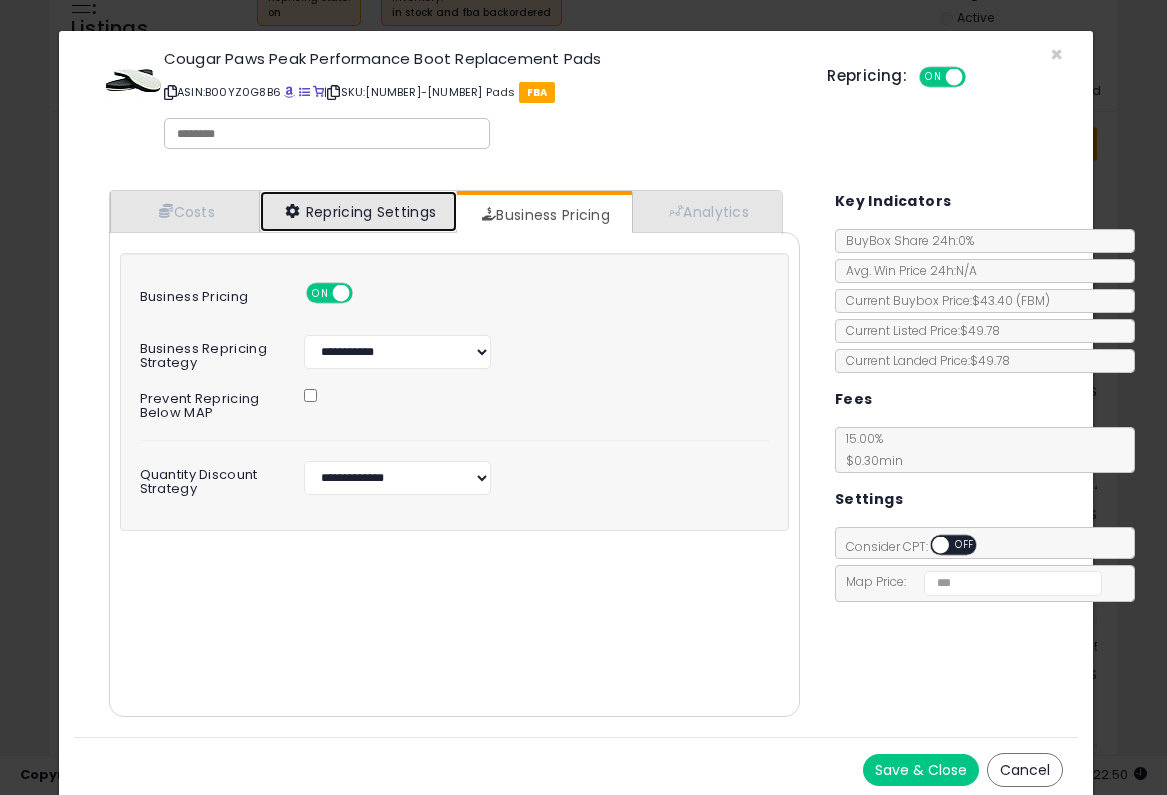 click on "Repricing Settings" at bounding box center (359, 211) 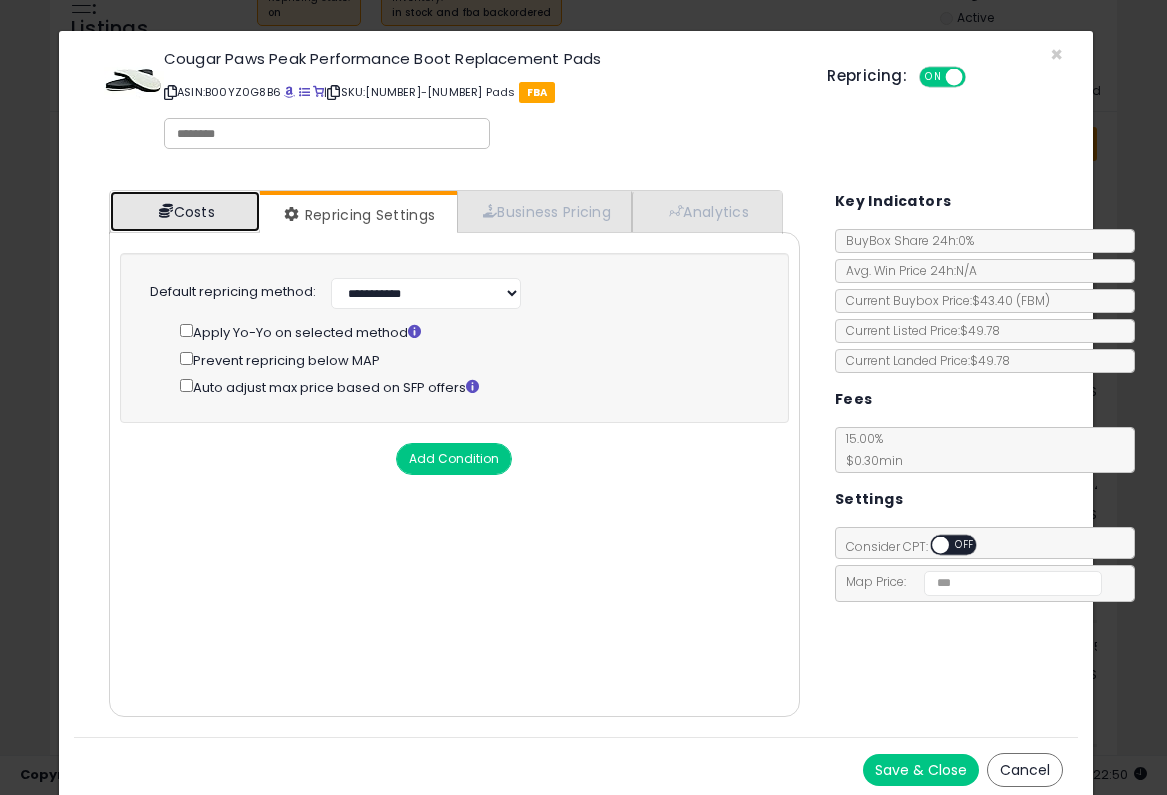 click on "Costs" at bounding box center (185, 211) 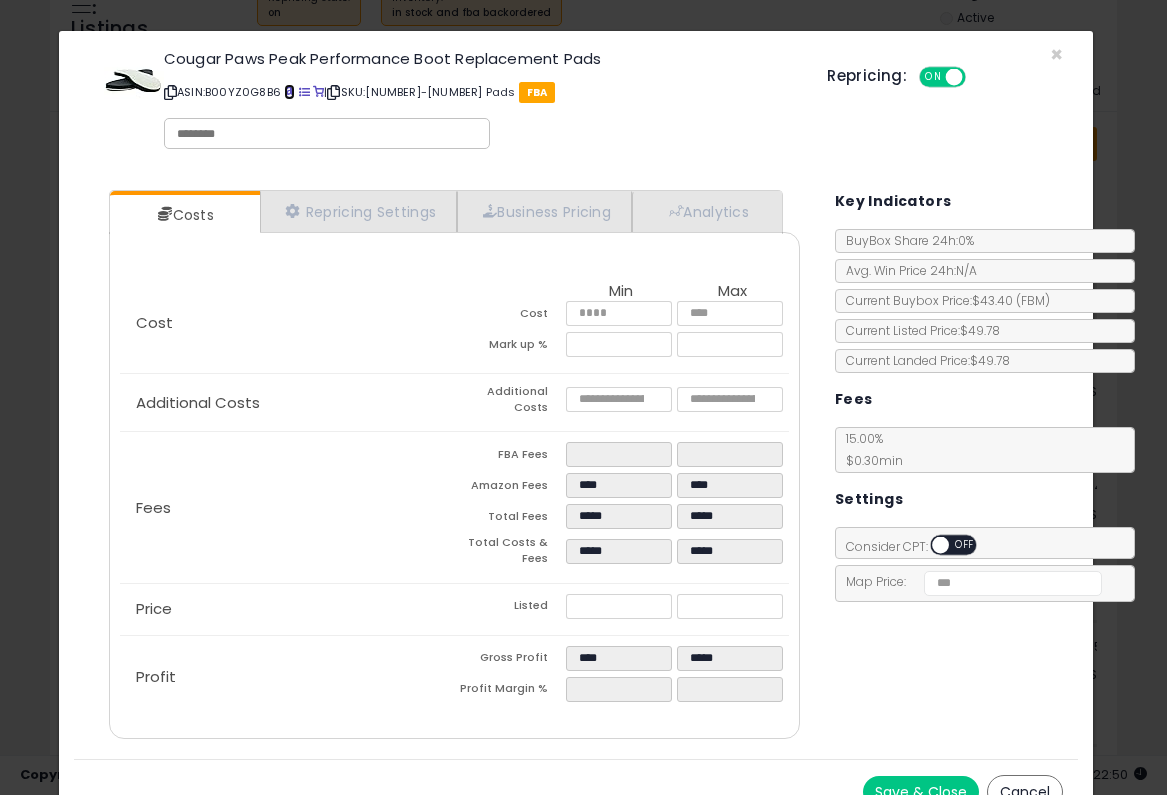 click at bounding box center [289, 92] 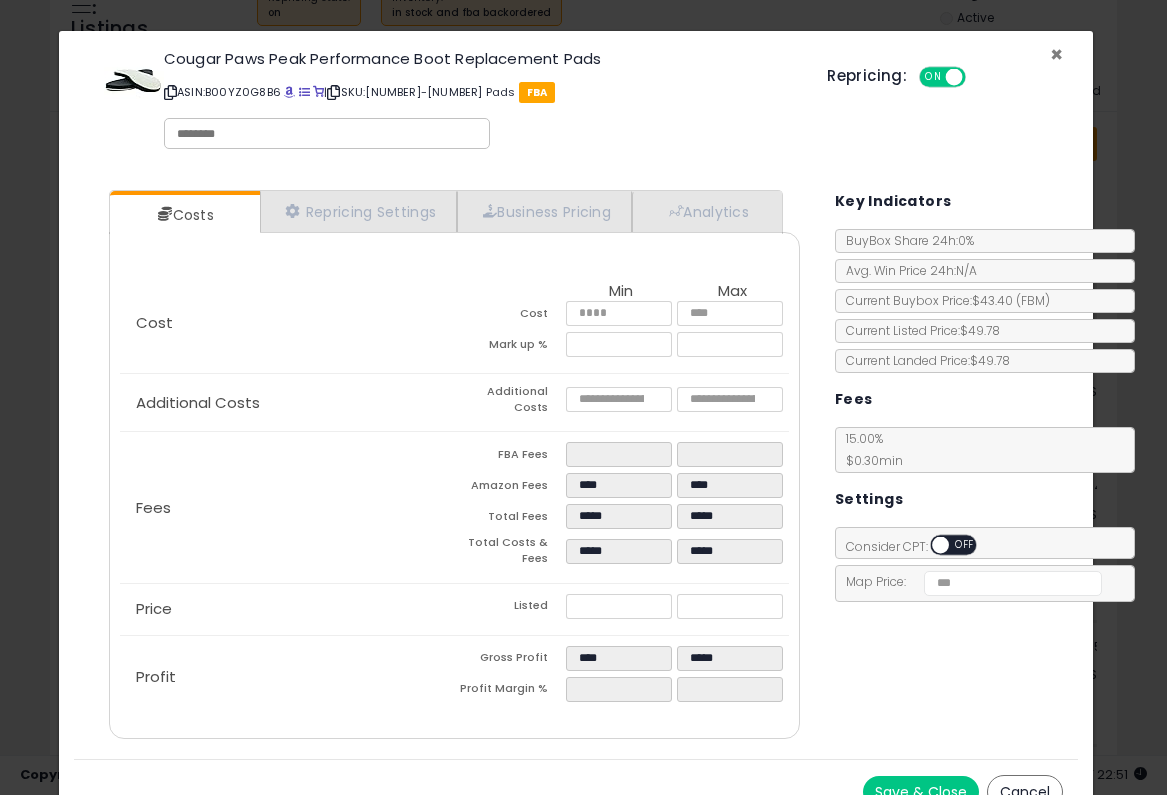click on "×" at bounding box center [1056, 54] 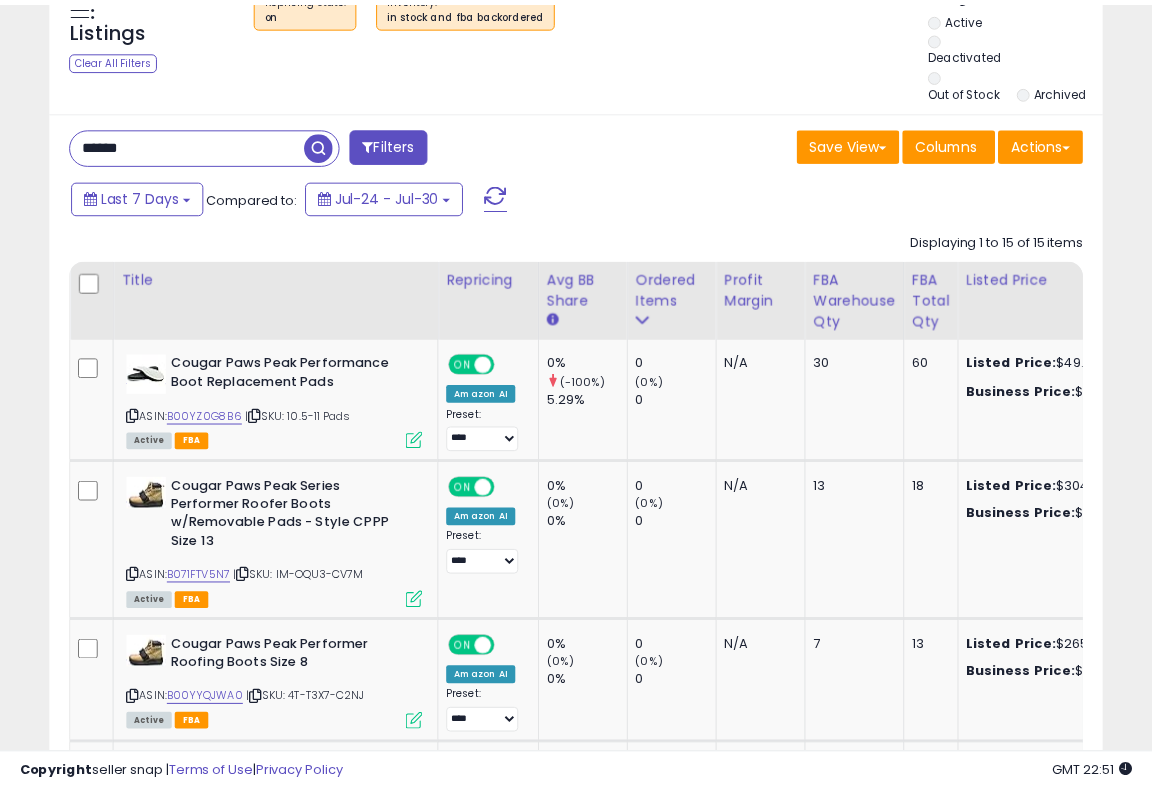 scroll, scrollTop: 410, scrollLeft: 607, axis: both 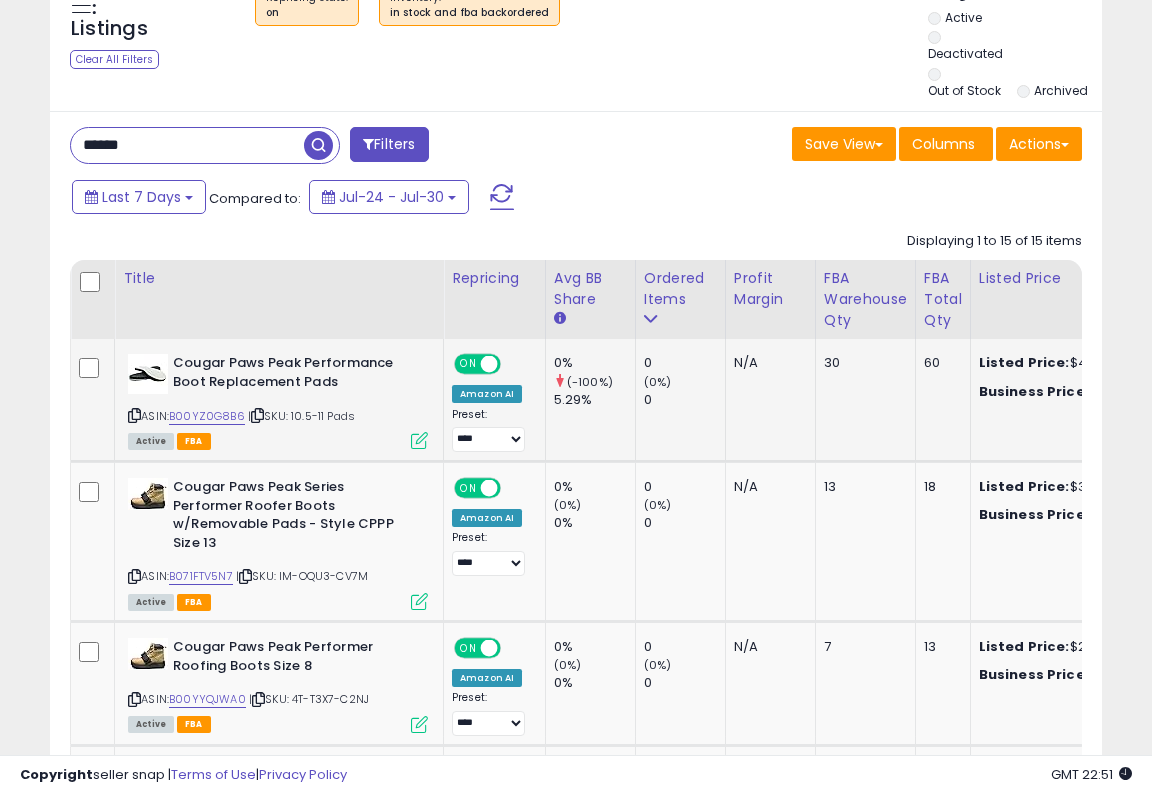 click at bounding box center [419, 440] 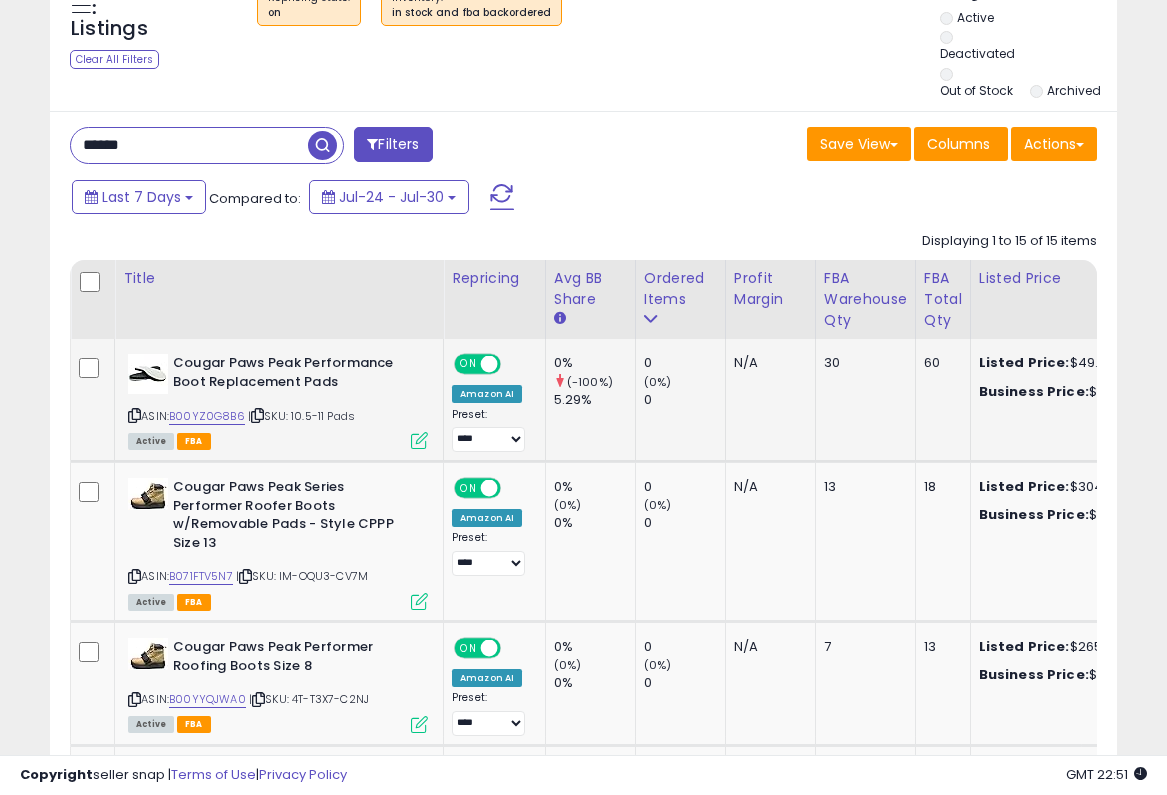 scroll, scrollTop: 999590, scrollLeft: 999383, axis: both 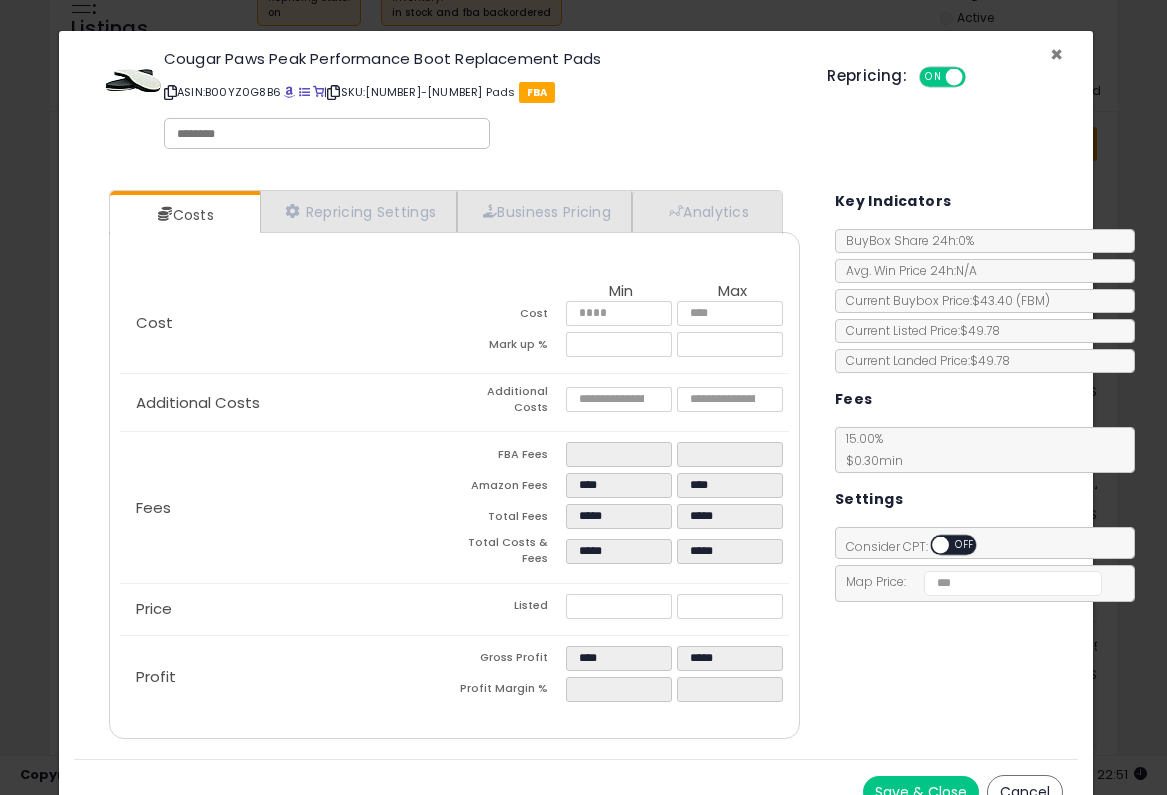 click on "×" at bounding box center (1056, 54) 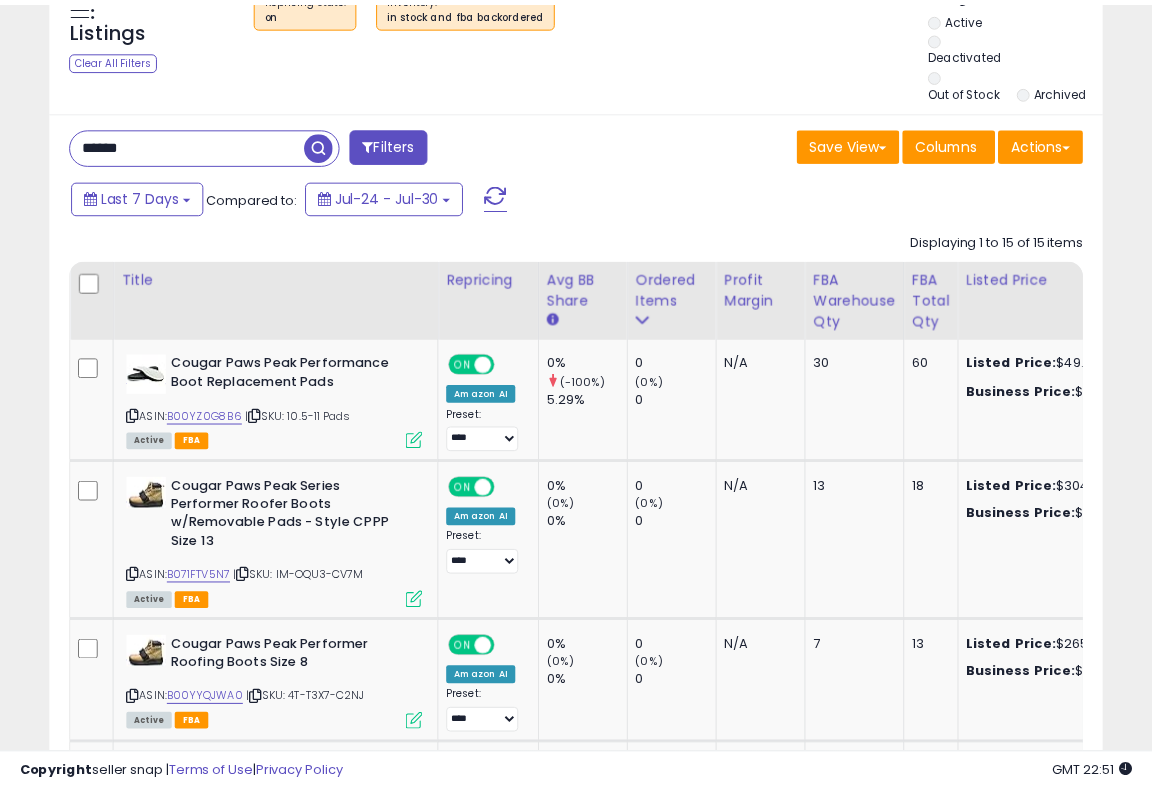 scroll, scrollTop: 410, scrollLeft: 607, axis: both 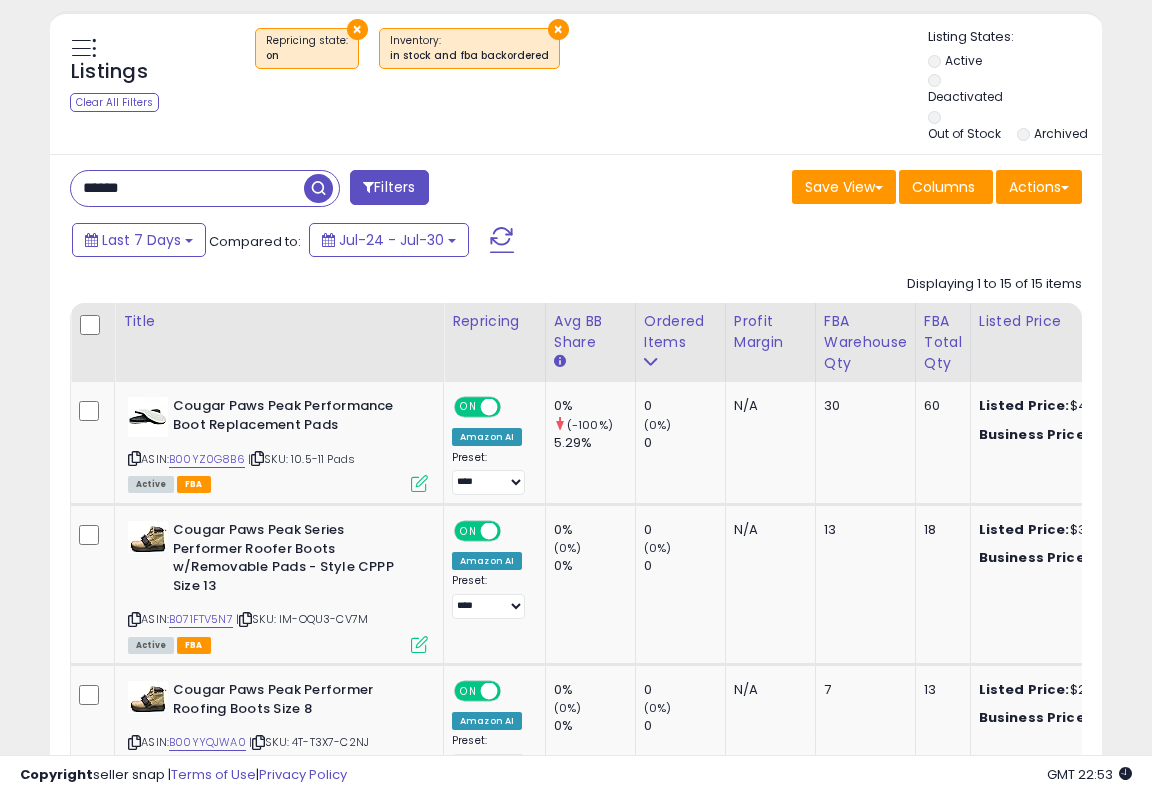 click on "×" at bounding box center (357, 29) 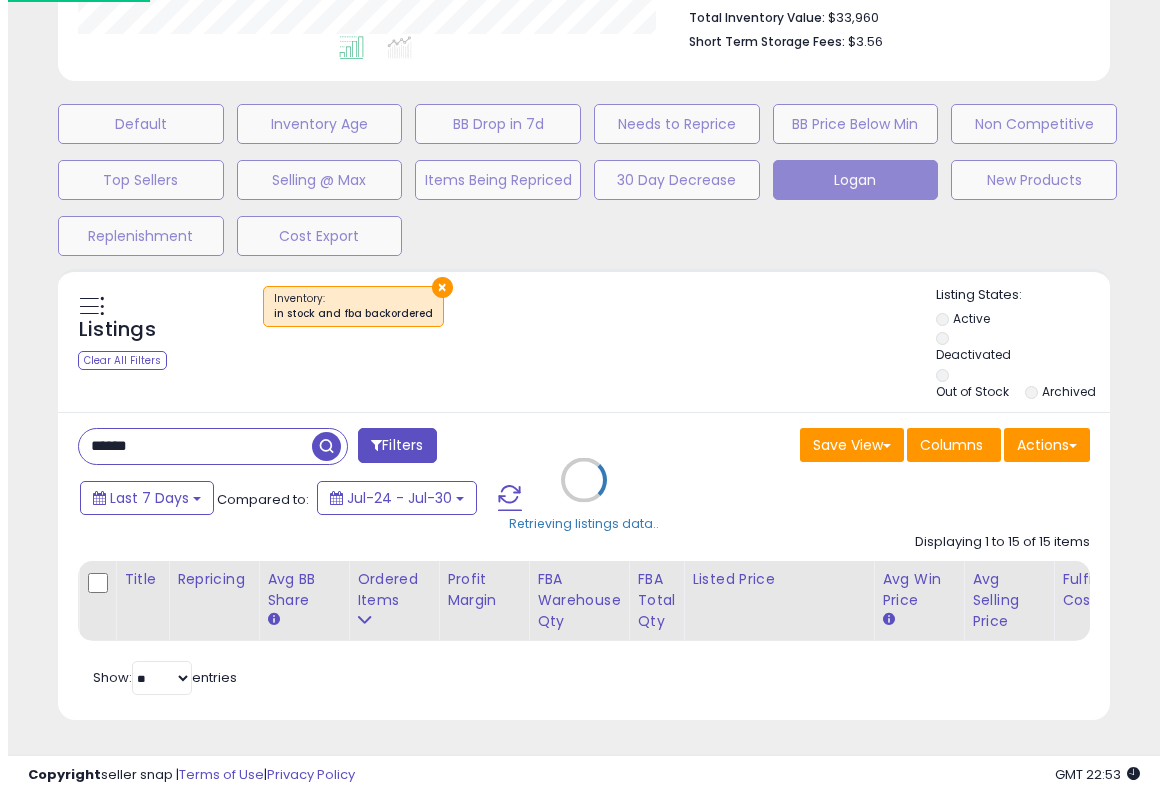 scroll, scrollTop: 549, scrollLeft: 0, axis: vertical 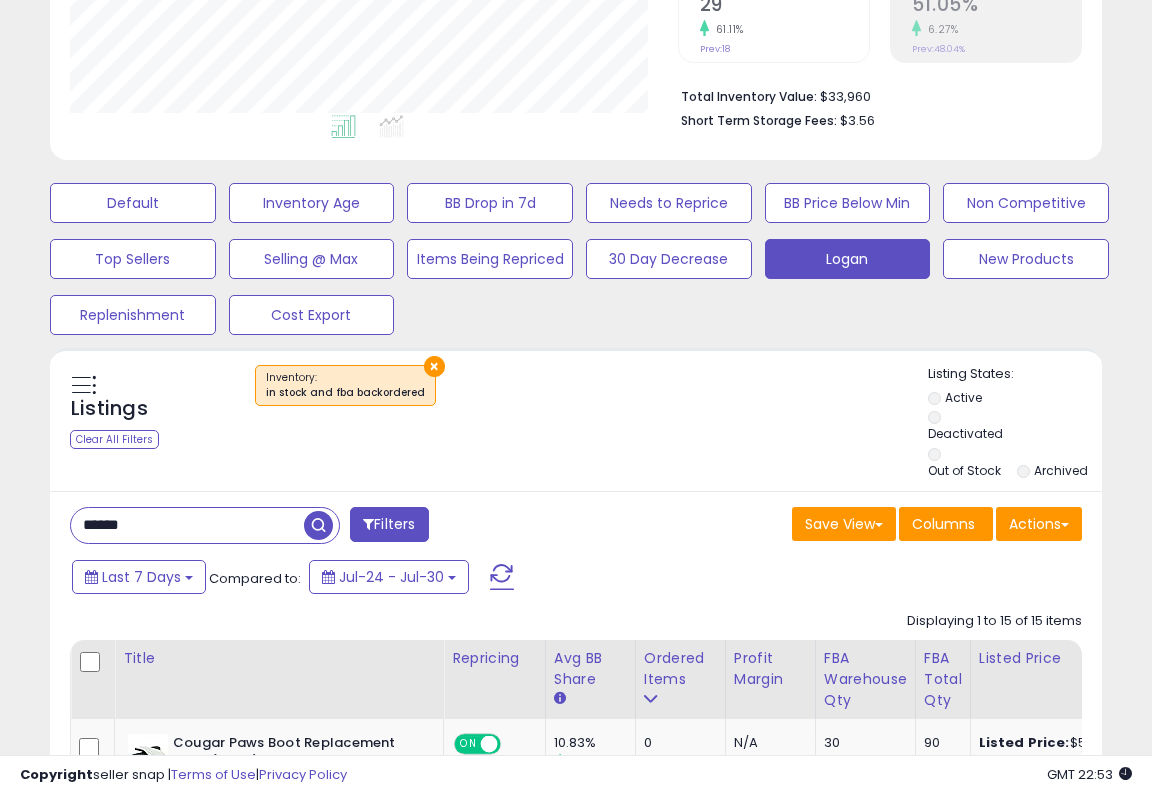 click on "×" at bounding box center [434, 366] 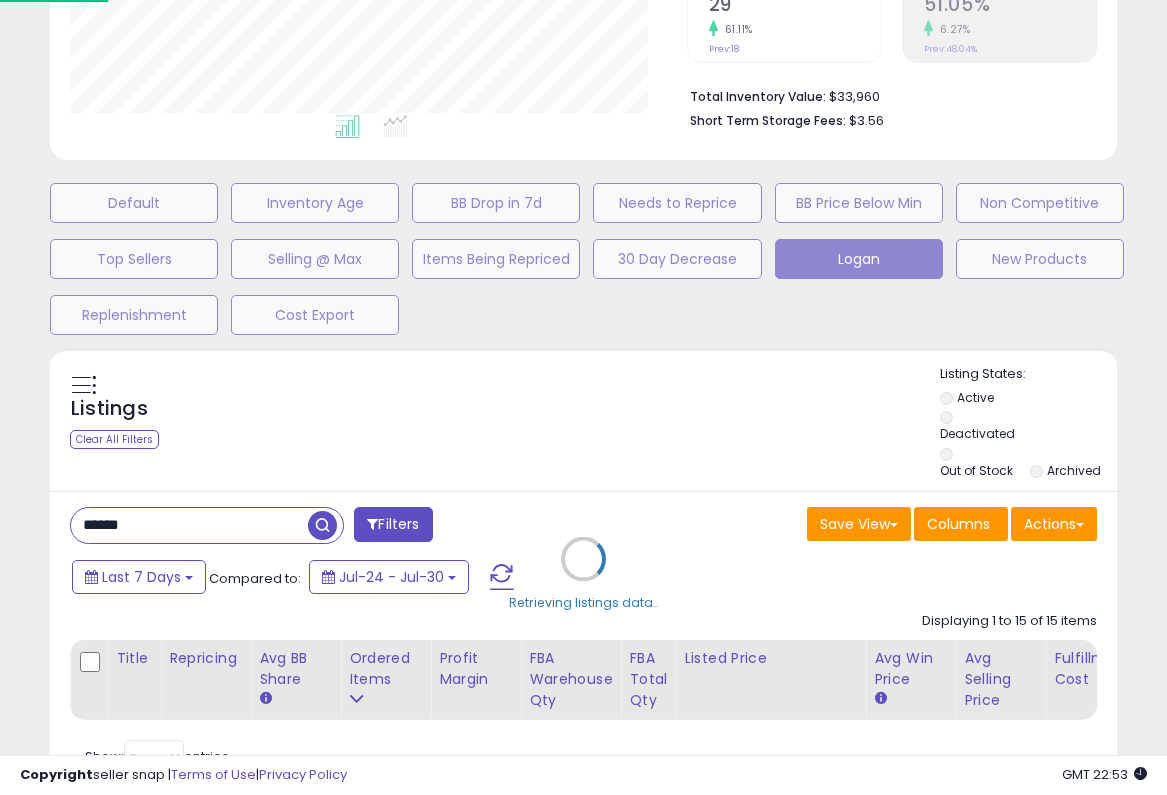 scroll, scrollTop: 999590, scrollLeft: 999383, axis: both 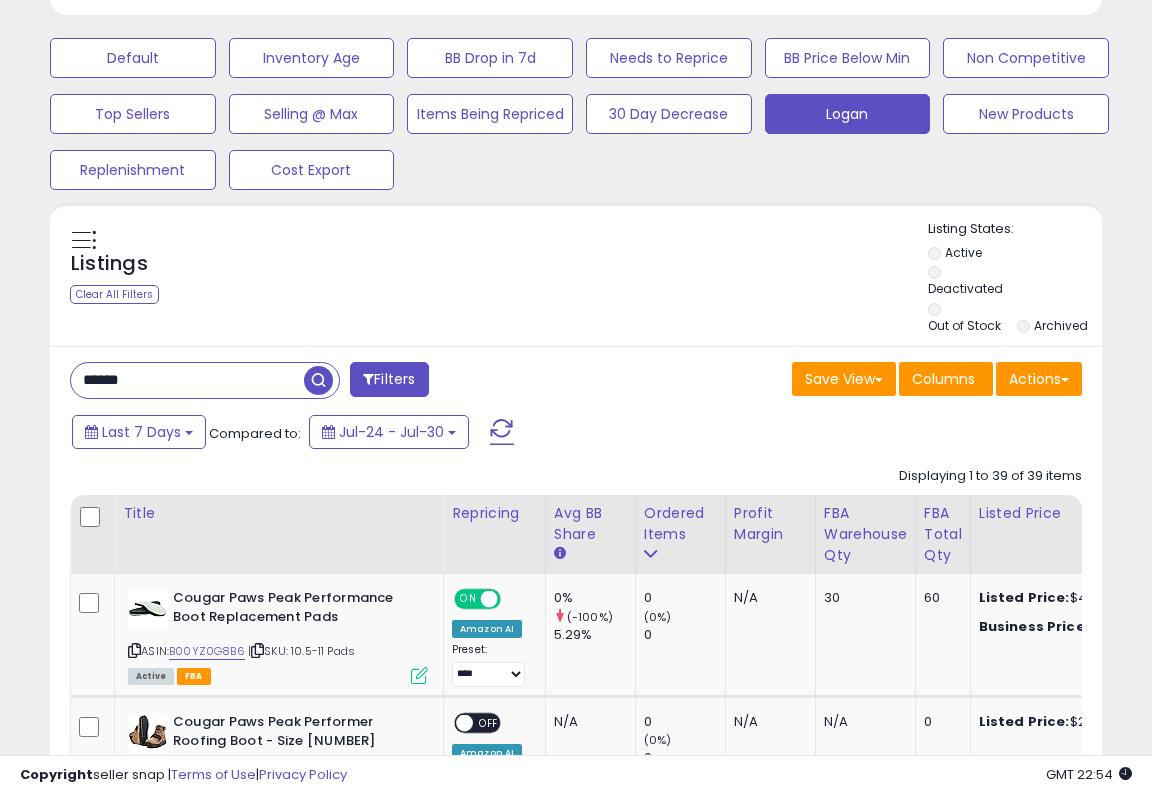 click at bounding box center (318, 380) 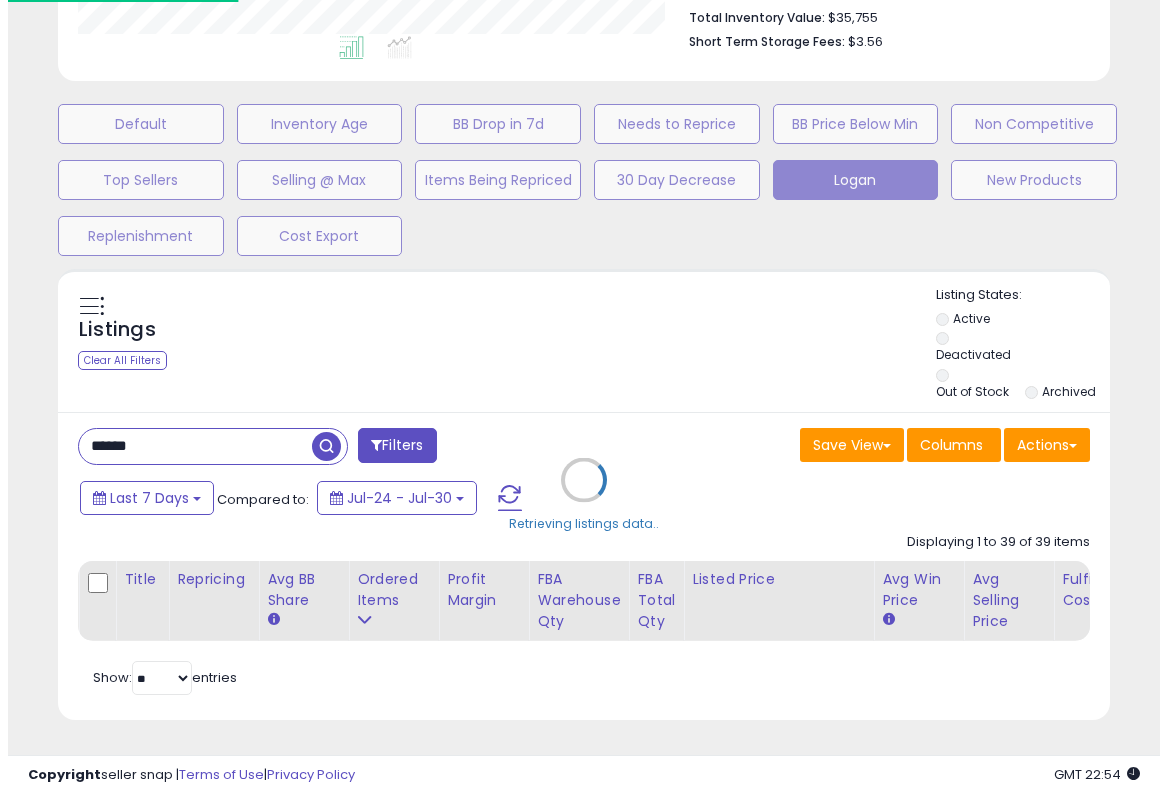 scroll, scrollTop: 549, scrollLeft: 0, axis: vertical 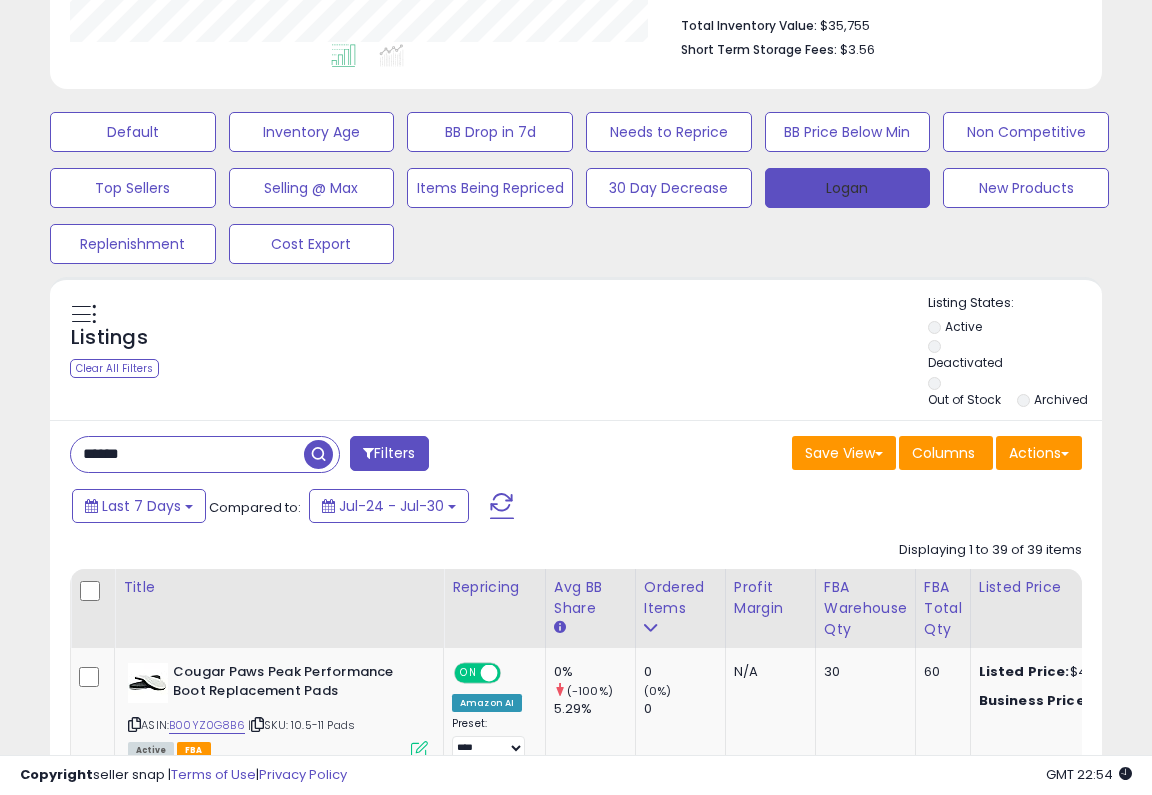 click on "Logan" at bounding box center (848, 188) 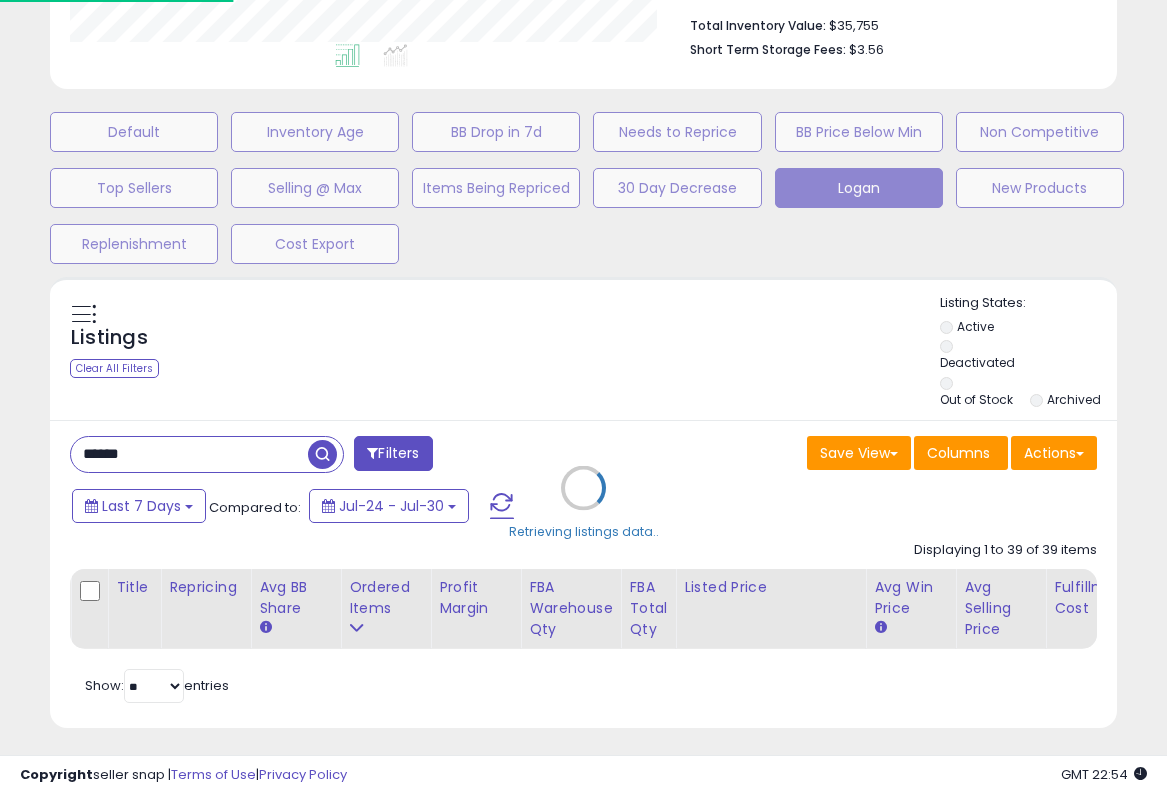 scroll, scrollTop: 999590, scrollLeft: 999383, axis: both 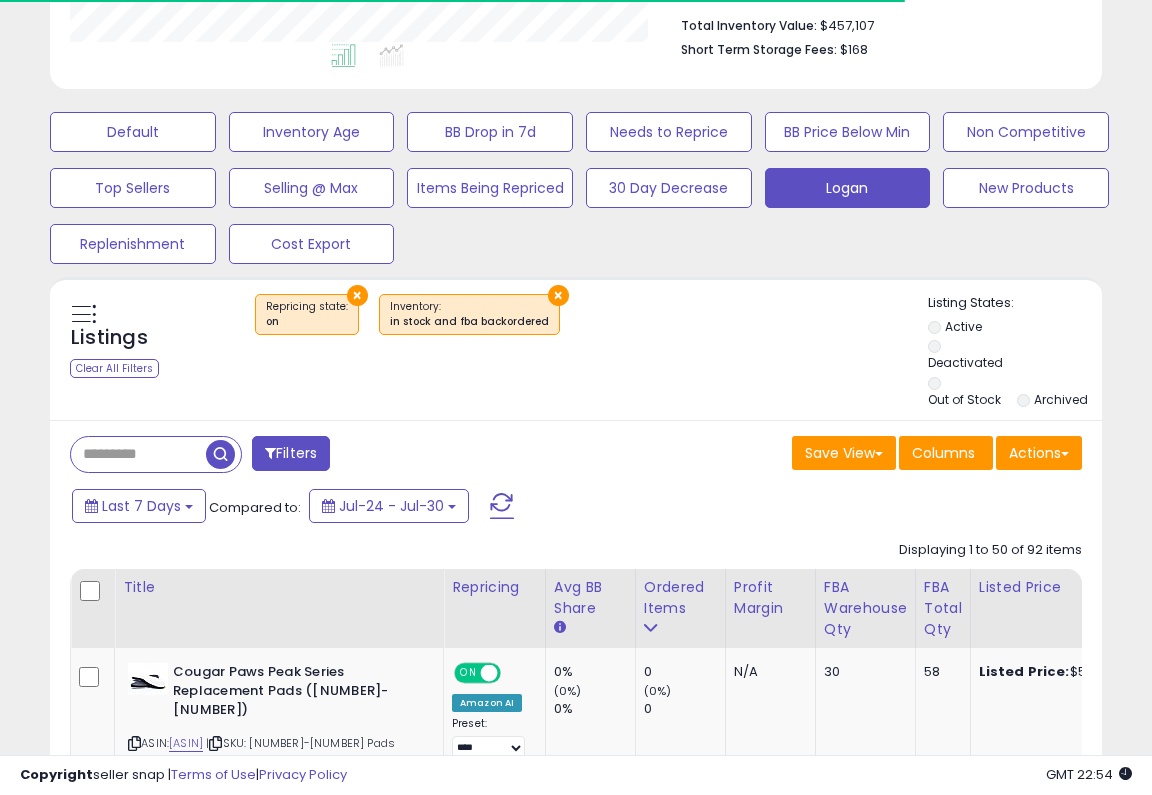 click on "Filters
Save View
Save As New View" at bounding box center (576, 3880) 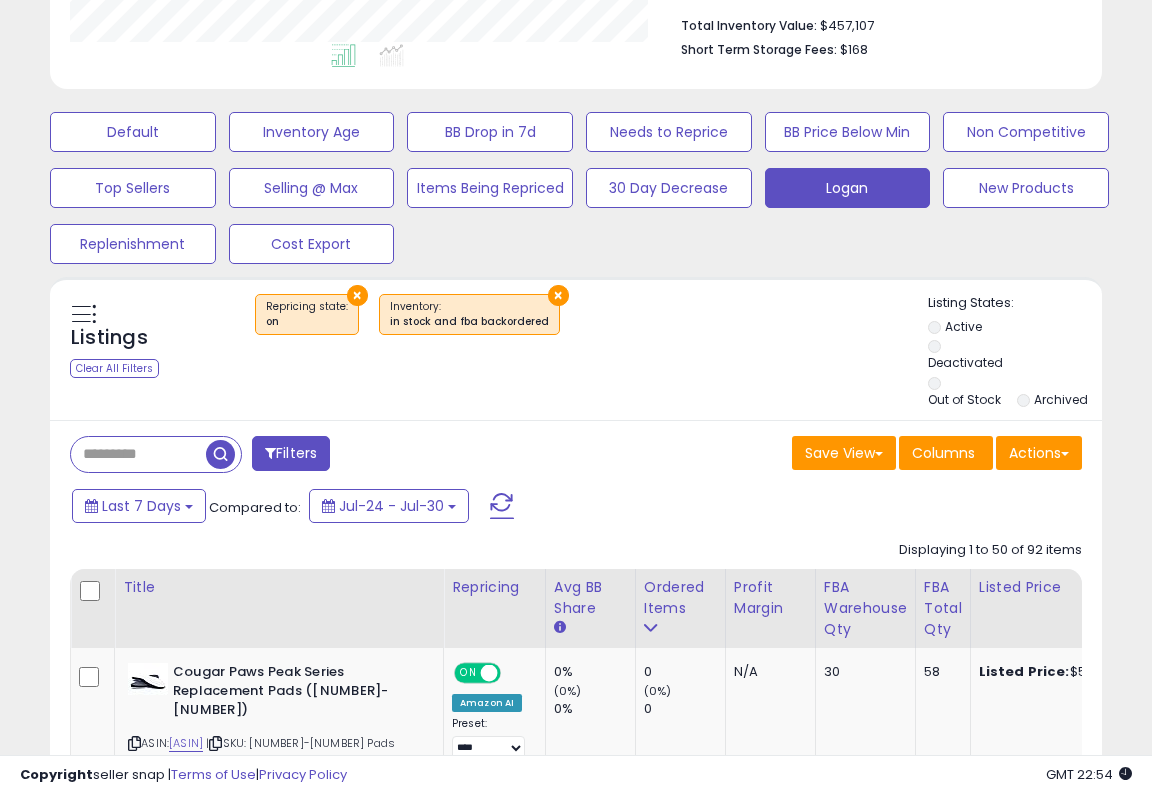 scroll, scrollTop: 999590, scrollLeft: 999392, axis: both 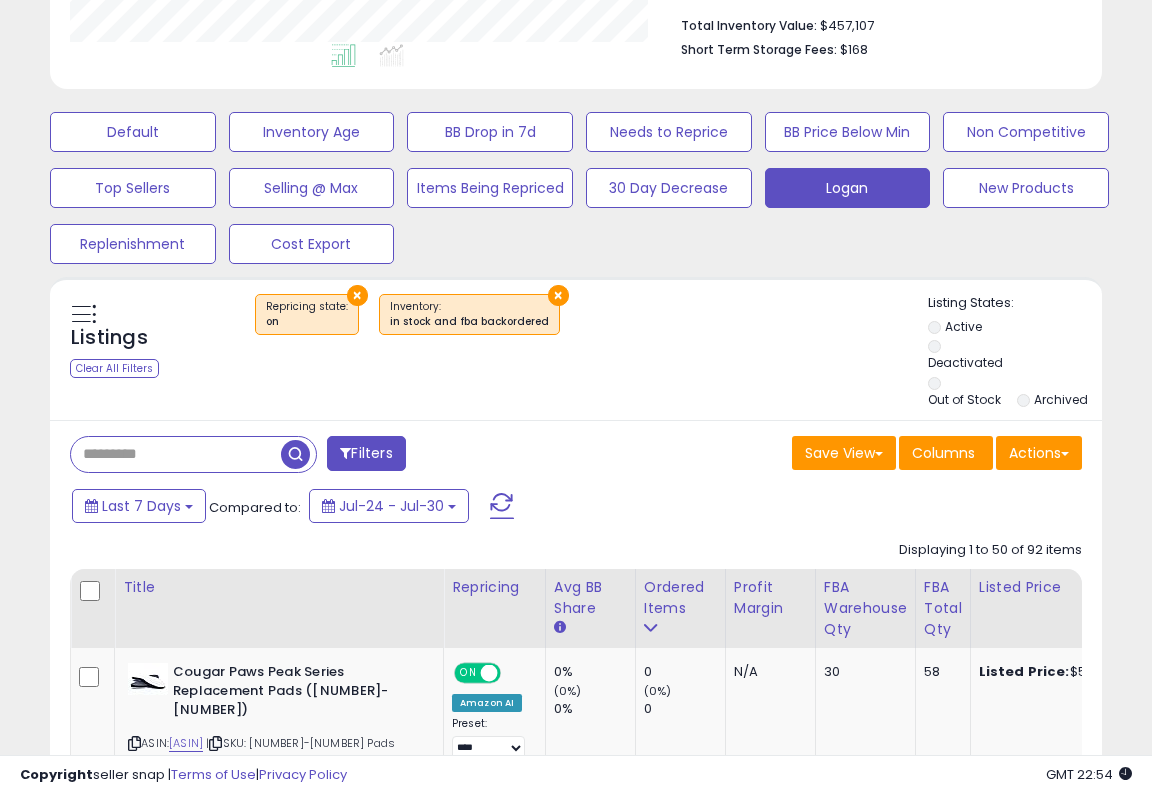 click at bounding box center (176, 454) 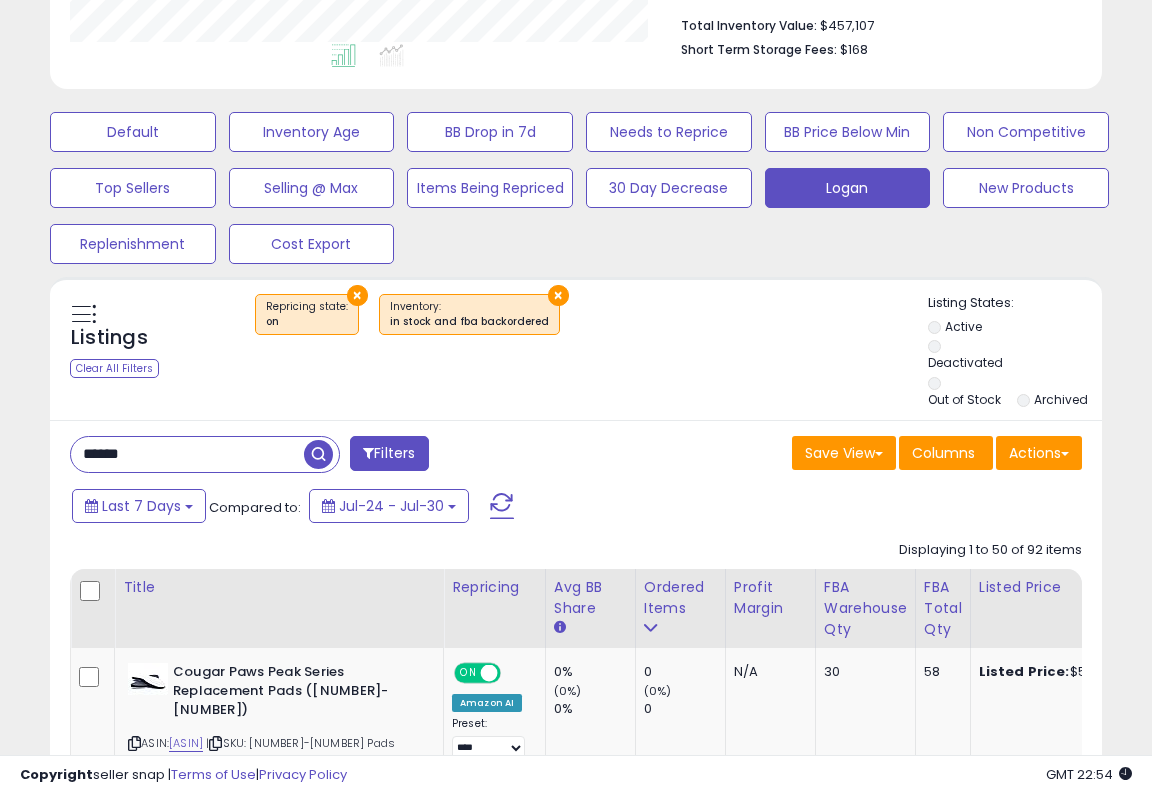 type on "******" 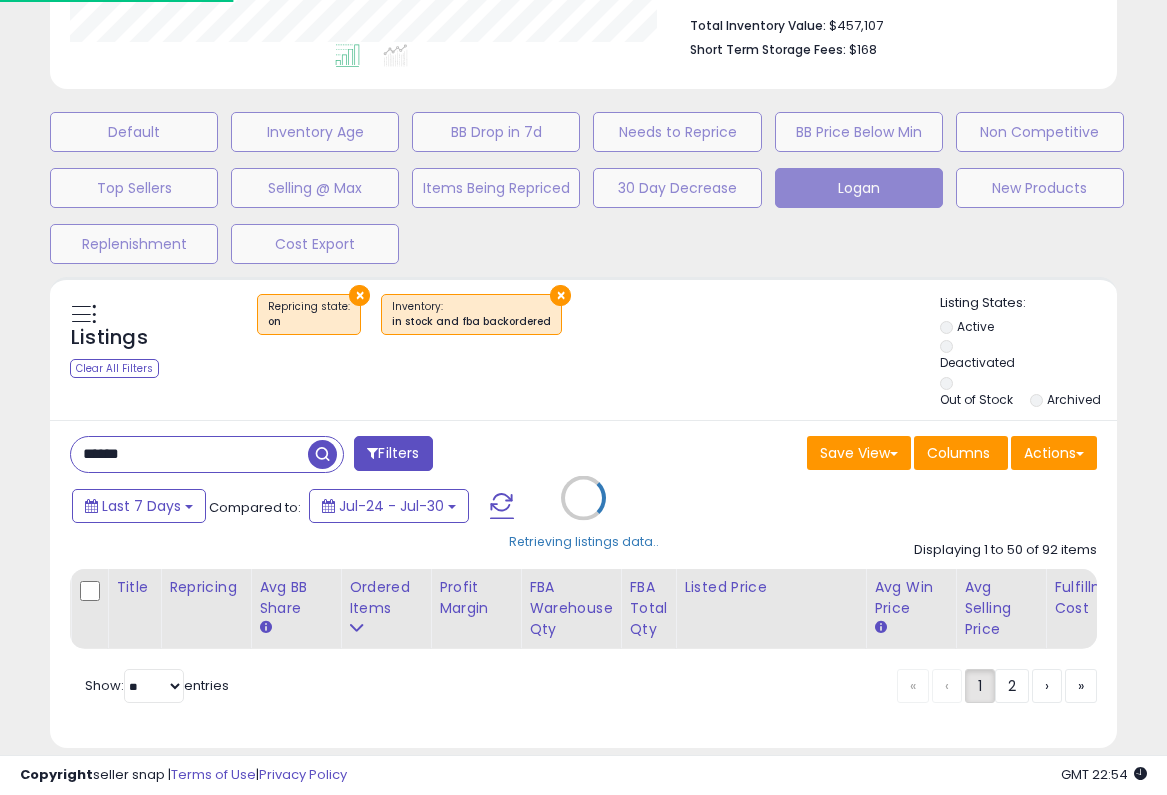 scroll, scrollTop: 999590, scrollLeft: 999383, axis: both 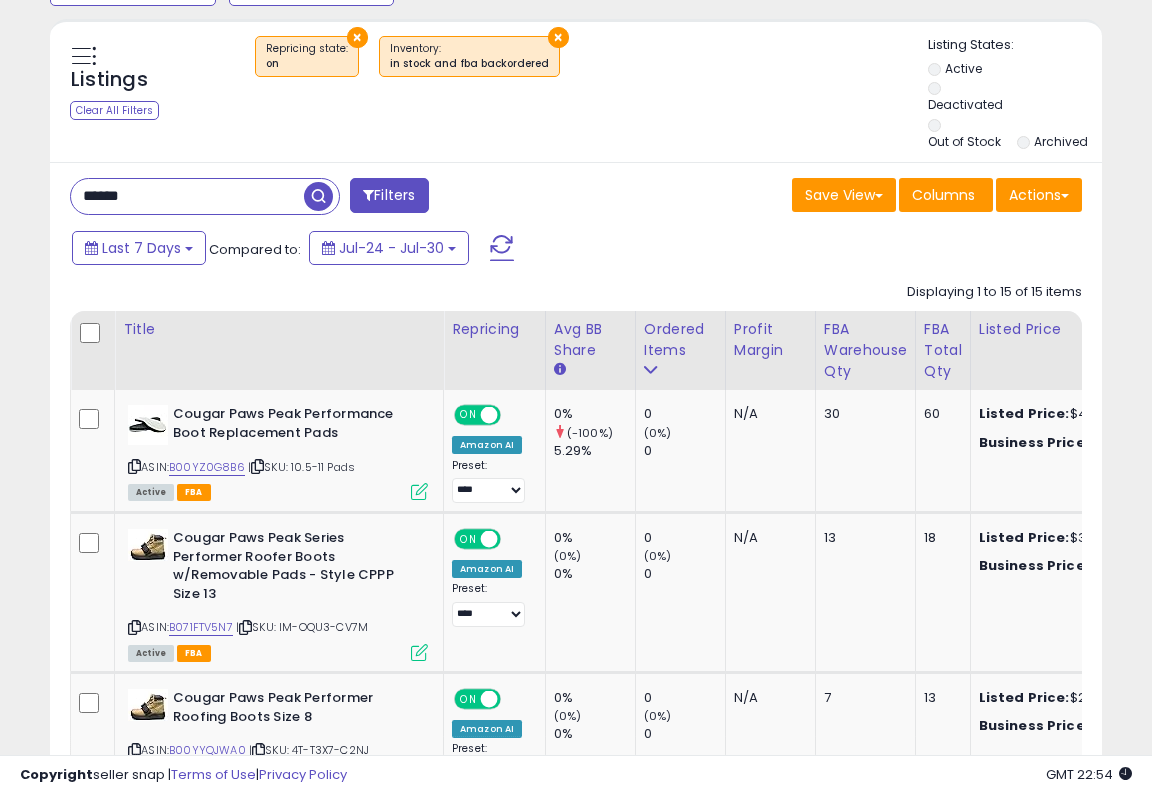 click on "×" at bounding box center [357, 37] 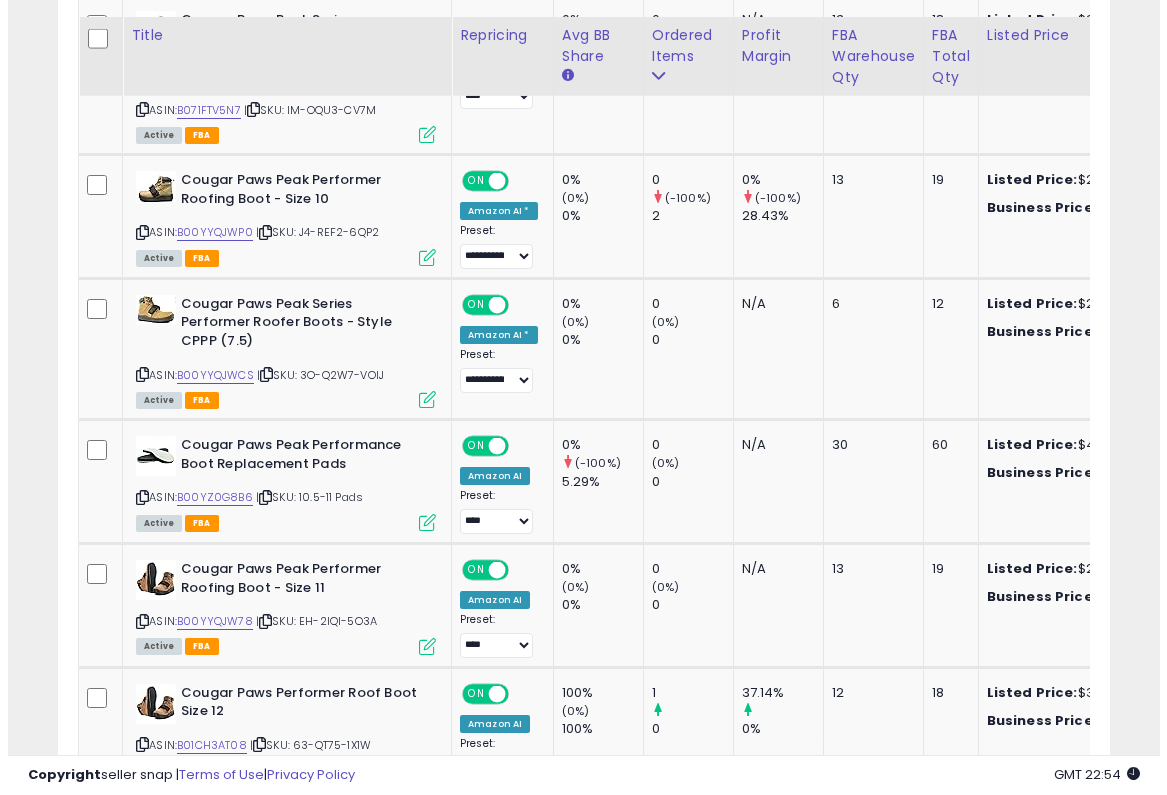 scroll, scrollTop: 1574, scrollLeft: 0, axis: vertical 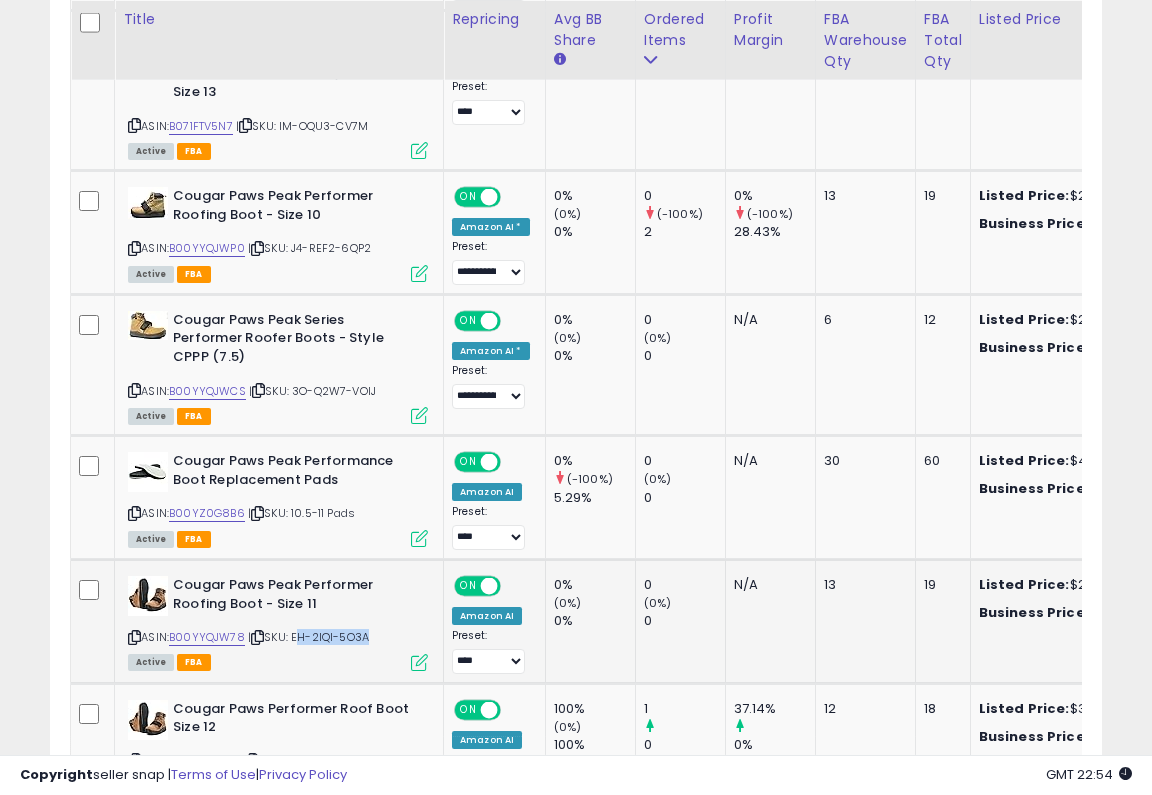 drag, startPoint x: 298, startPoint y: 580, endPoint x: 406, endPoint y: 591, distance: 108.55874 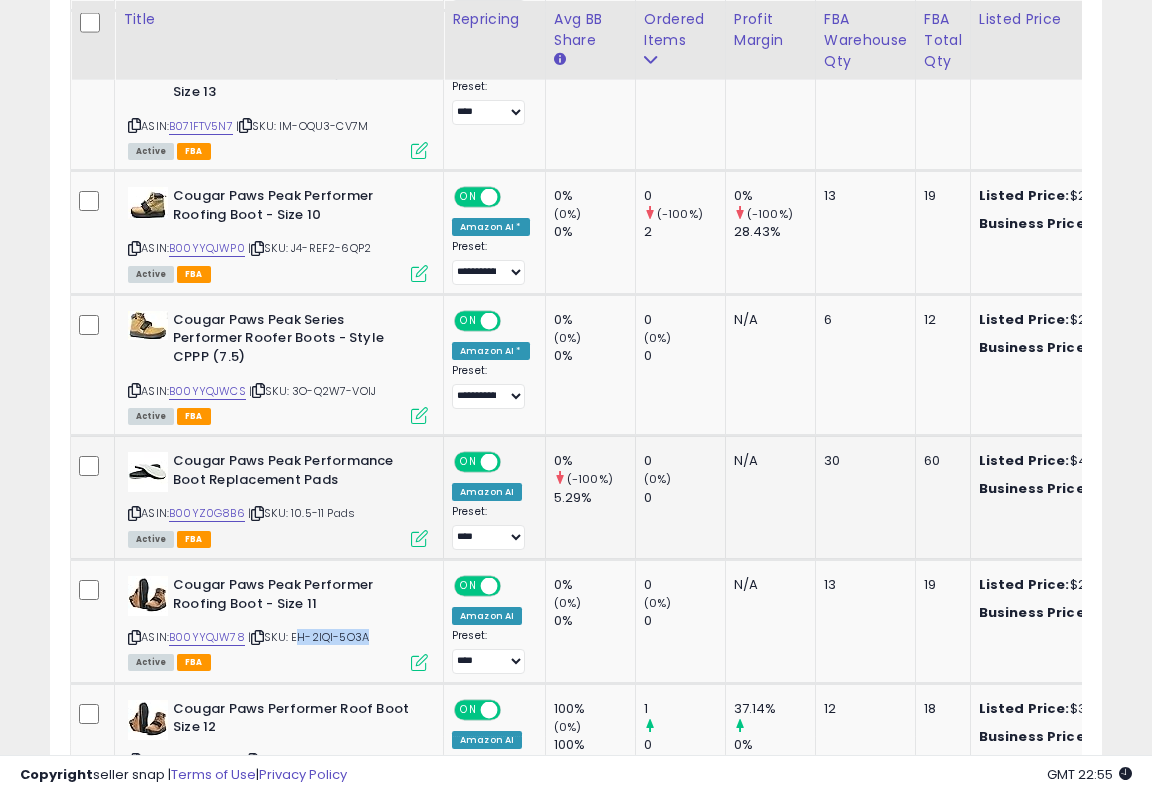 drag, startPoint x: 294, startPoint y: 458, endPoint x: 354, endPoint y: 459, distance: 60.00833 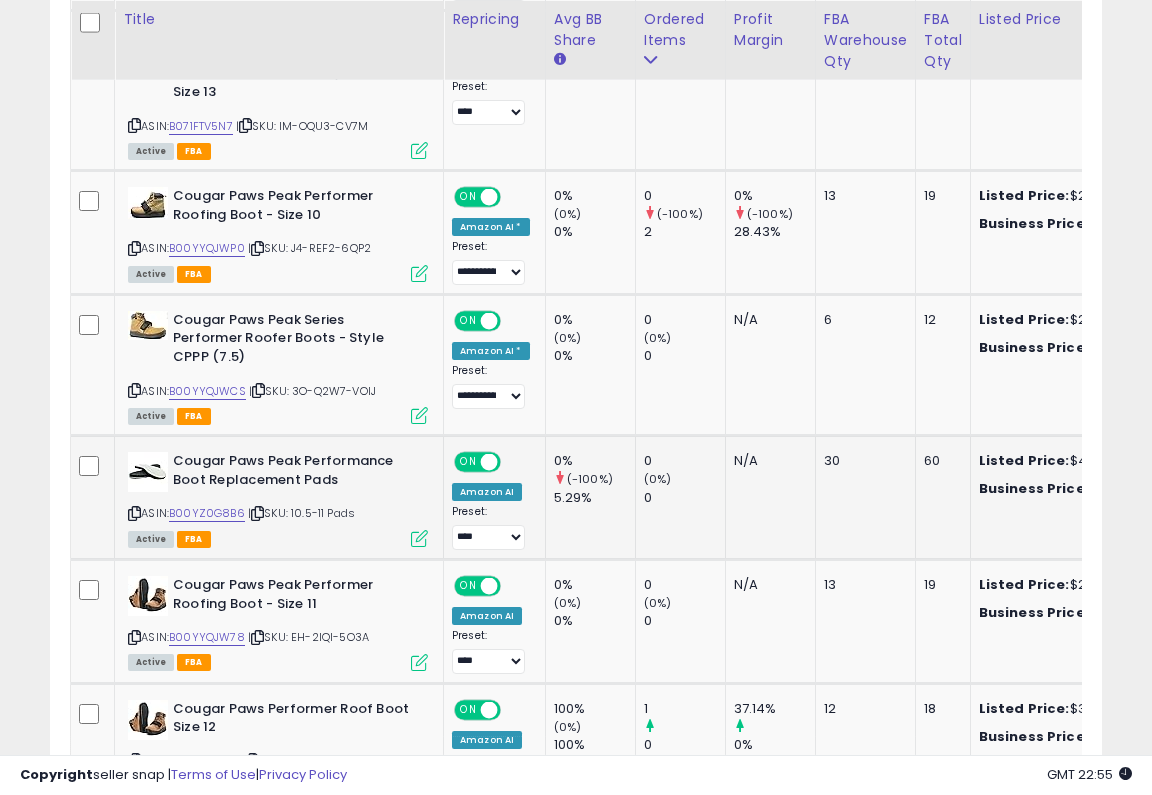 click at bounding box center [419, 538] 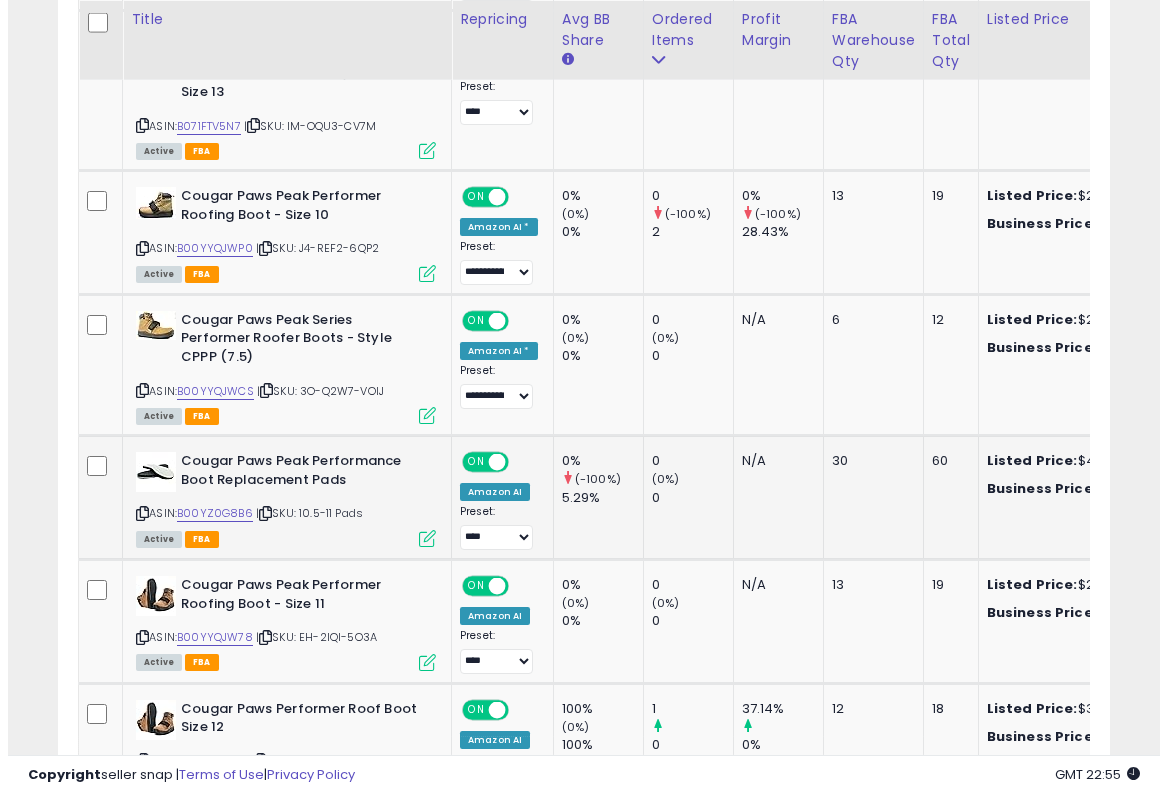 scroll, scrollTop: 999590, scrollLeft: 999383, axis: both 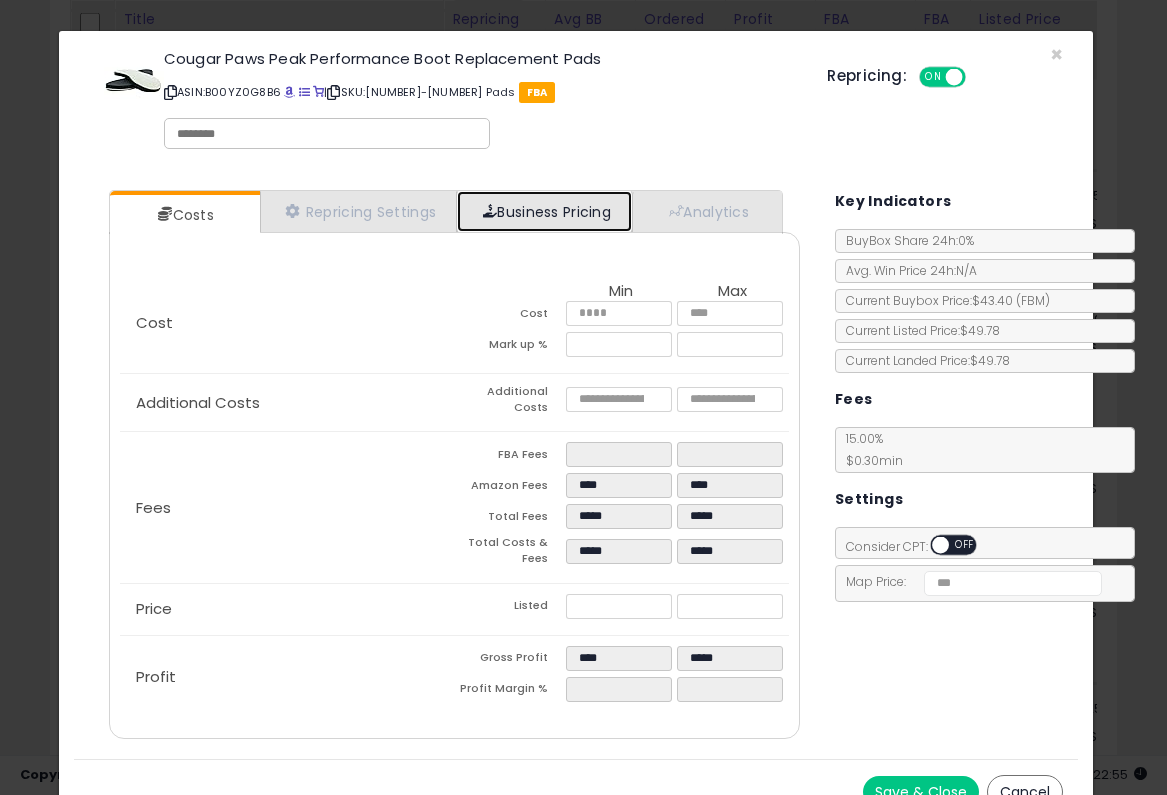 click on "Business Pricing" at bounding box center [544, 211] 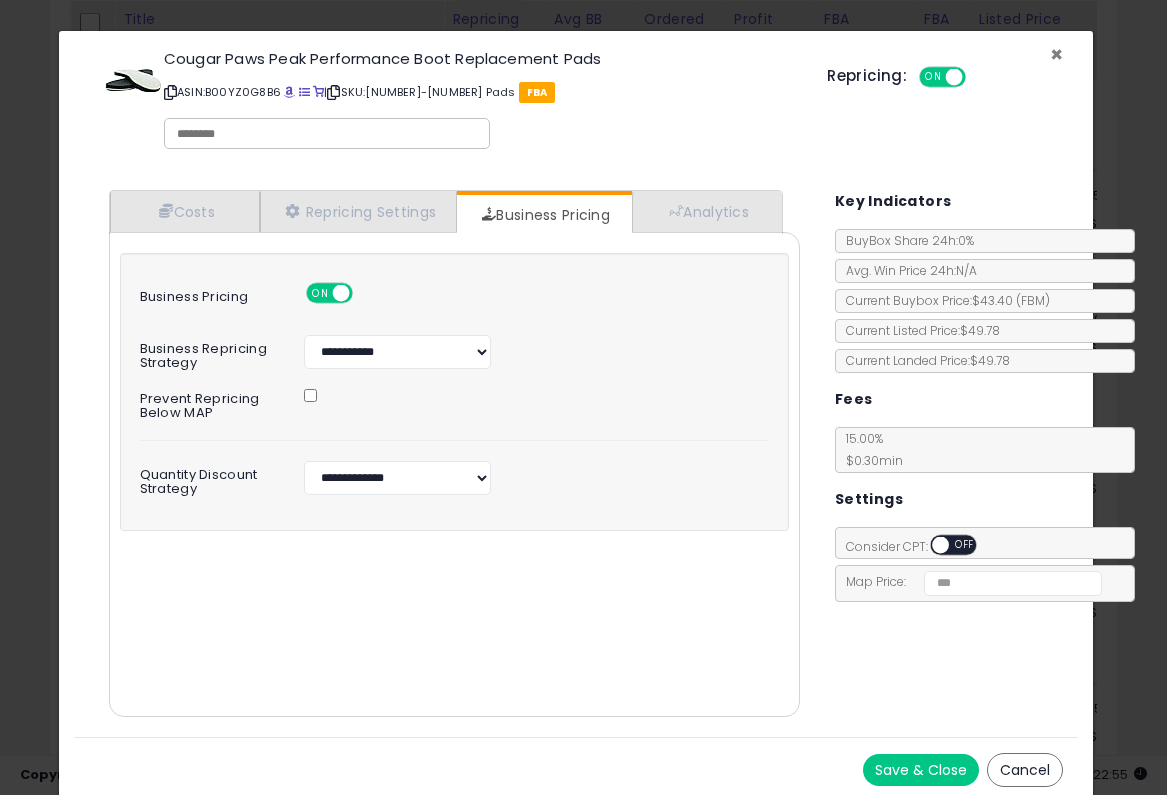 click on "×" at bounding box center (1056, 54) 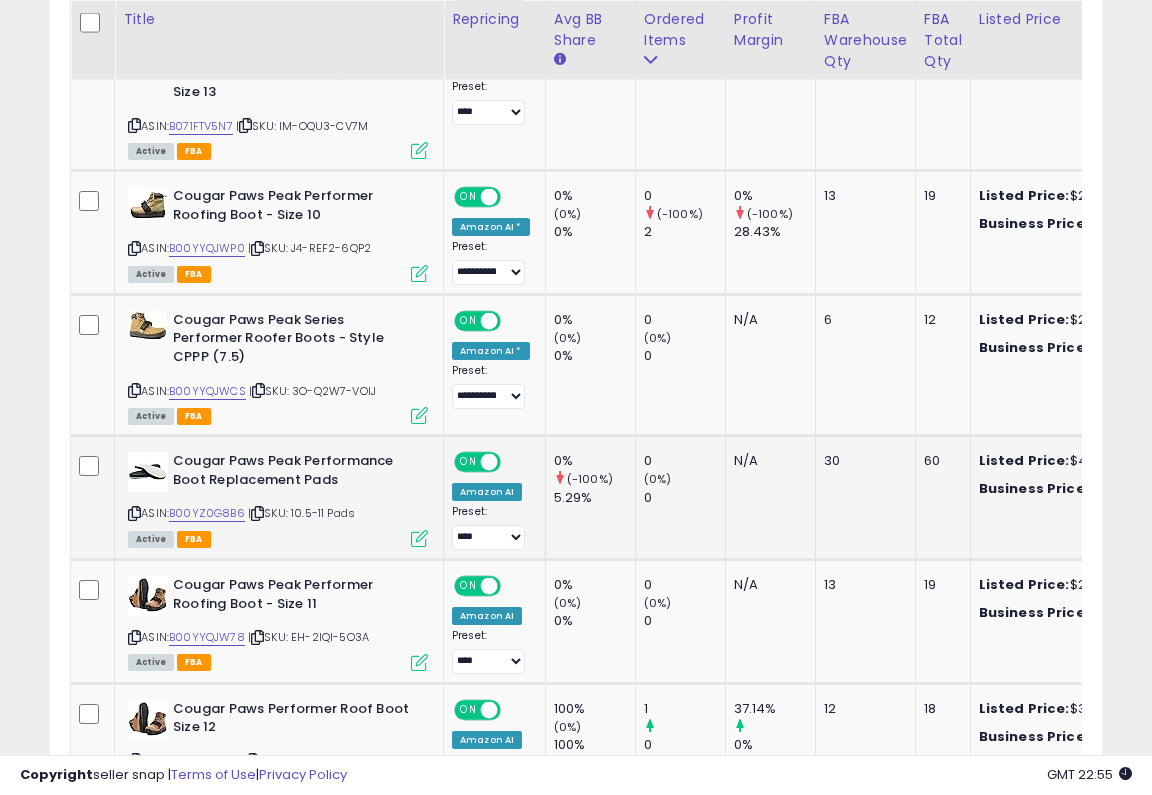 scroll, scrollTop: 410, scrollLeft: 607, axis: both 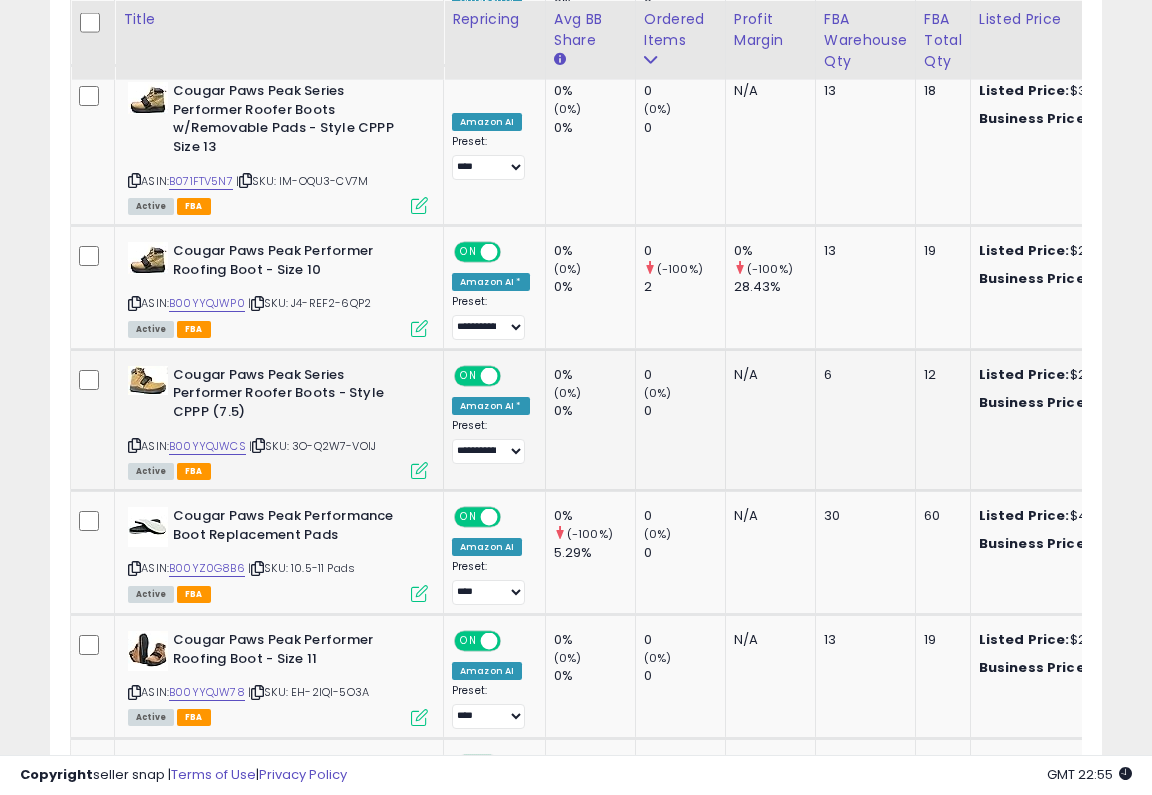 drag, startPoint x: 296, startPoint y: 388, endPoint x: 396, endPoint y: 393, distance: 100.12492 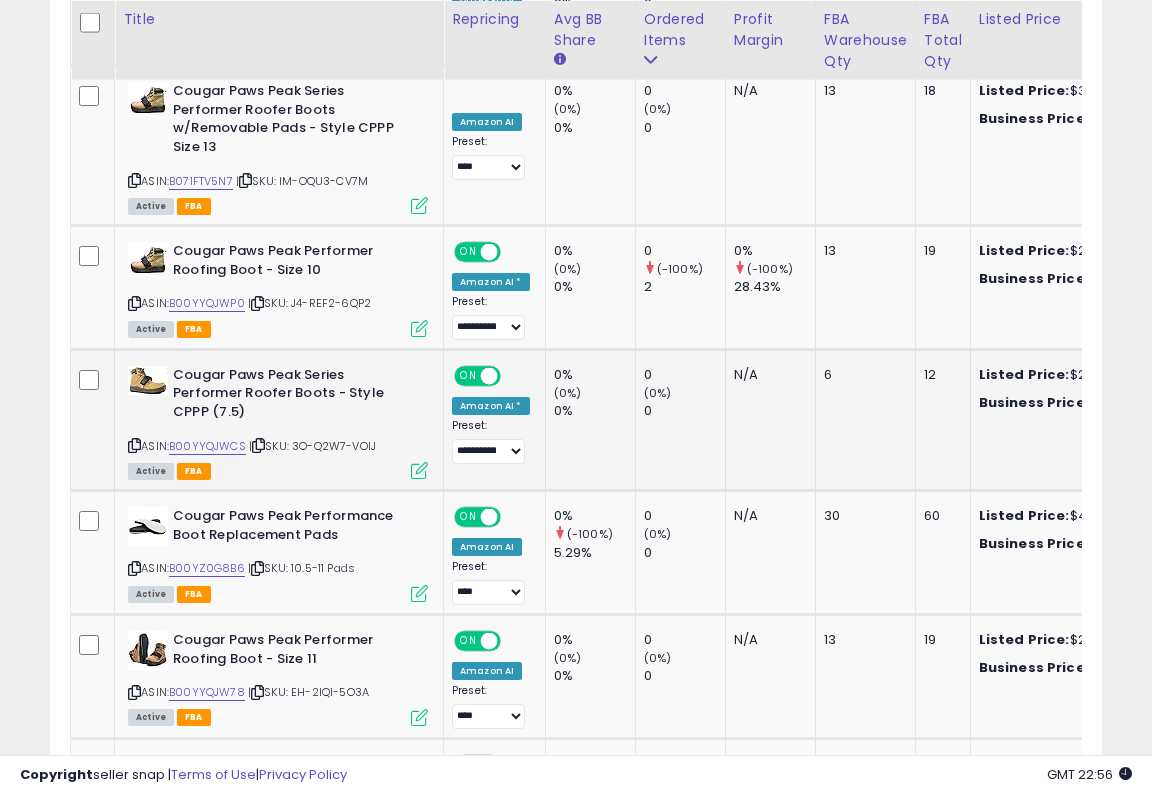 click at bounding box center [419, 470] 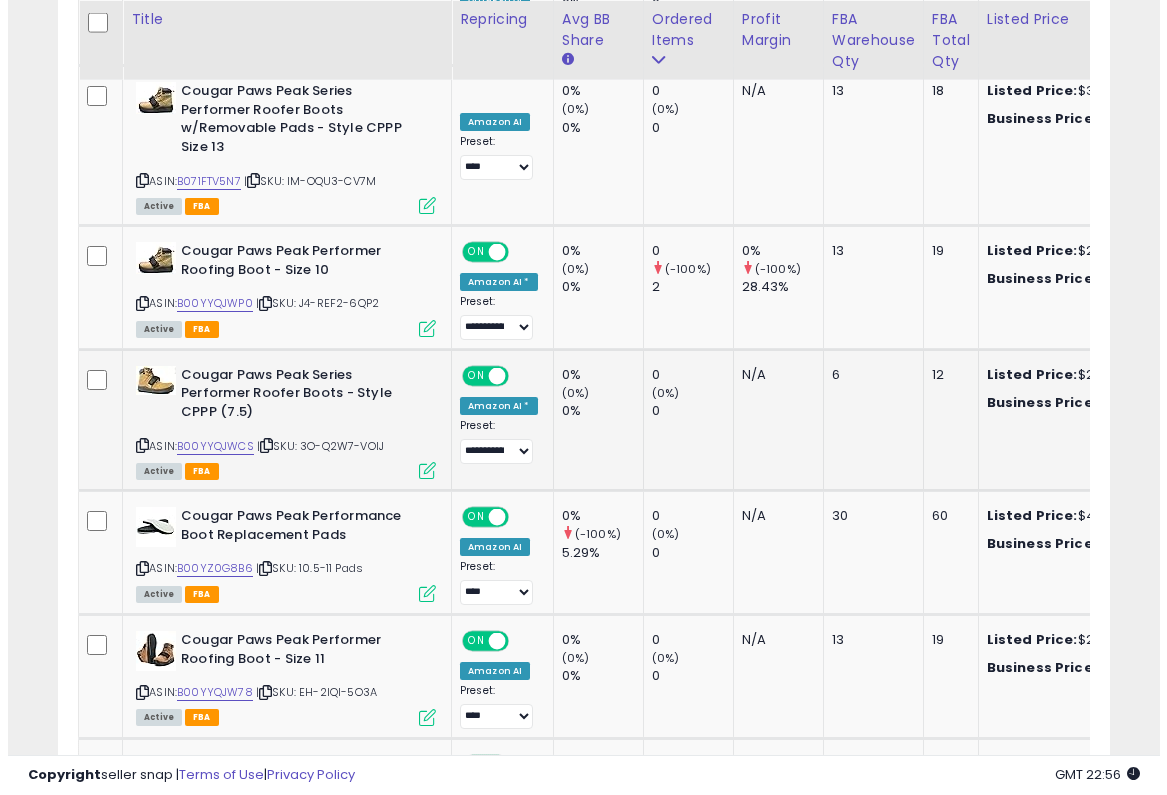 scroll, scrollTop: 999590, scrollLeft: 999383, axis: both 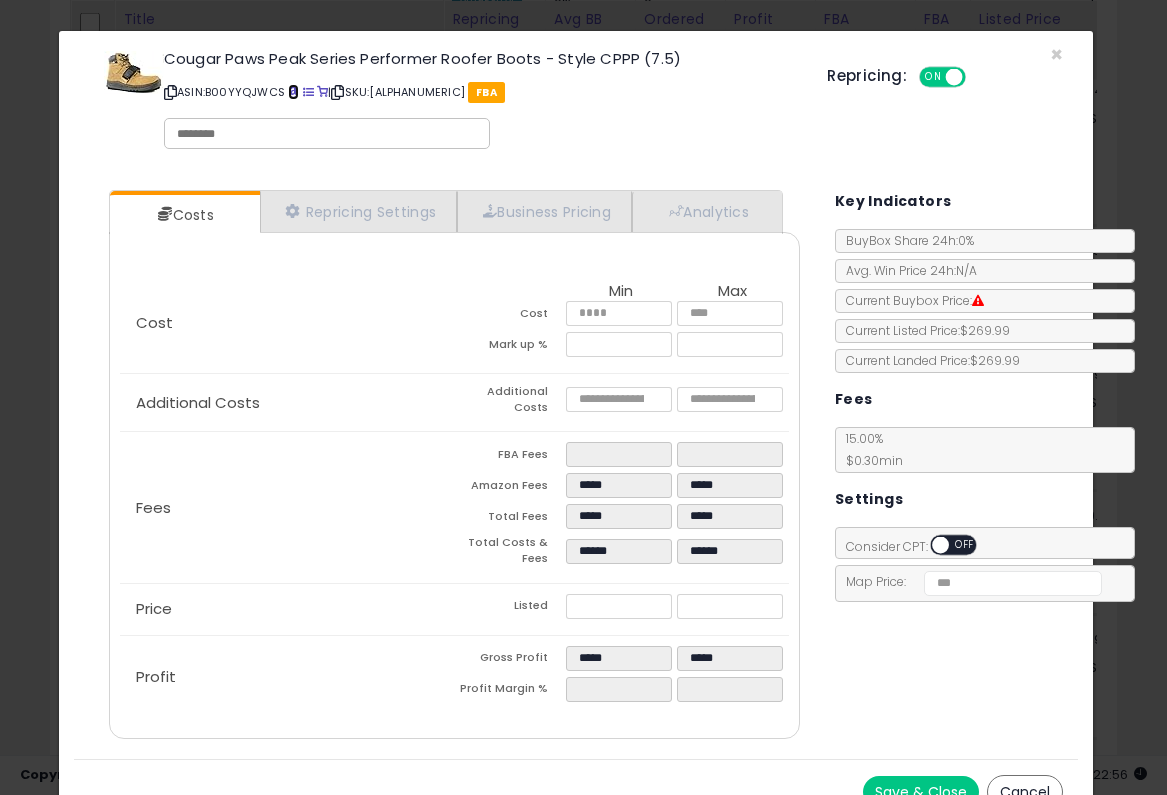 click at bounding box center [293, 92] 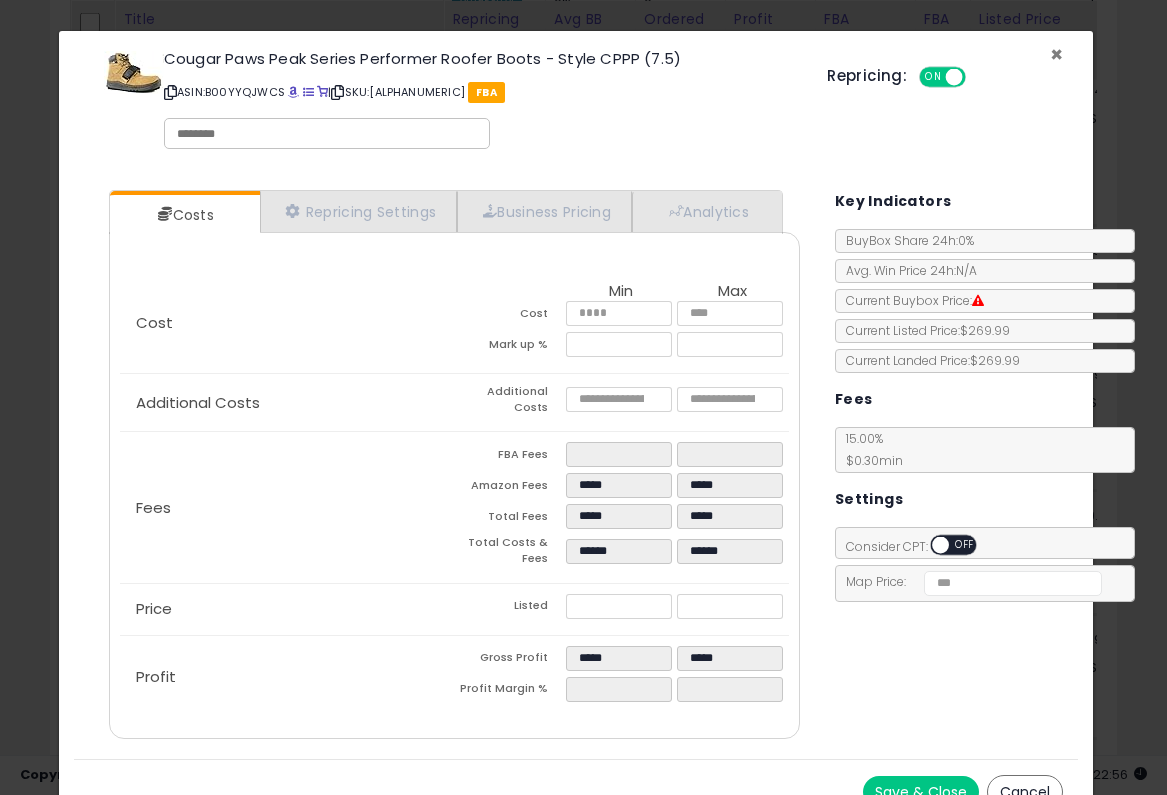 click on "×" at bounding box center (1056, 54) 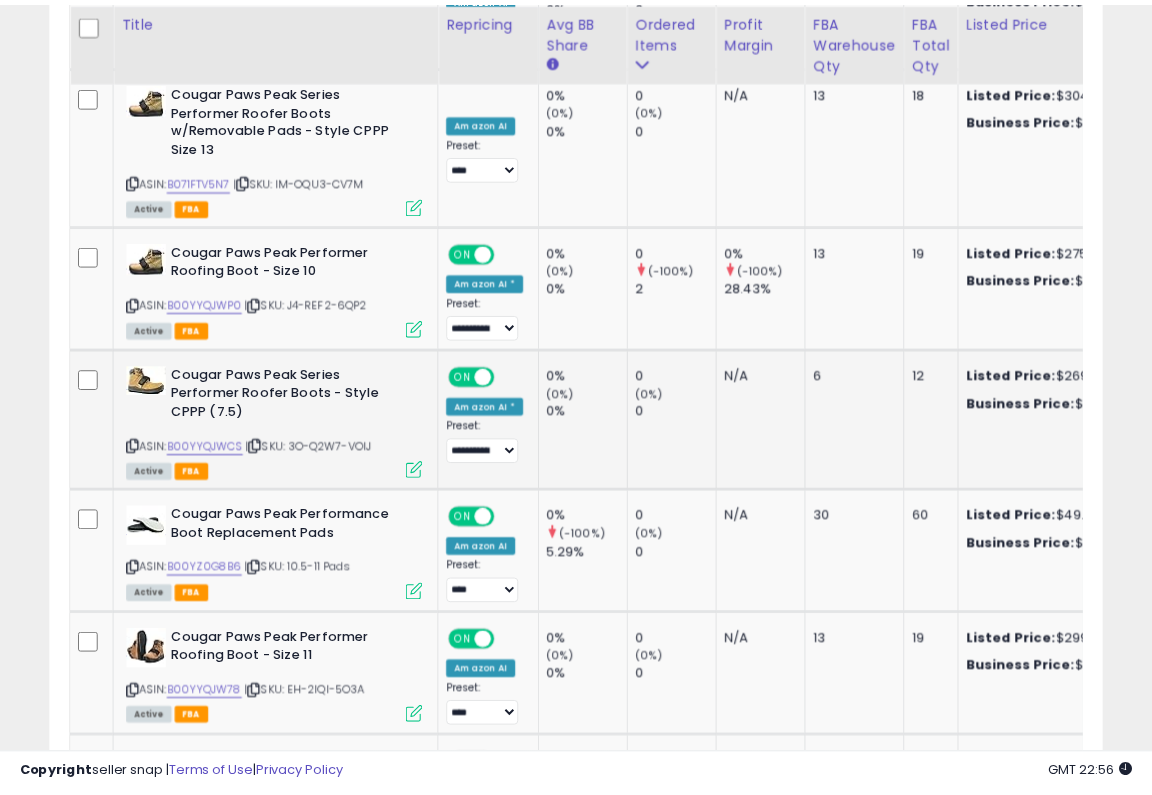 scroll, scrollTop: 410, scrollLeft: 607, axis: both 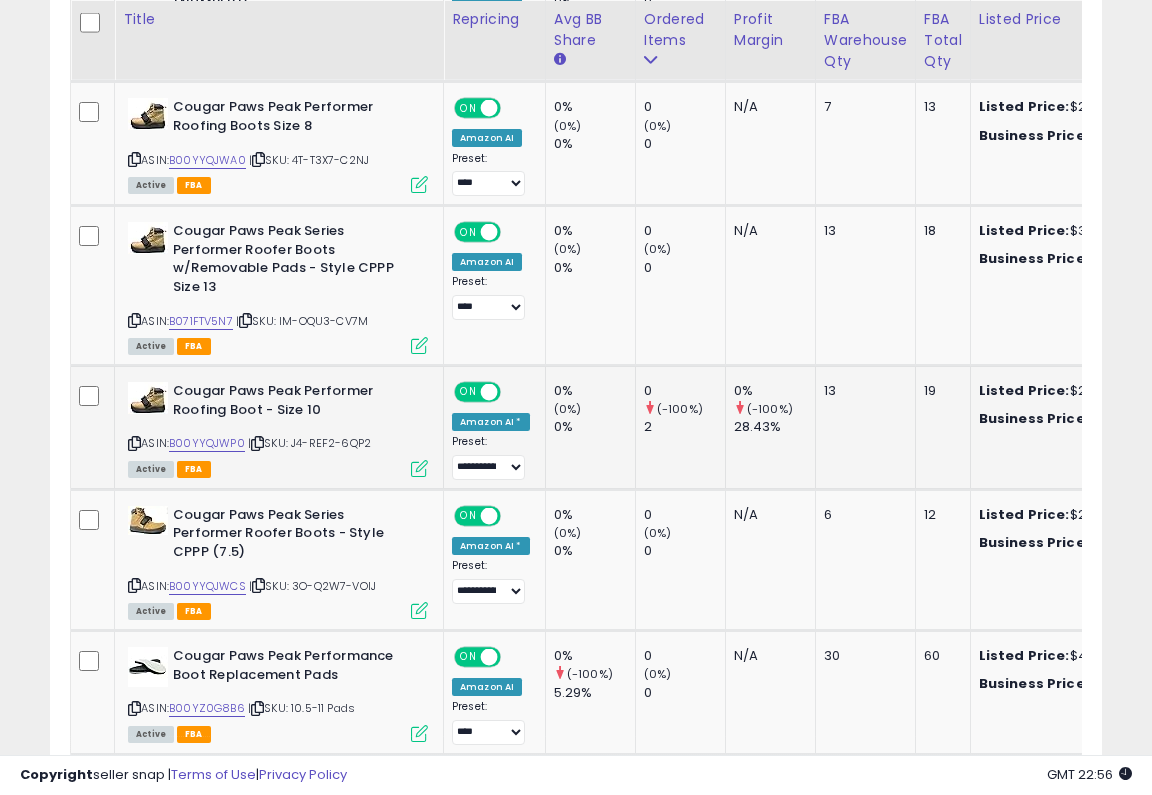 click at bounding box center [419, 468] 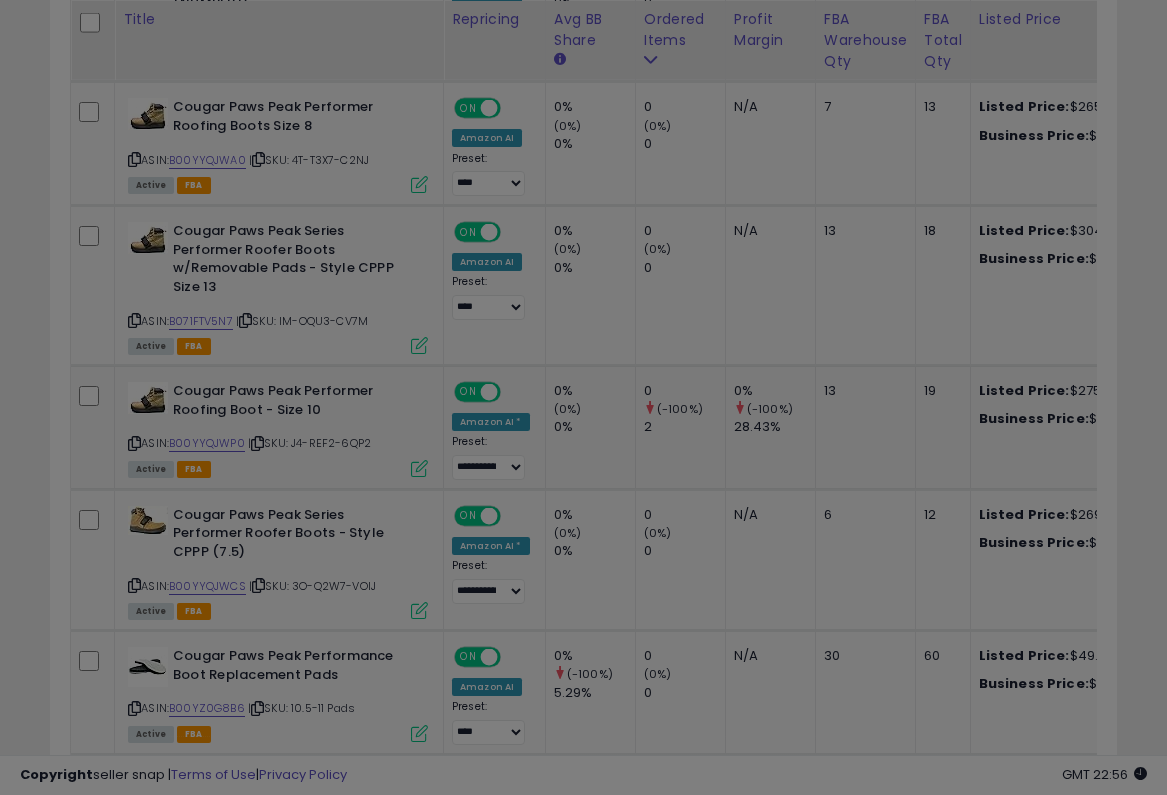 scroll, scrollTop: 999590, scrollLeft: 999383, axis: both 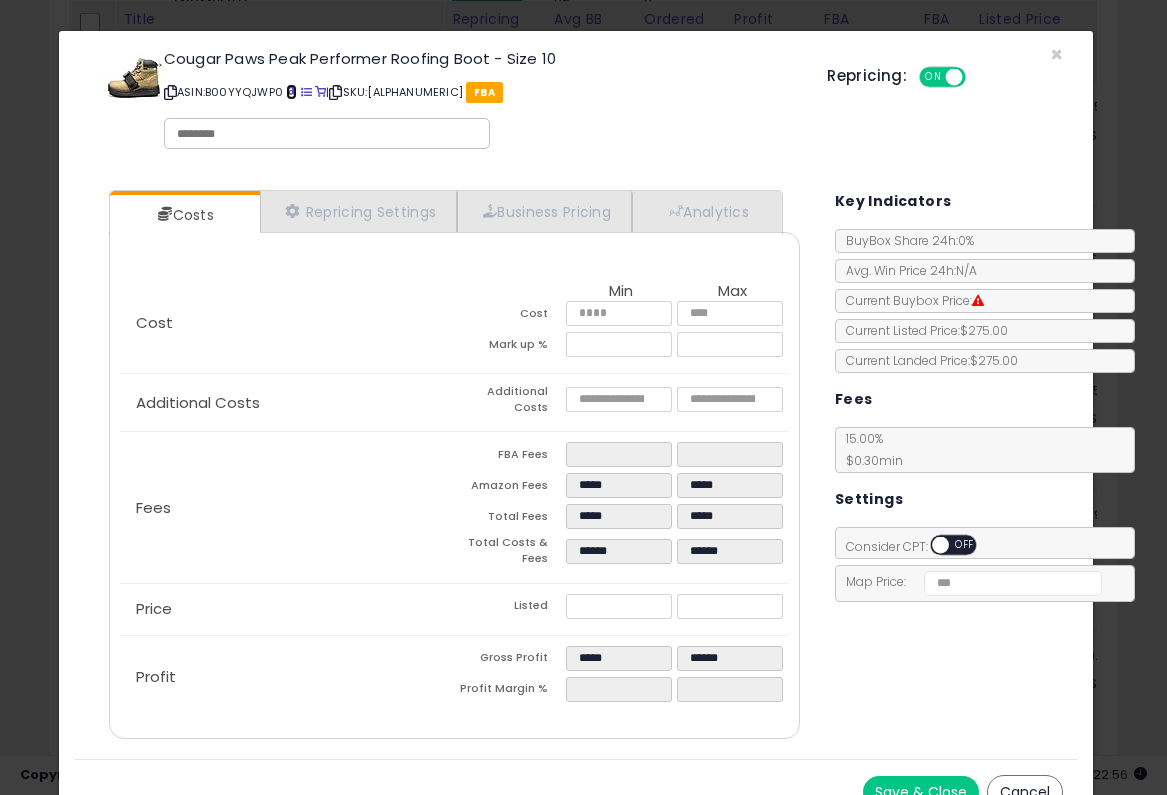 click at bounding box center [291, 92] 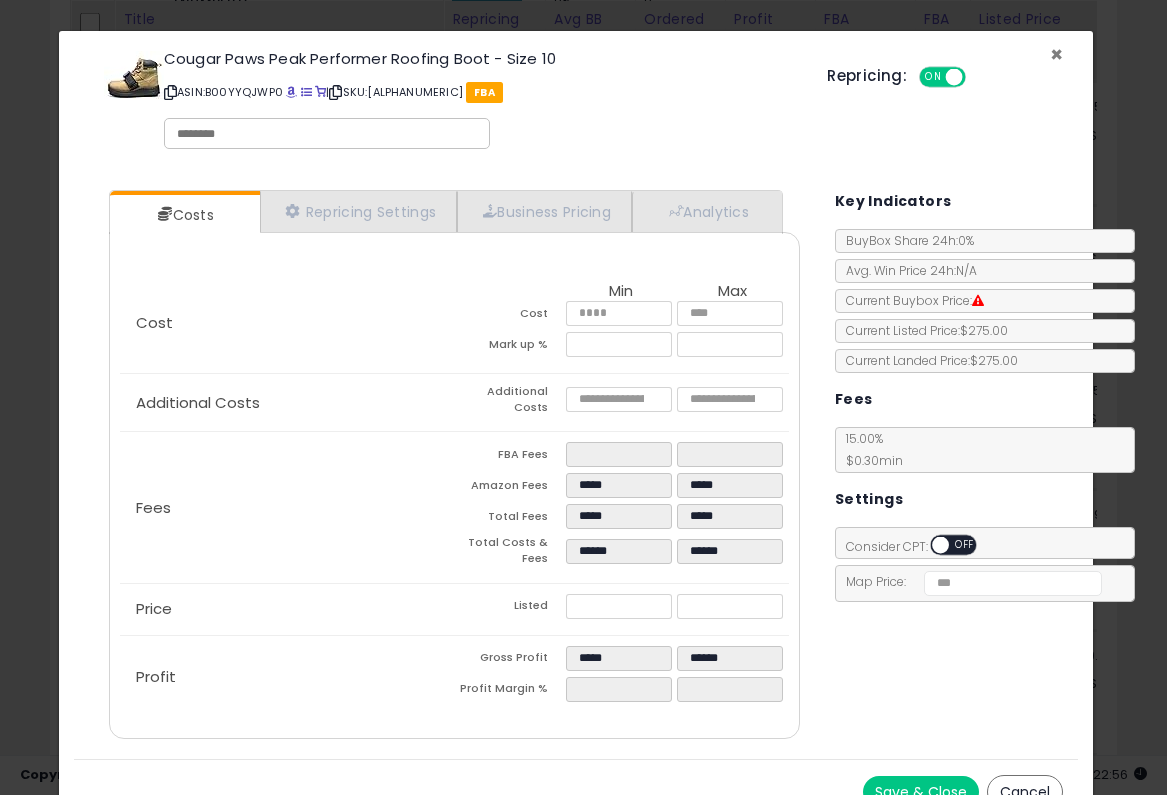 click on "×" at bounding box center (1056, 54) 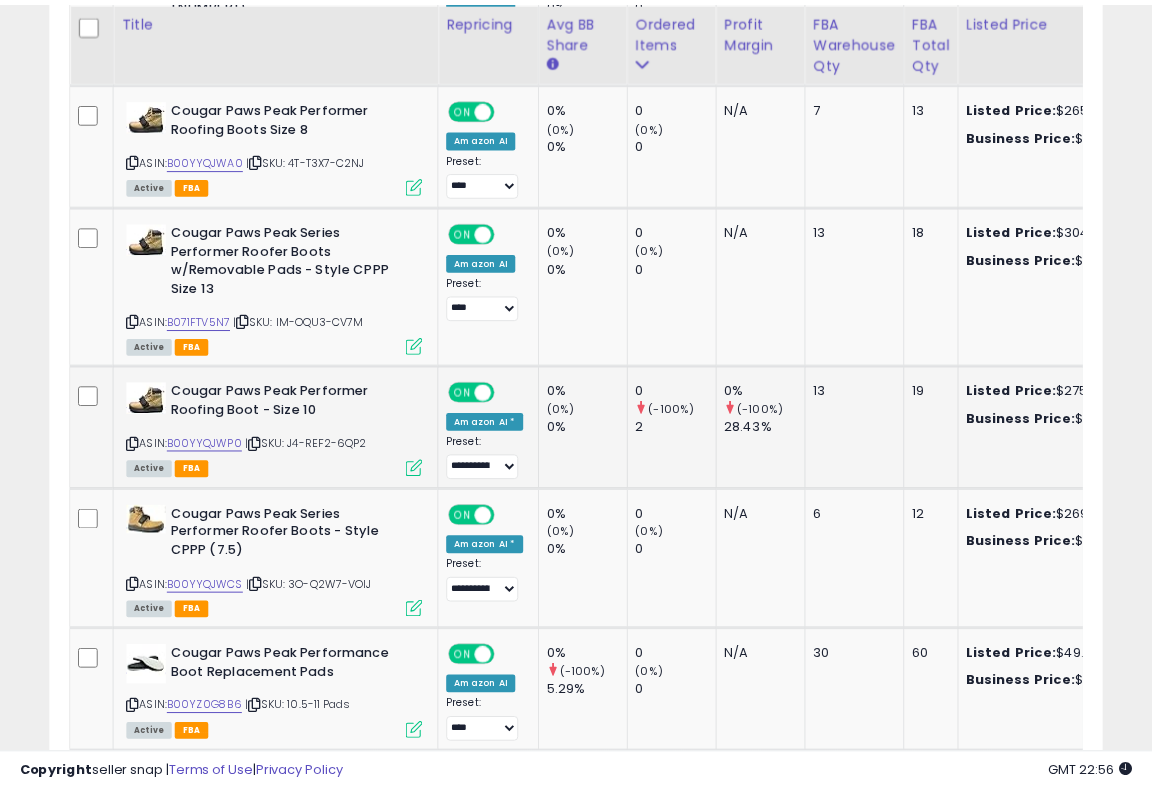 scroll, scrollTop: 410, scrollLeft: 607, axis: both 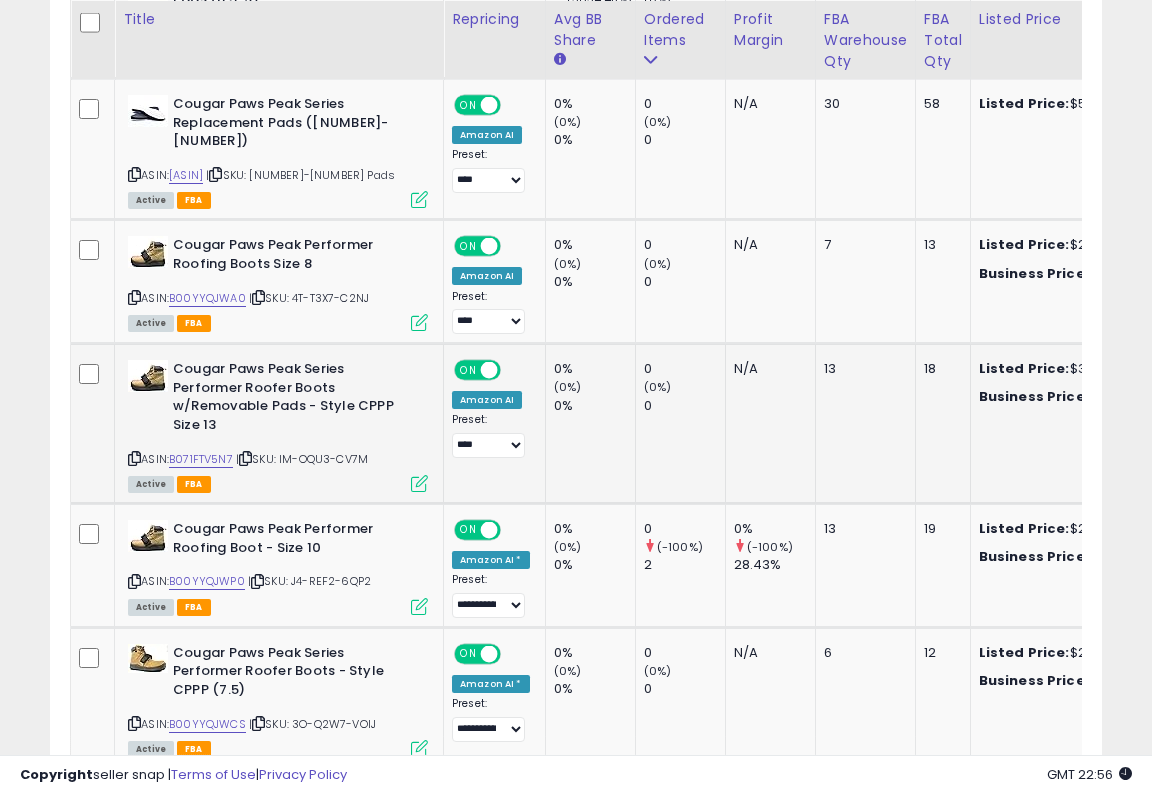 drag, startPoint x: 288, startPoint y: 421, endPoint x: 406, endPoint y: 426, distance: 118.10589 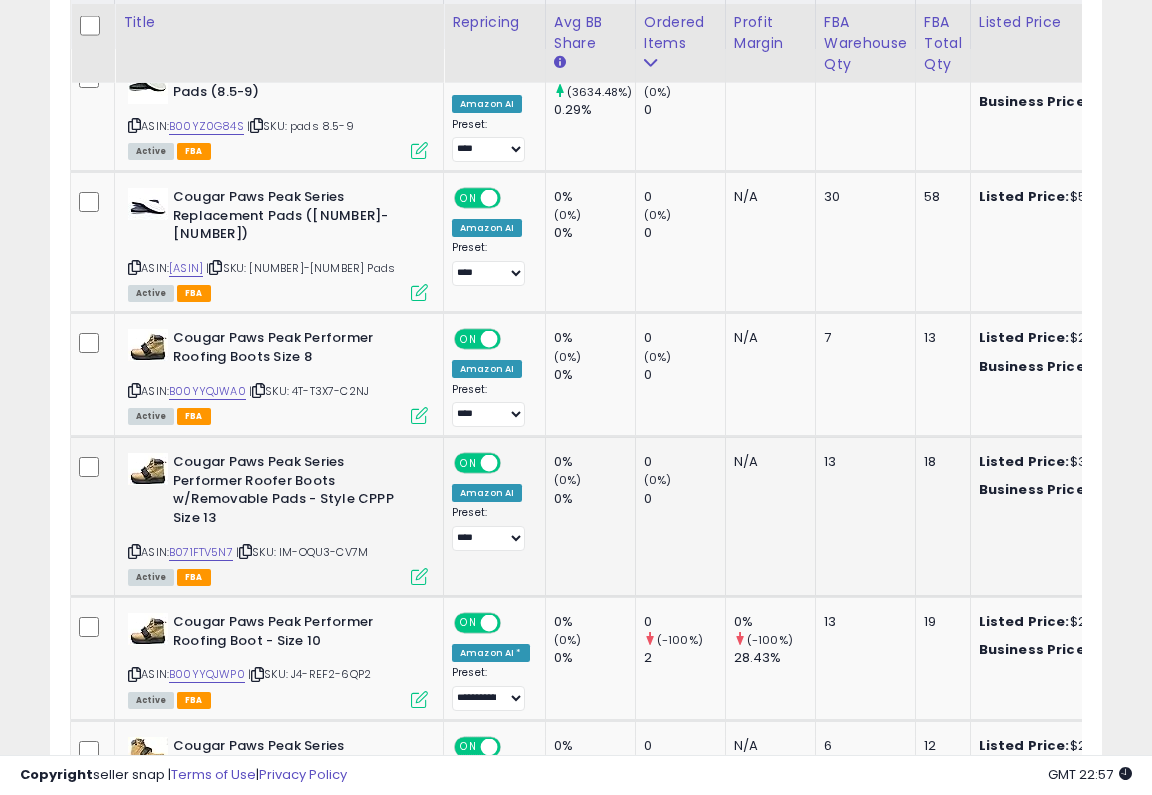 scroll, scrollTop: 1146, scrollLeft: 0, axis: vertical 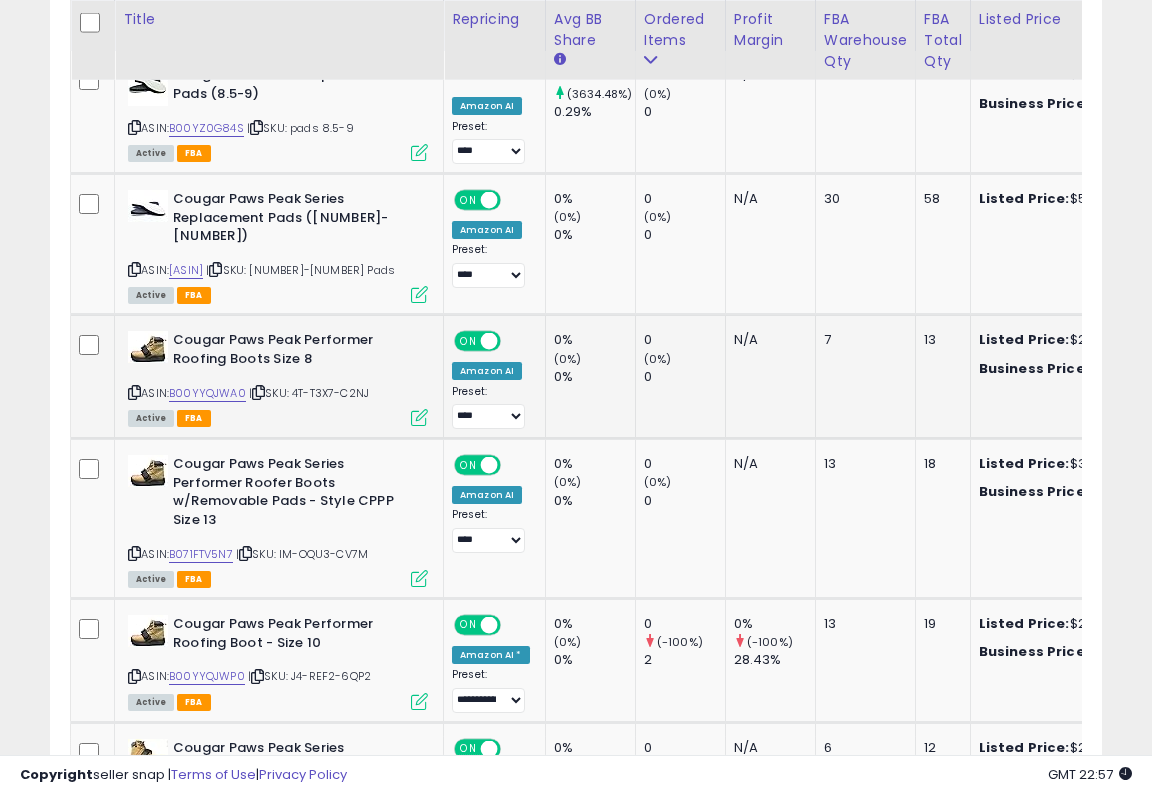 drag, startPoint x: 299, startPoint y: 372, endPoint x: 376, endPoint y: 374, distance: 77.02597 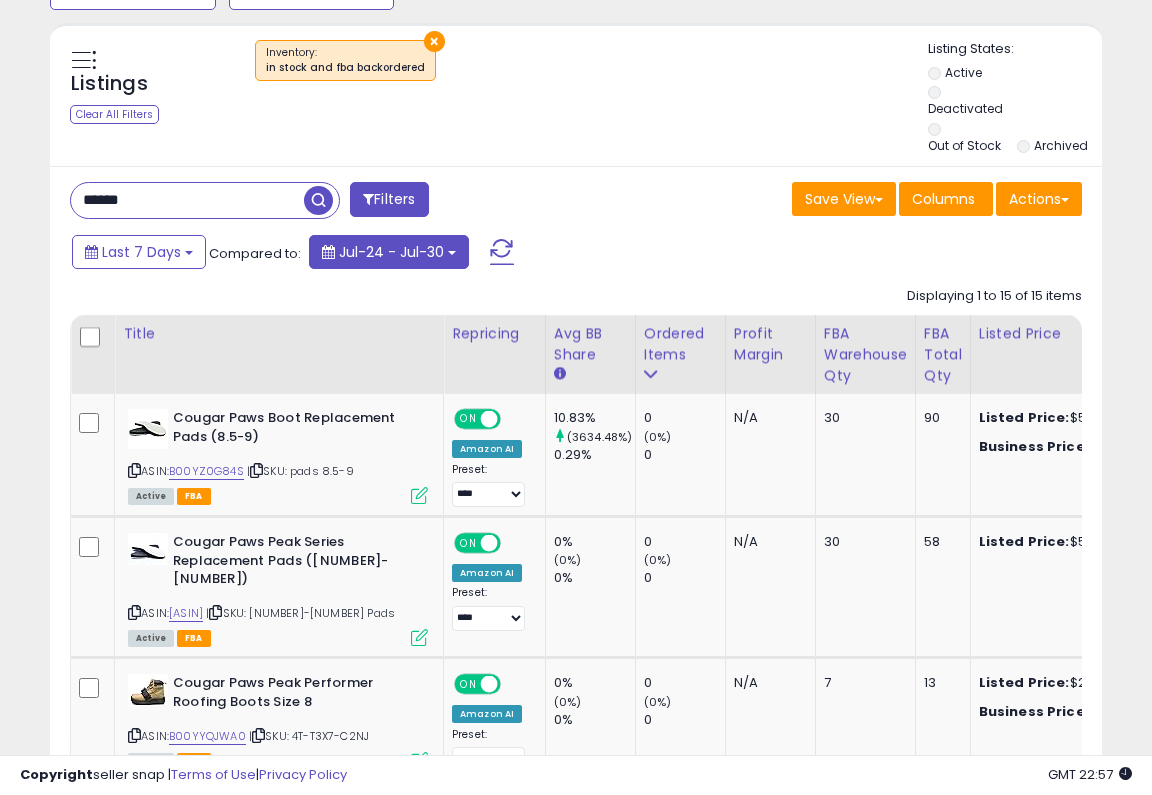 scroll, scrollTop: 756, scrollLeft: 0, axis: vertical 